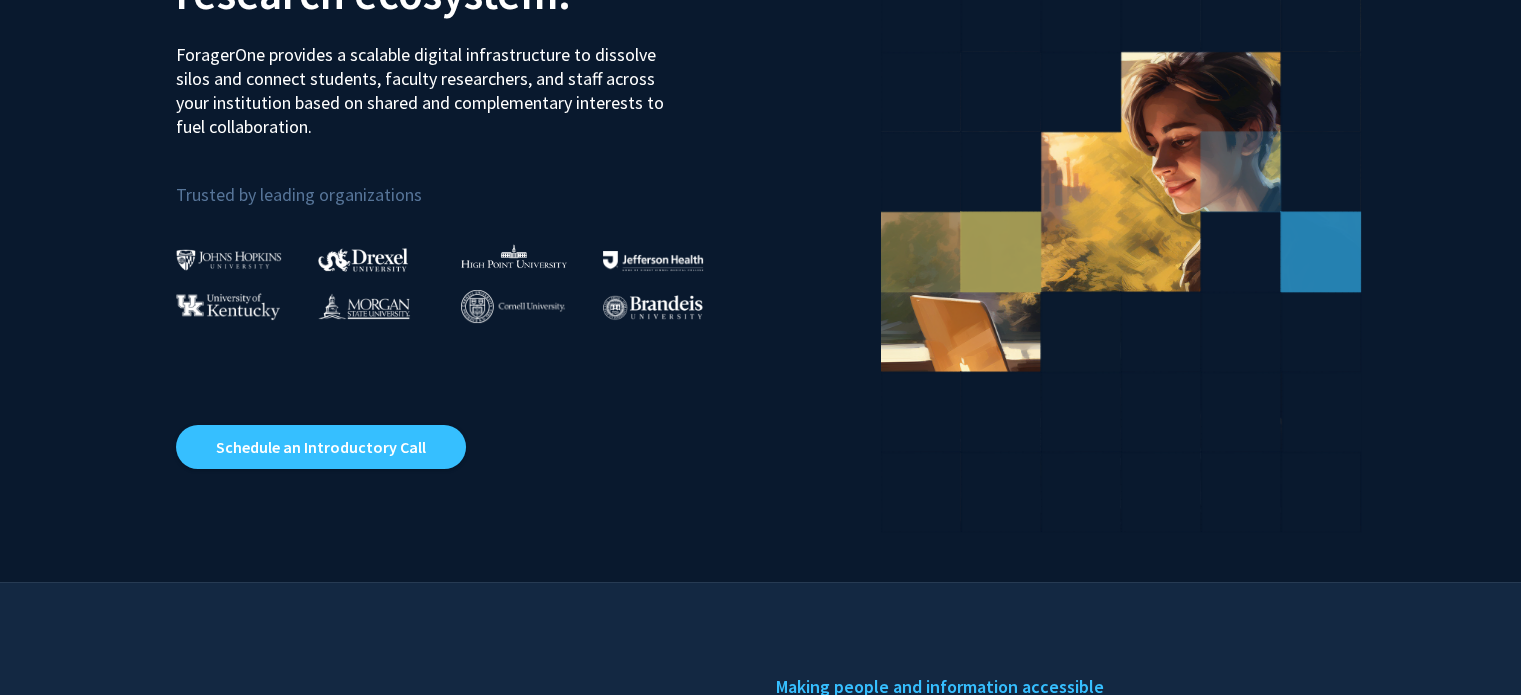 scroll, scrollTop: 283, scrollLeft: 0, axis: vertical 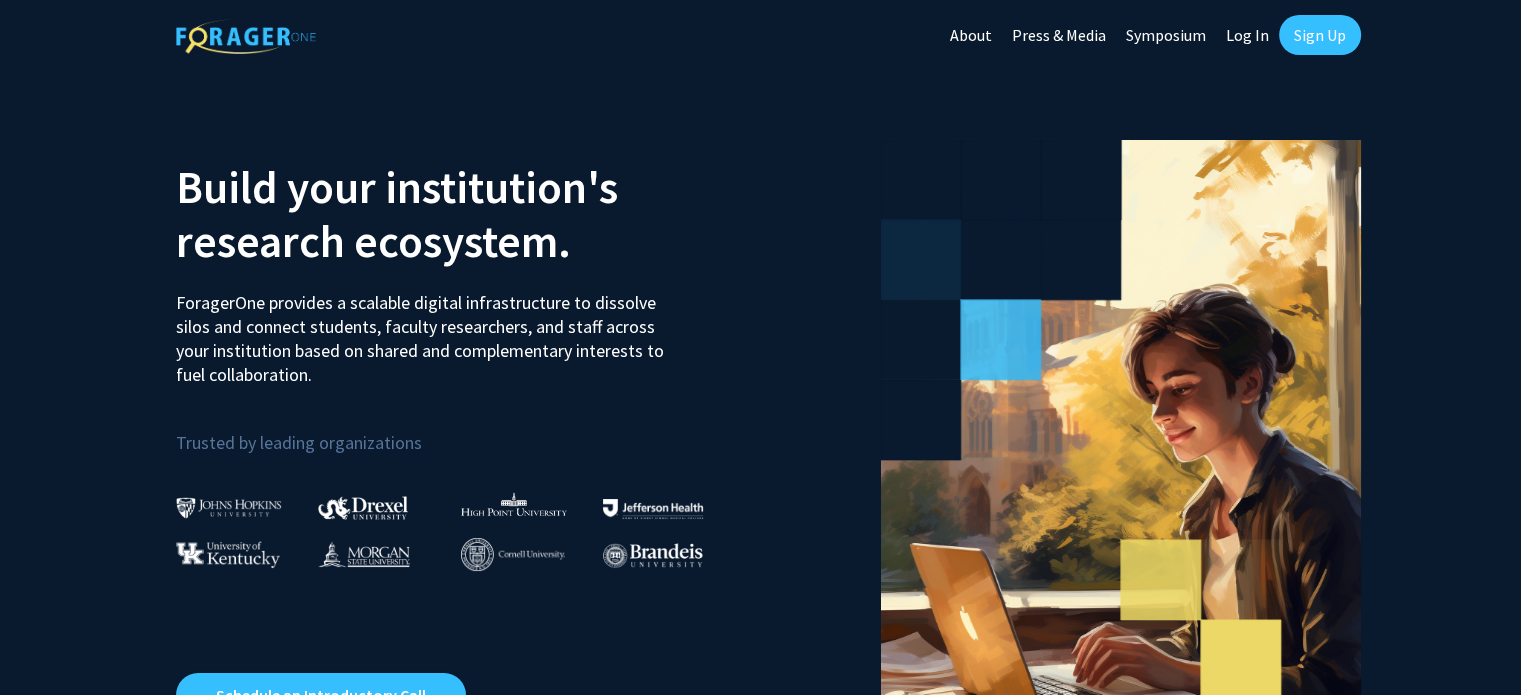 click on "Log In" 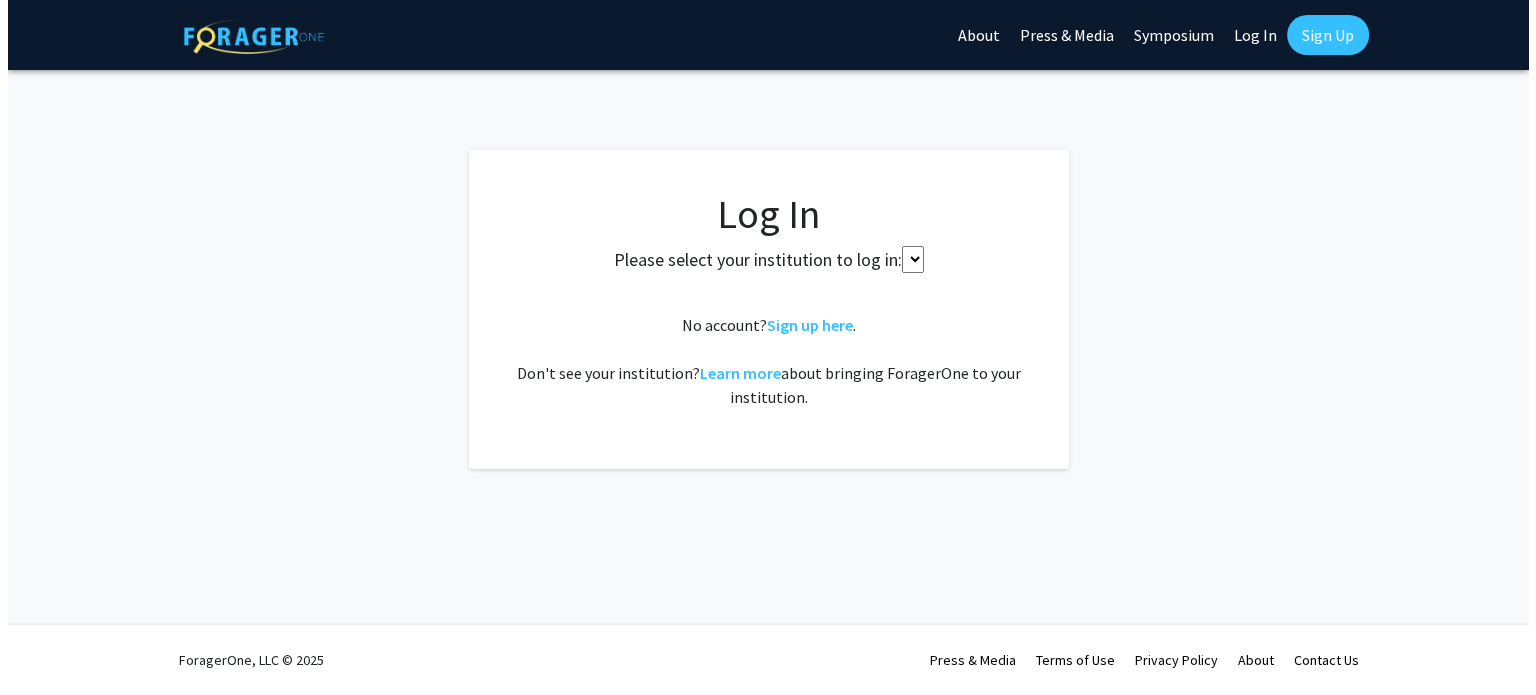 scroll, scrollTop: 0, scrollLeft: 0, axis: both 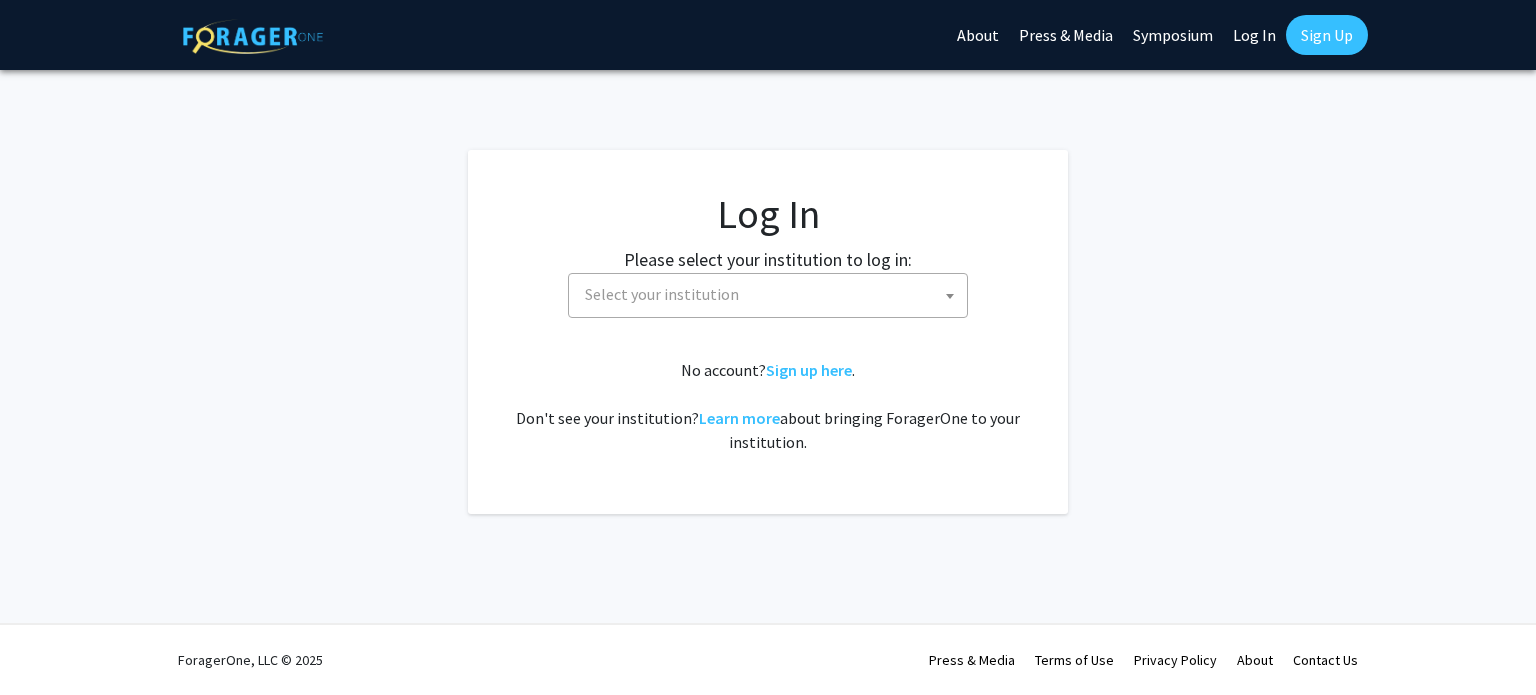 click on "Select your institution" at bounding box center (772, 294) 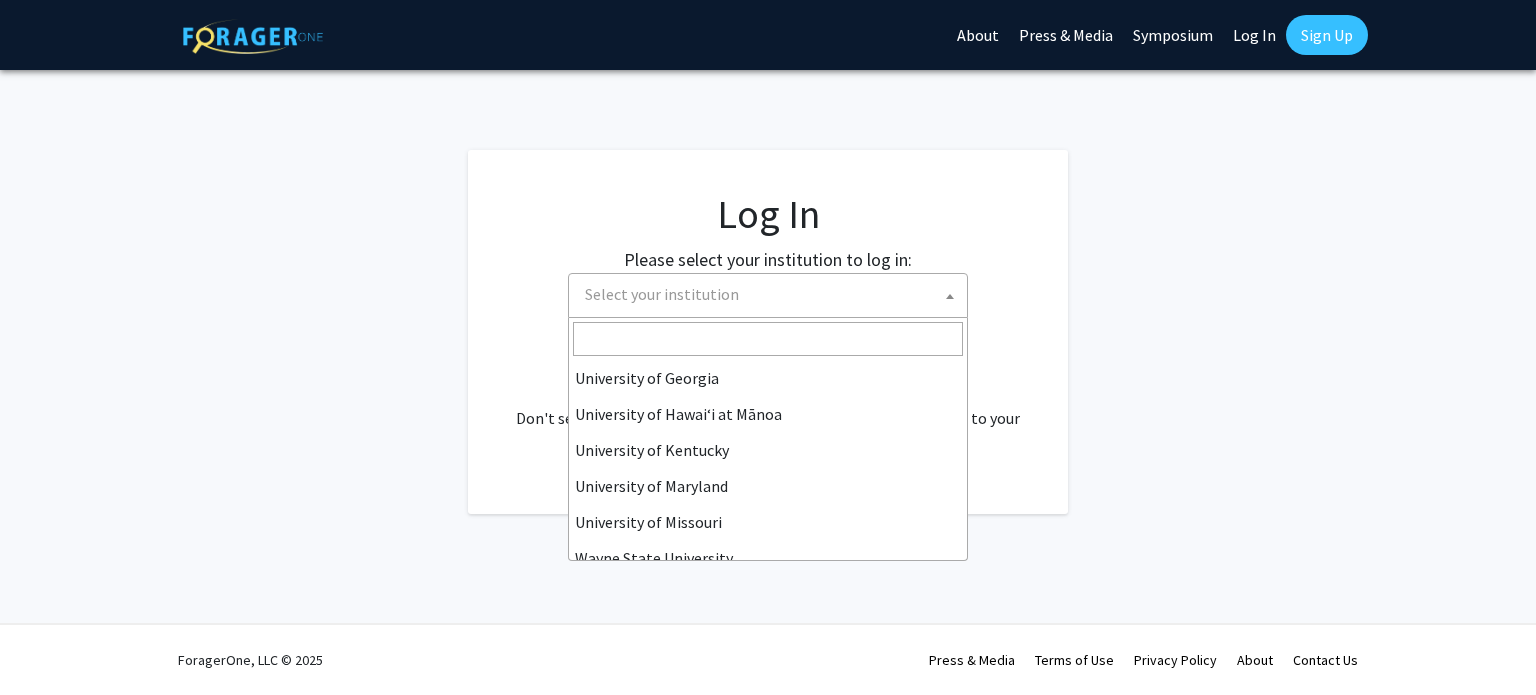scroll, scrollTop: 692, scrollLeft: 0, axis: vertical 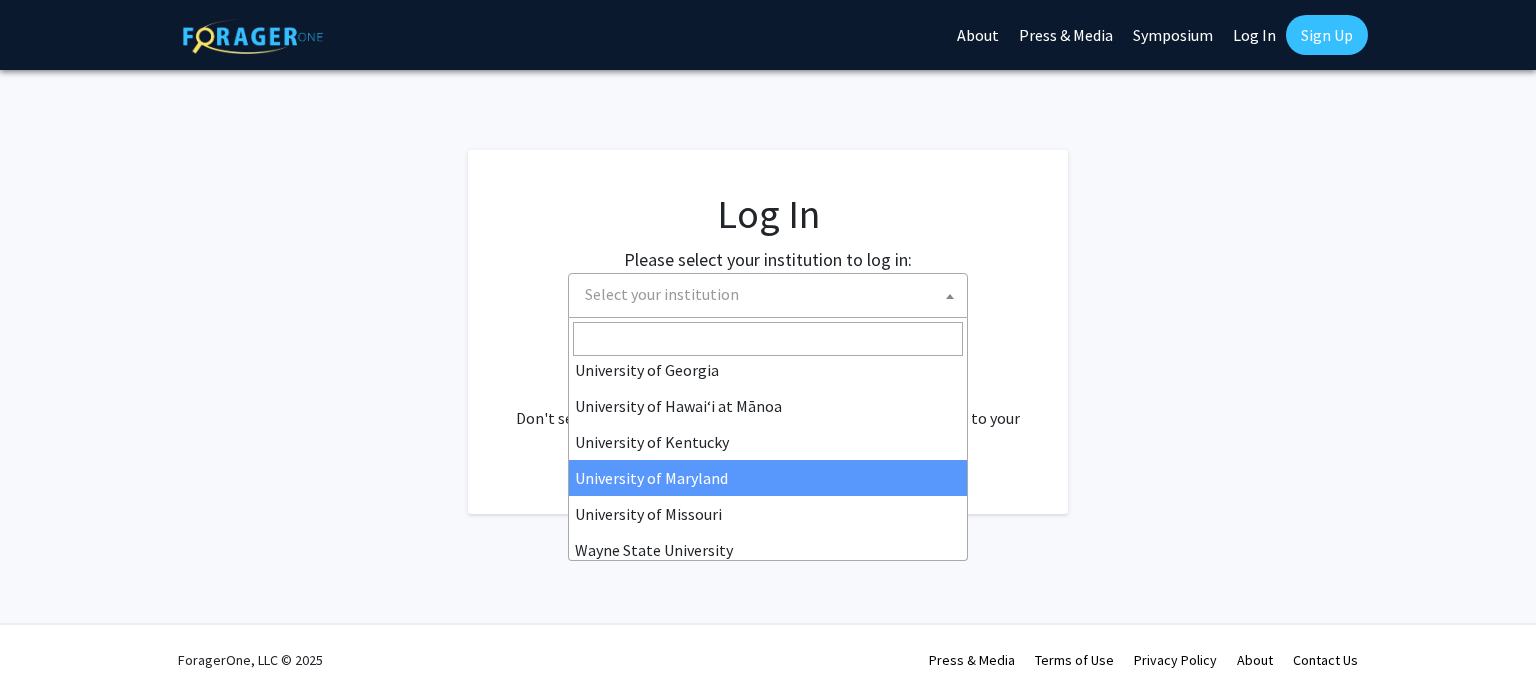 select on "31" 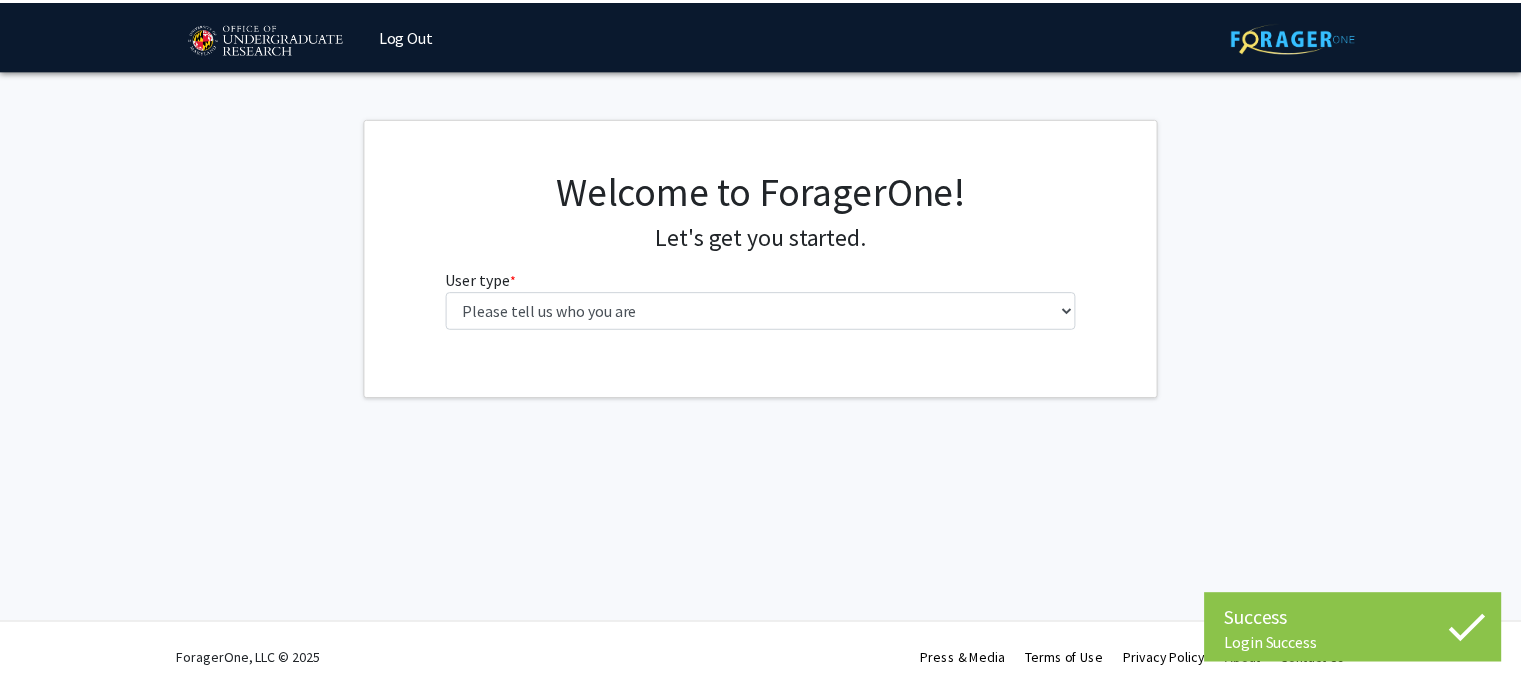 scroll, scrollTop: 0, scrollLeft: 0, axis: both 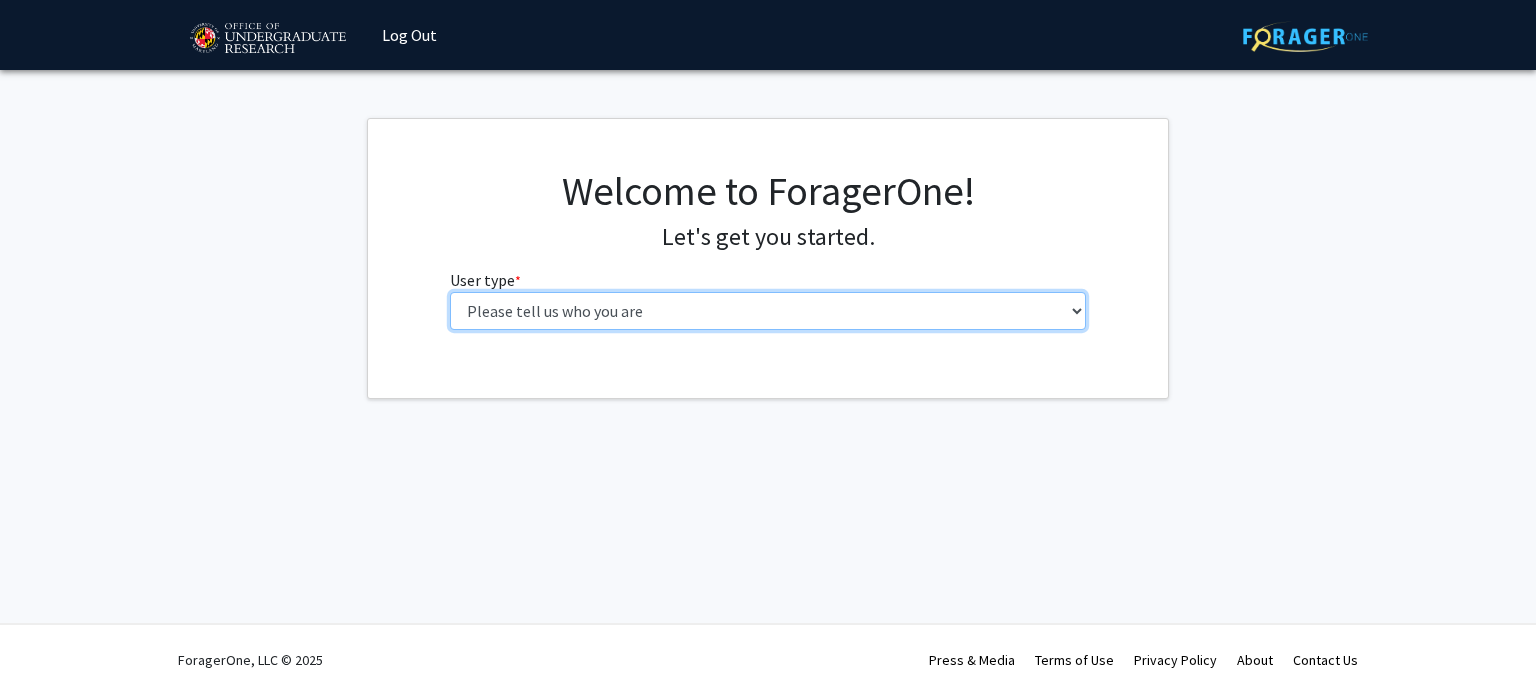 click on "Please tell us who you are  Undergraduate Student   Master's Student   Doctoral Candidate (PhD, MD, DMD, PharmD, etc.)   Postdoctoral Researcher / Research Staff / Medical Resident / Medical Fellow   Faculty   Administrative Staff" at bounding box center [768, 311] 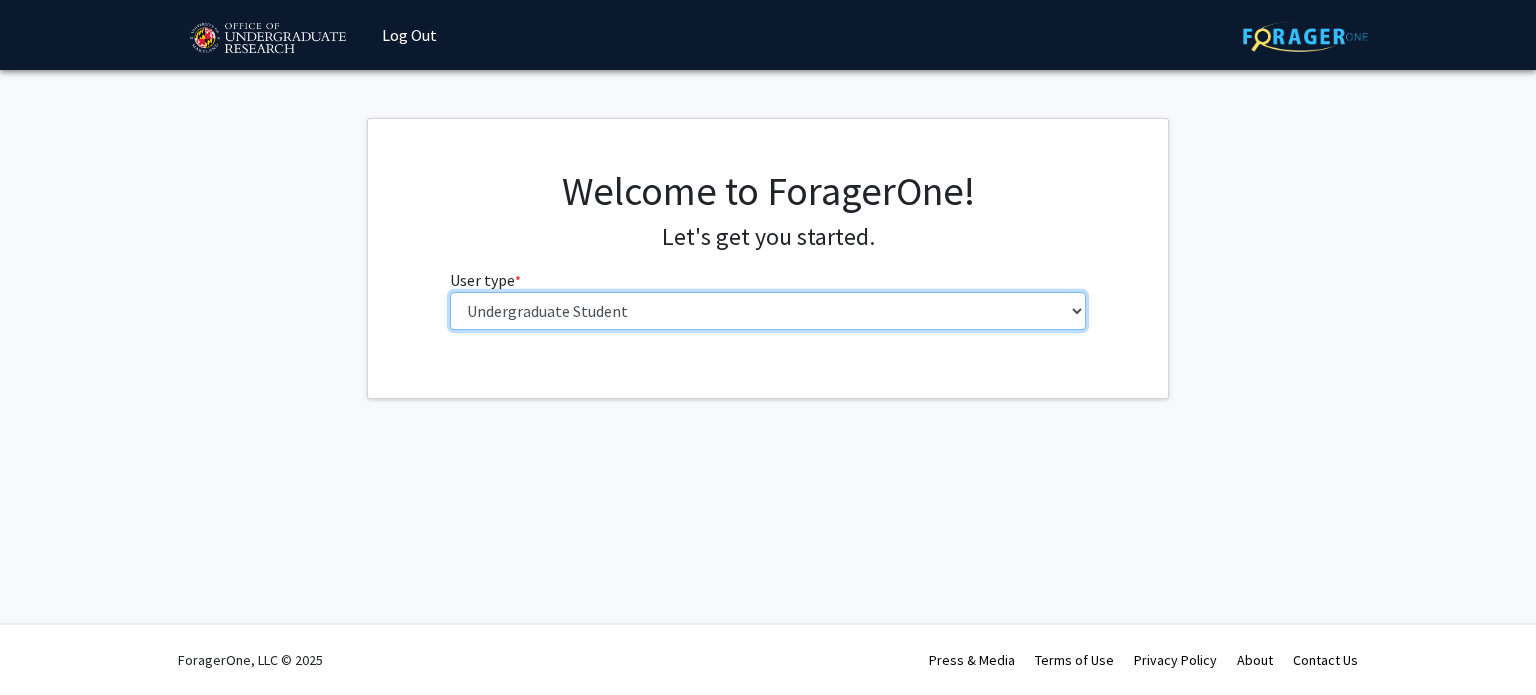 click on "Please tell us who you are  Undergraduate Student   Master's Student   Doctoral Candidate (PhD, MD, DMD, PharmD, etc.)   Postdoctoral Researcher / Research Staff / Medical Resident / Medical Fellow   Faculty   Administrative Staff" at bounding box center (768, 311) 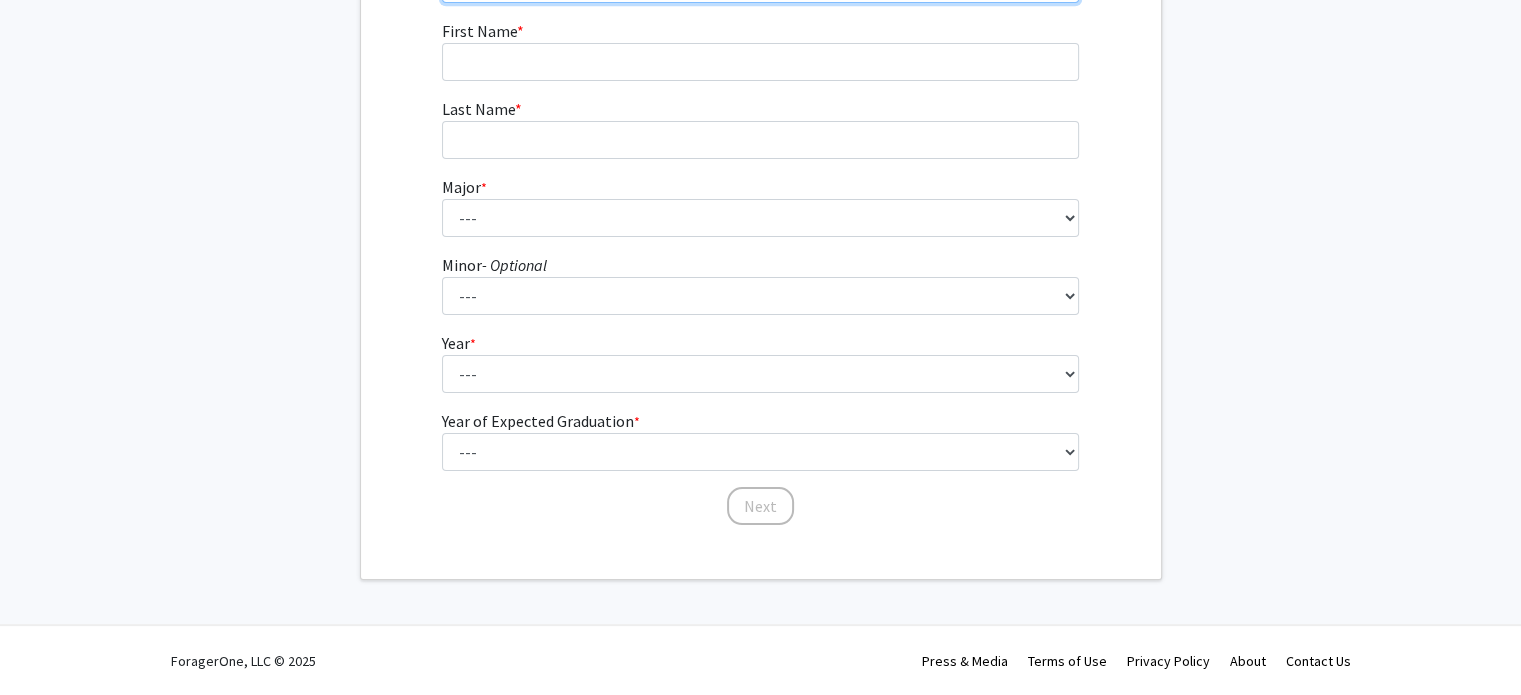 scroll, scrollTop: 197, scrollLeft: 0, axis: vertical 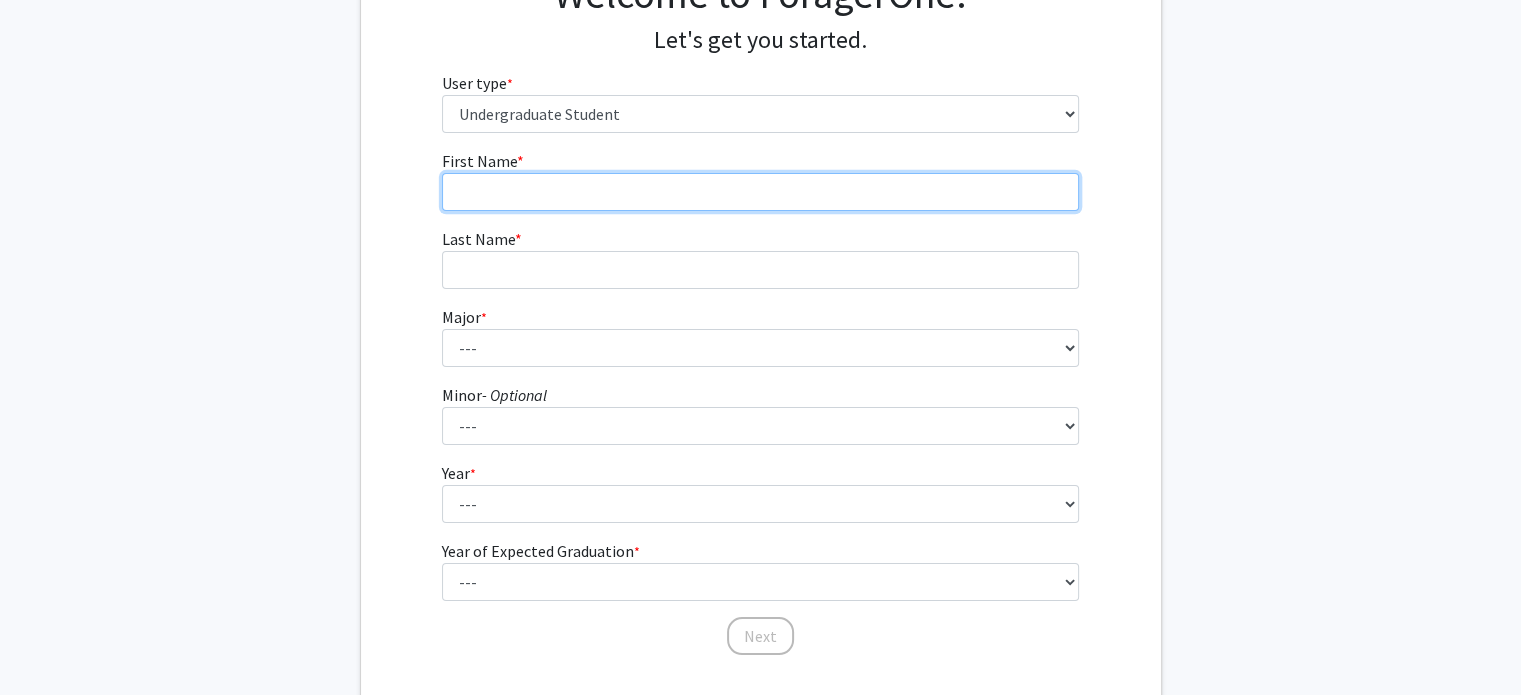 click on "First Name * required" at bounding box center (760, 192) 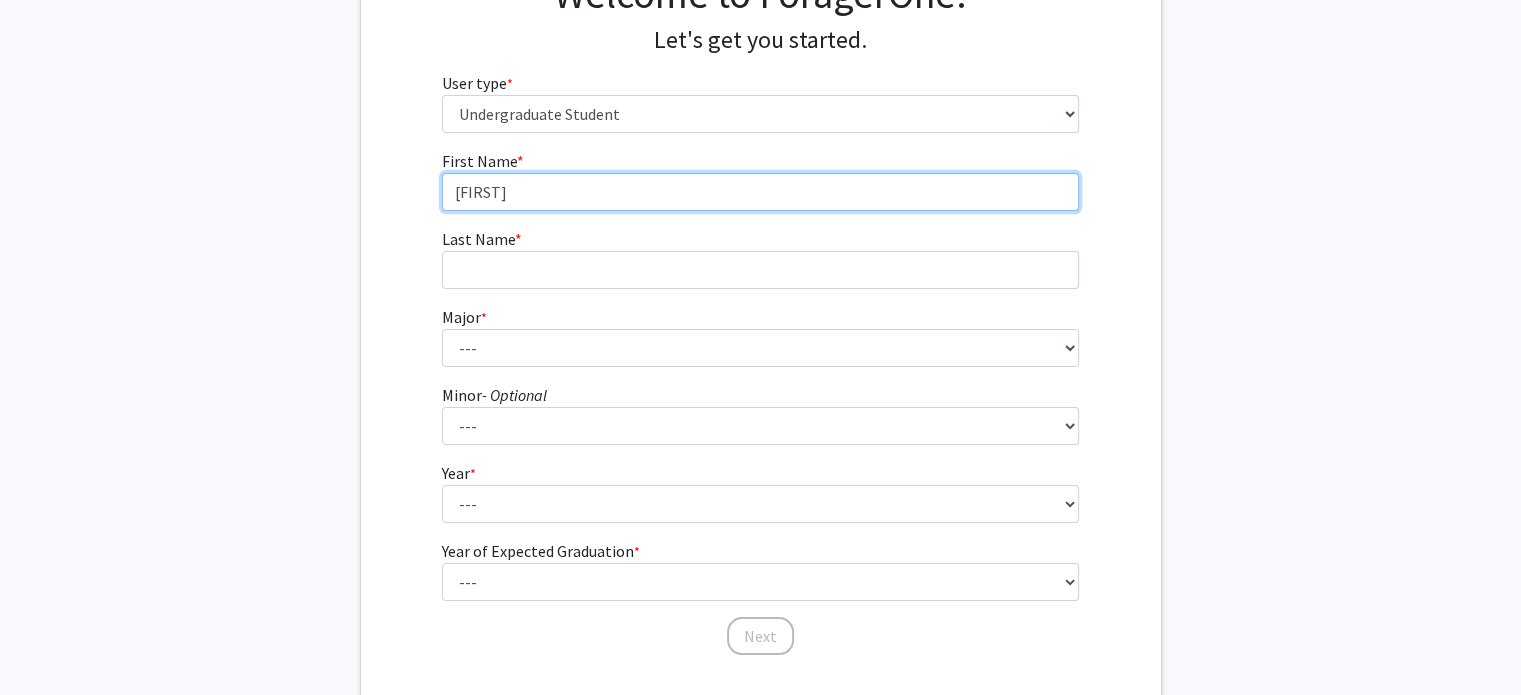 type on "Bhavika" 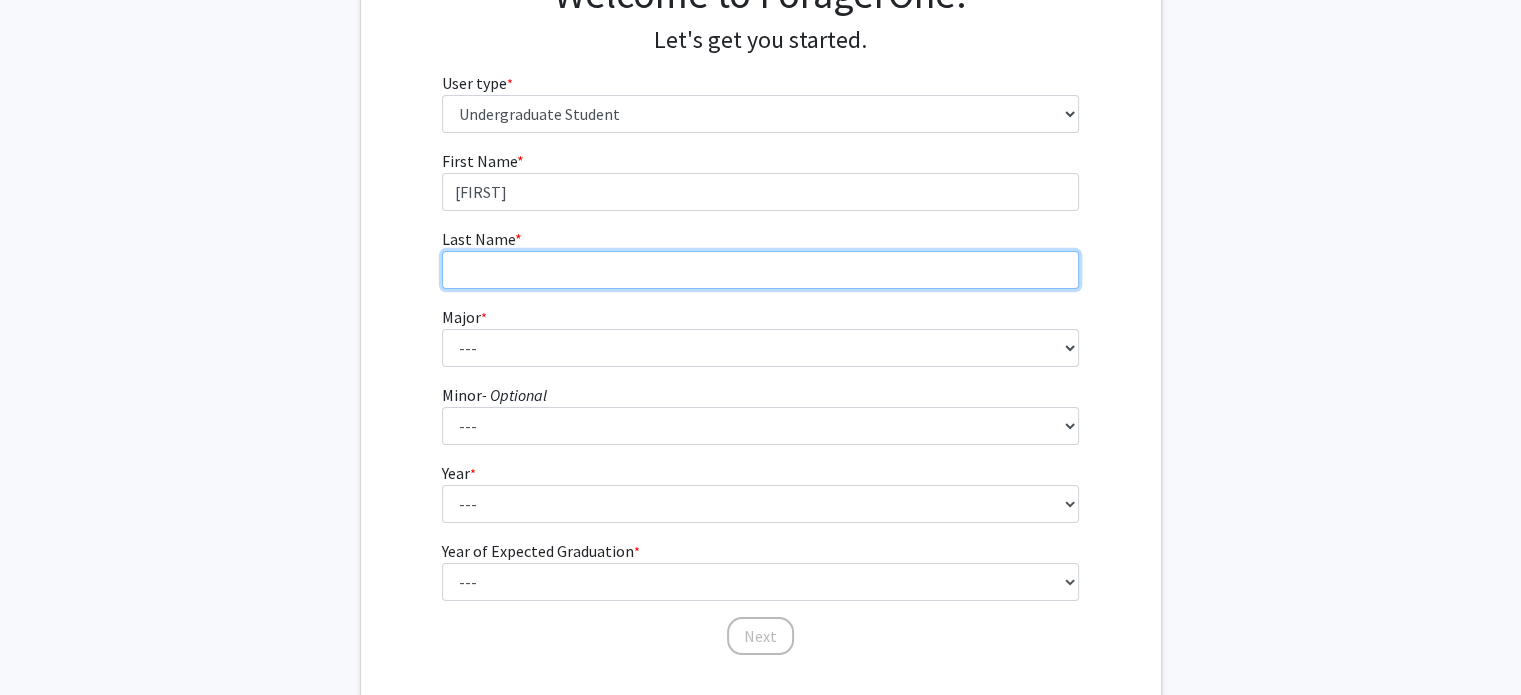 click on "Last Name * required" at bounding box center [760, 270] 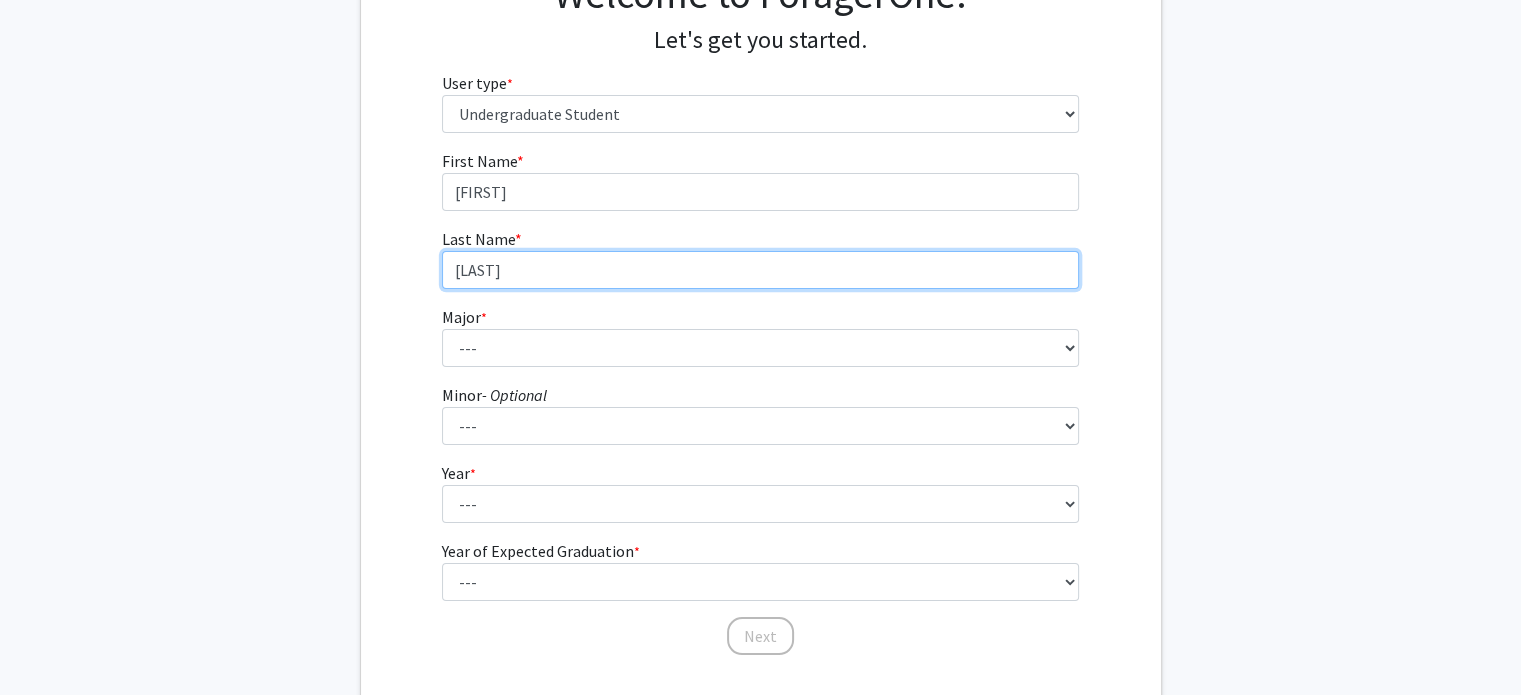 type on "Buddi" 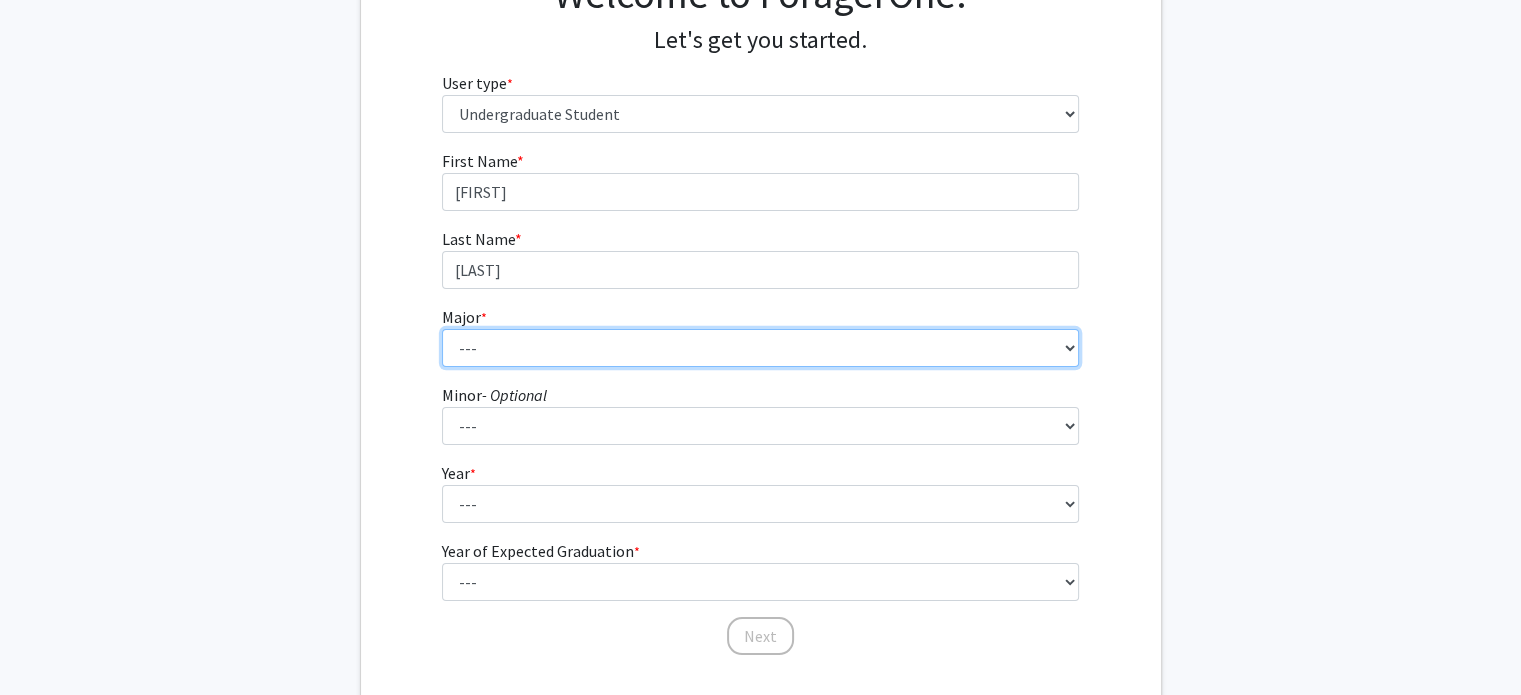 click on "---  Accounting   Aerospace Engineering   African American and Africana Studies   Agricultural and Resource Economics   Agricultural Science and Technology   American Studies   Animal Sciences   Anthropology   Arabic Studies   Architecture   Art History   Astronomy   Atmospheric and Oceanic Science   Biochemistry   Biocomputational Engineering   Bioengineering   Biological Sciences   Central European, Russian and Eurasian Studies   Chemical Engineering   Chemistry   Chinese   Cinema and Media Studies   Cinema and Media Studies   Civil Engineering   Classical Languages and Literatures   Communication   Computer Engineering   Computer Science   Criminology and Criminal Justice   Cyber-Physical Systems Engineering   Dance   Early Childhood/Early Childhood Special Education   Economics   Electrical Engineering   Elementary Education   Elementary/Middle Special Education   English Language and Literature   Environmental Science and Policy   Environmental Science and Technology   Family Science   Finance   Geology" at bounding box center (760, 348) 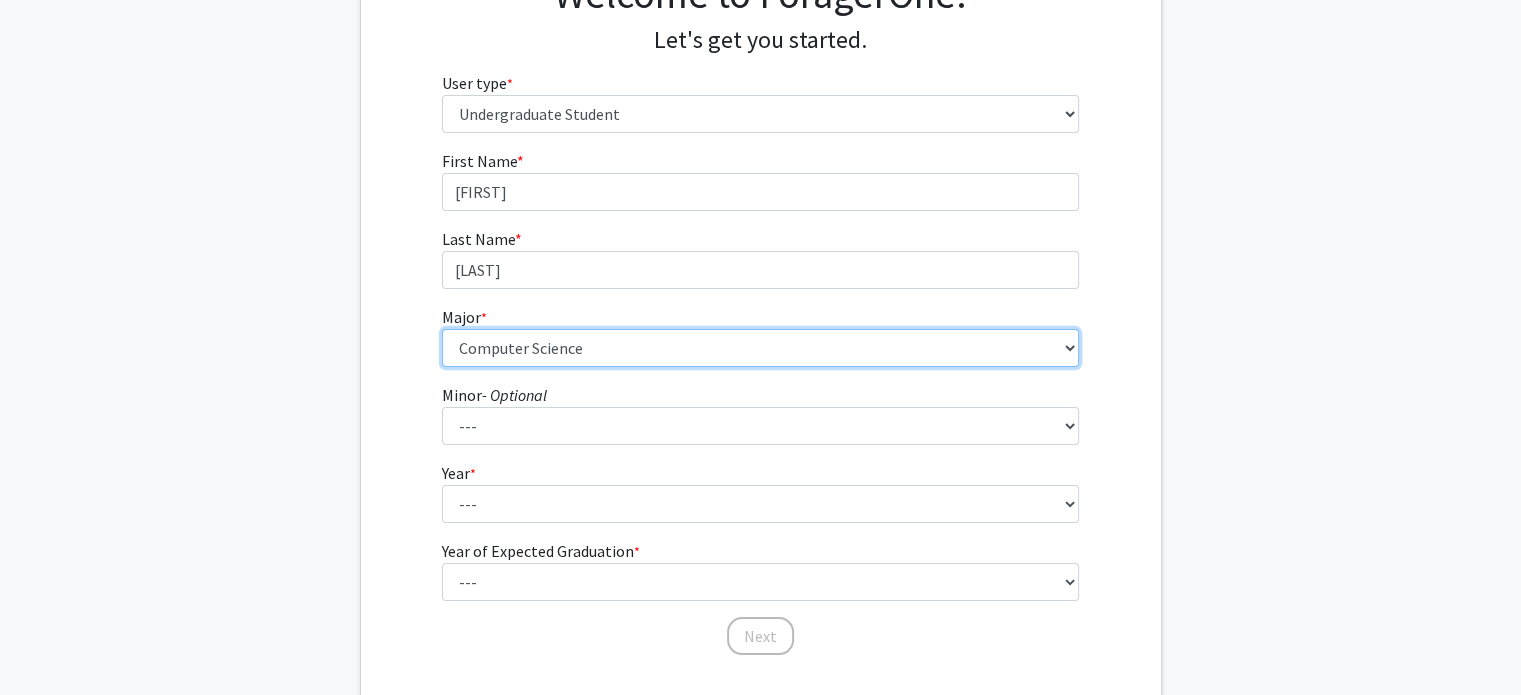 click on "---  Accounting   Aerospace Engineering   African American and Africana Studies   Agricultural and Resource Economics   Agricultural Science and Technology   American Studies   Animal Sciences   Anthropology   Arabic Studies   Architecture   Art History   Astronomy   Atmospheric and Oceanic Science   Biochemistry   Biocomputational Engineering   Bioengineering   Biological Sciences   Central European, Russian and Eurasian Studies   Chemical Engineering   Chemistry   Chinese   Cinema and Media Studies   Cinema and Media Studies   Civil Engineering   Classical Languages and Literatures   Communication   Computer Engineering   Computer Science   Criminology and Criminal Justice   Cyber-Physical Systems Engineering   Dance   Early Childhood/Early Childhood Special Education   Economics   Electrical Engineering   Elementary Education   Elementary/Middle Special Education   English Language and Literature   Environmental Science and Policy   Environmental Science and Technology   Family Science   Finance   Geology" at bounding box center (760, 348) 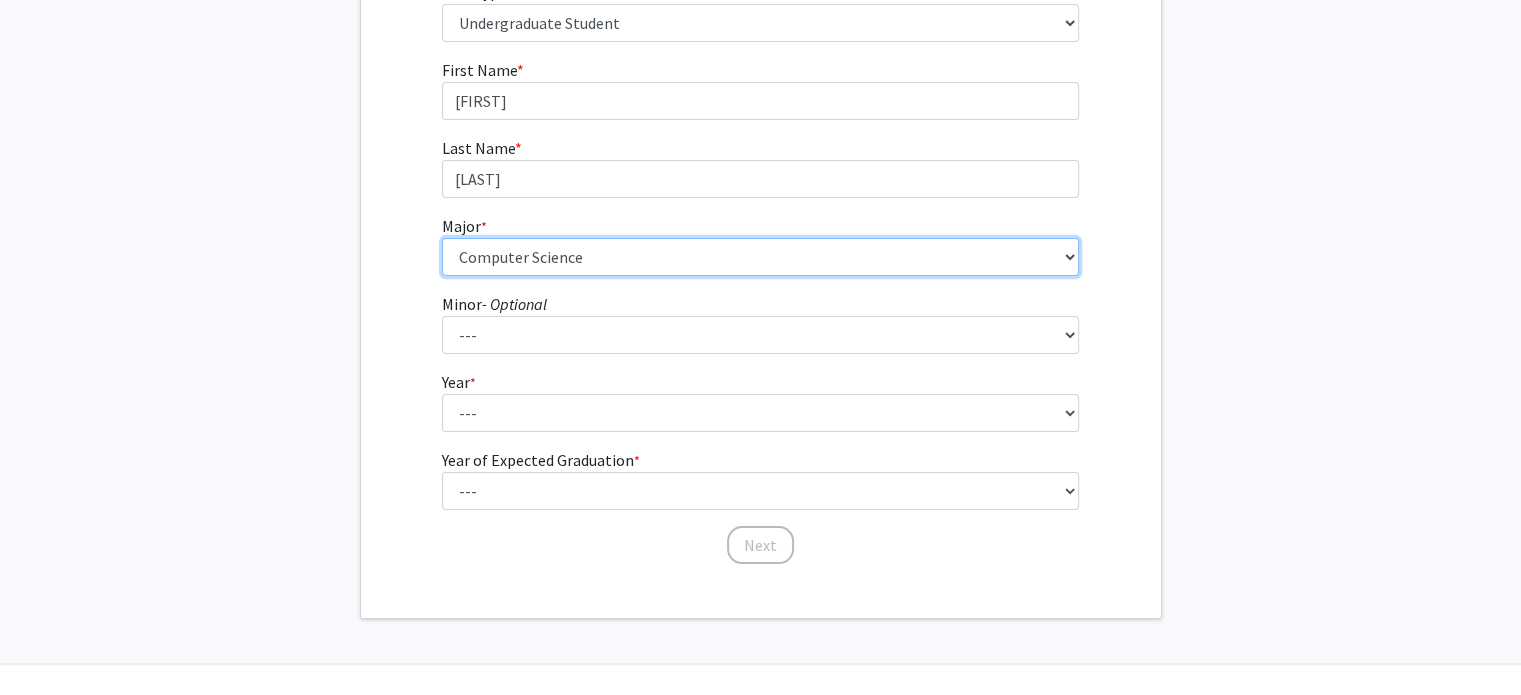 scroll, scrollTop: 300, scrollLeft: 0, axis: vertical 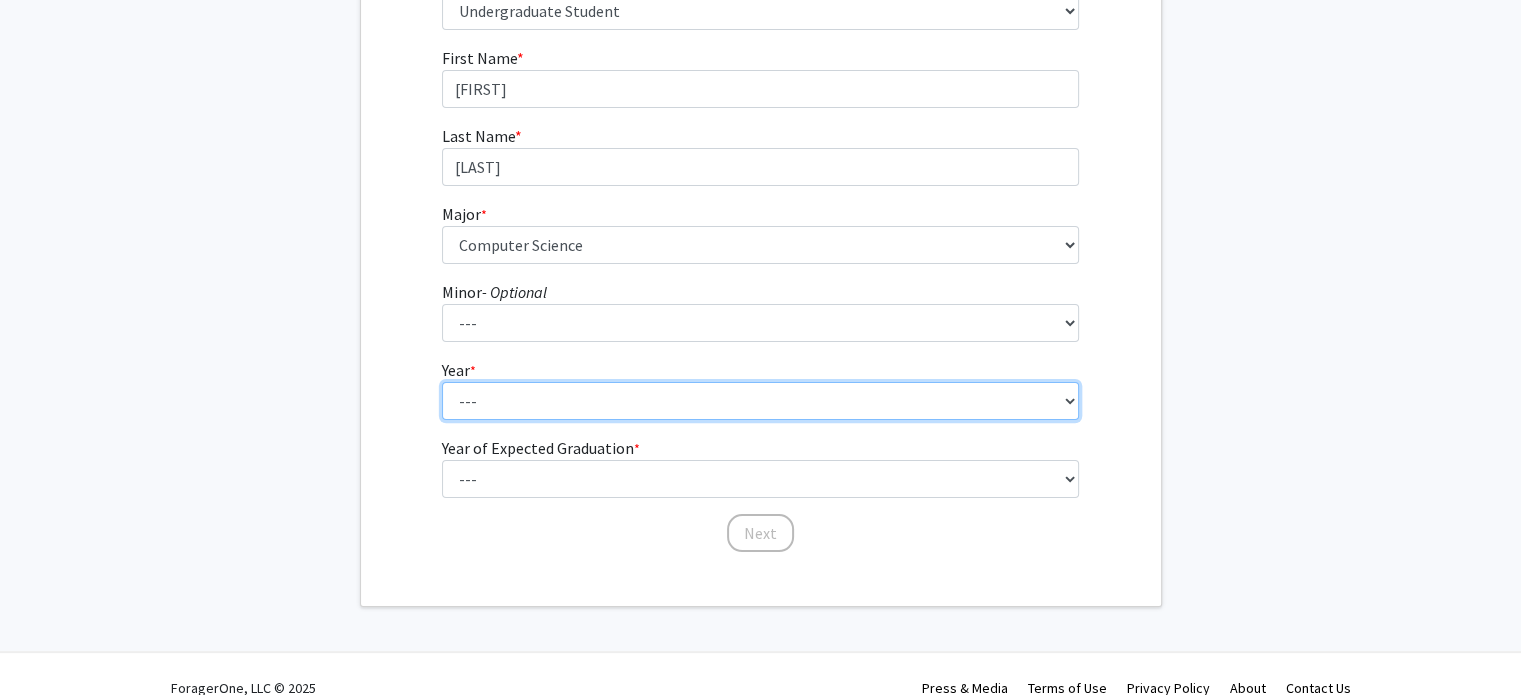 click on "---  First-year   Sophomore   Junior   Senior   Postbaccalaureate Certificate" at bounding box center (760, 401) 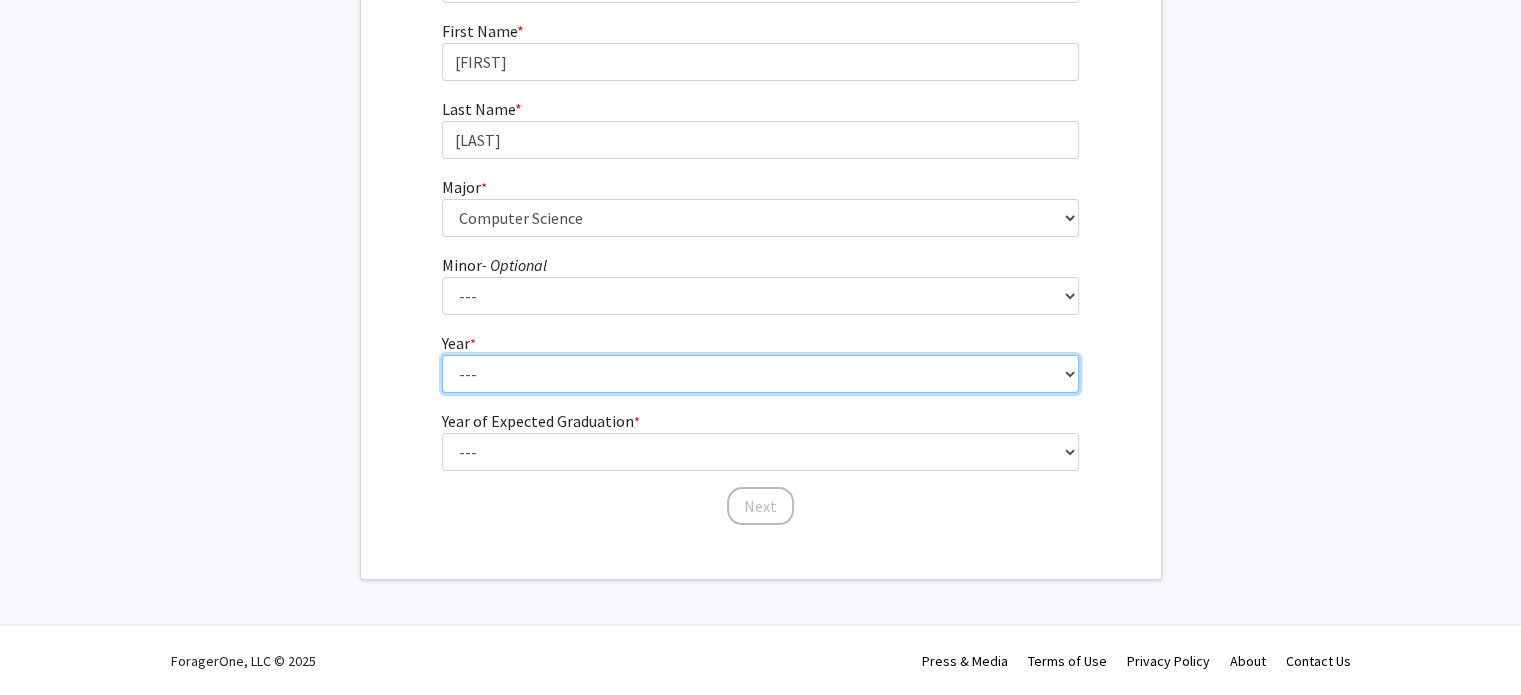 scroll, scrollTop: 326, scrollLeft: 0, axis: vertical 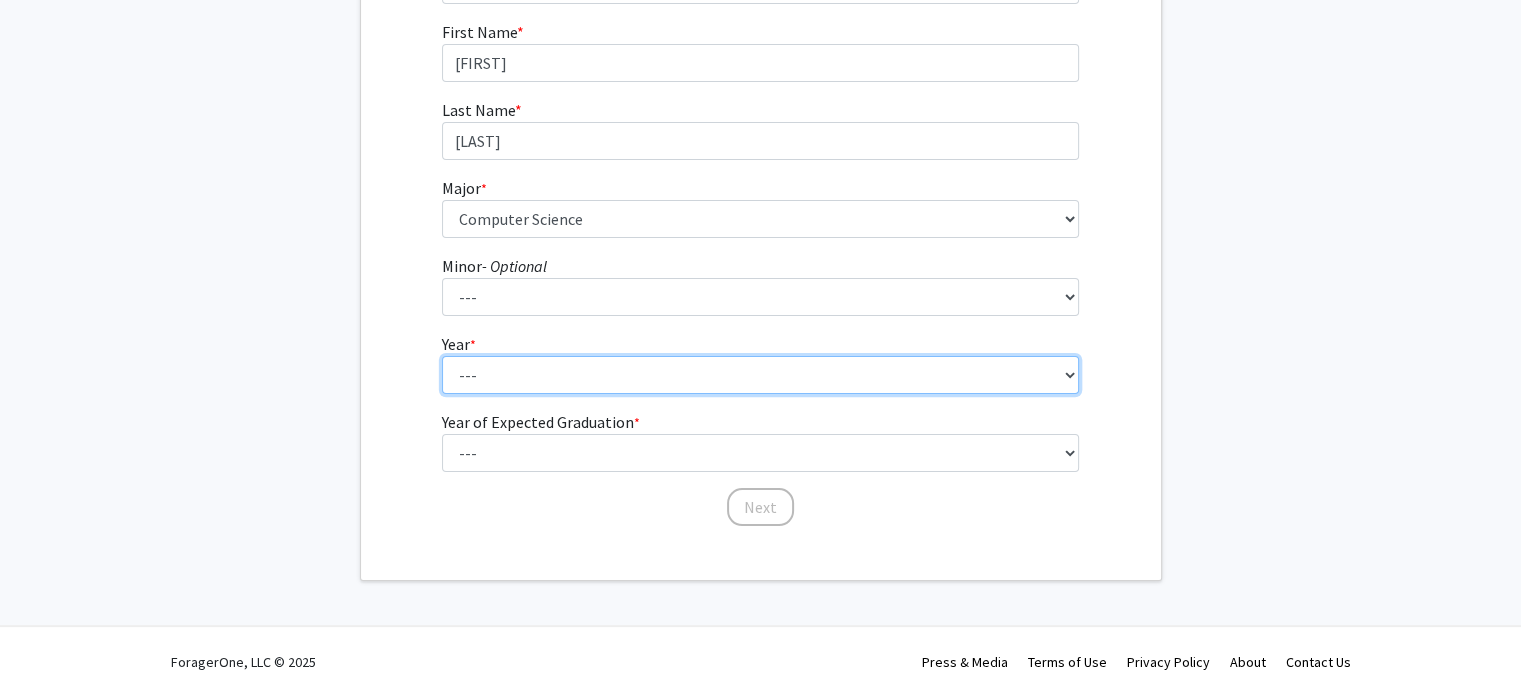 click on "---  First-year   Sophomore   Junior   Senior   Postbaccalaureate Certificate" at bounding box center [760, 375] 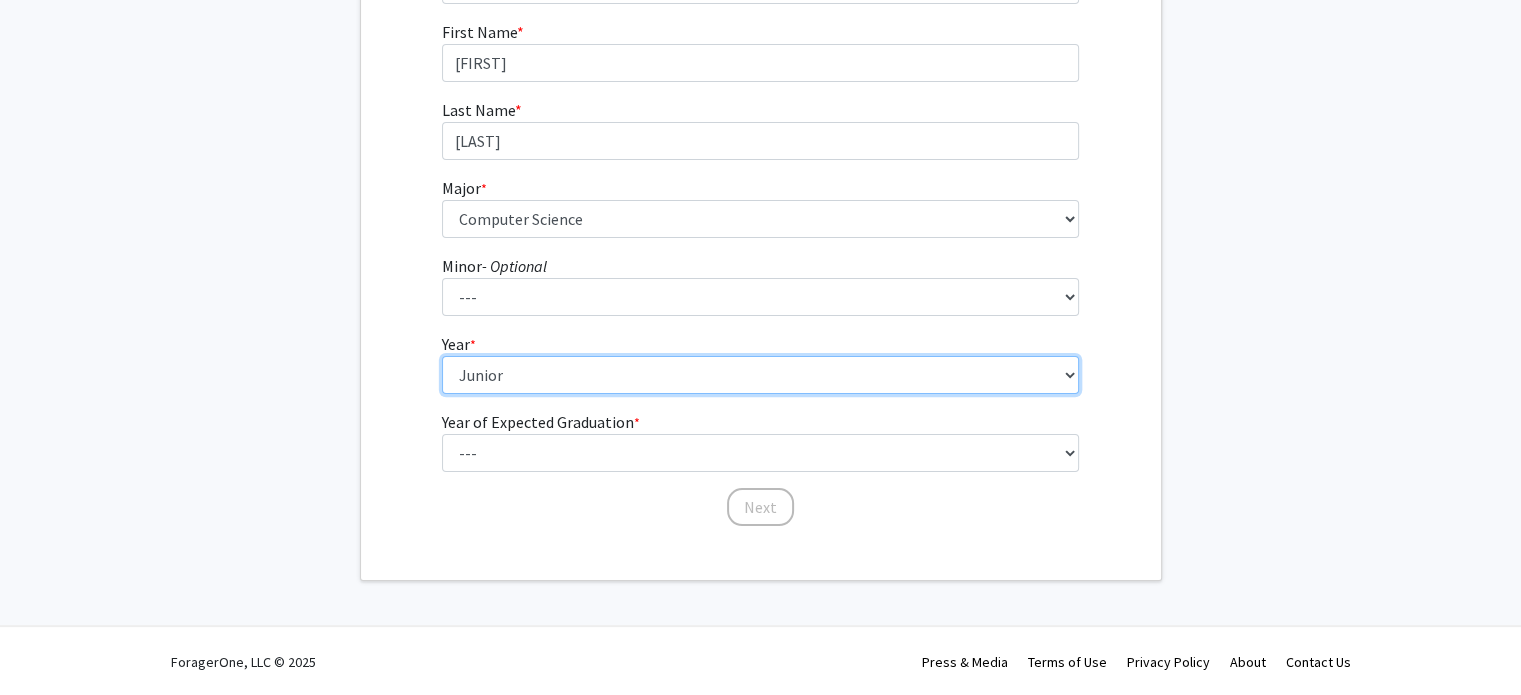 click on "---  First-year   Sophomore   Junior   Senior   Postbaccalaureate Certificate" at bounding box center (760, 375) 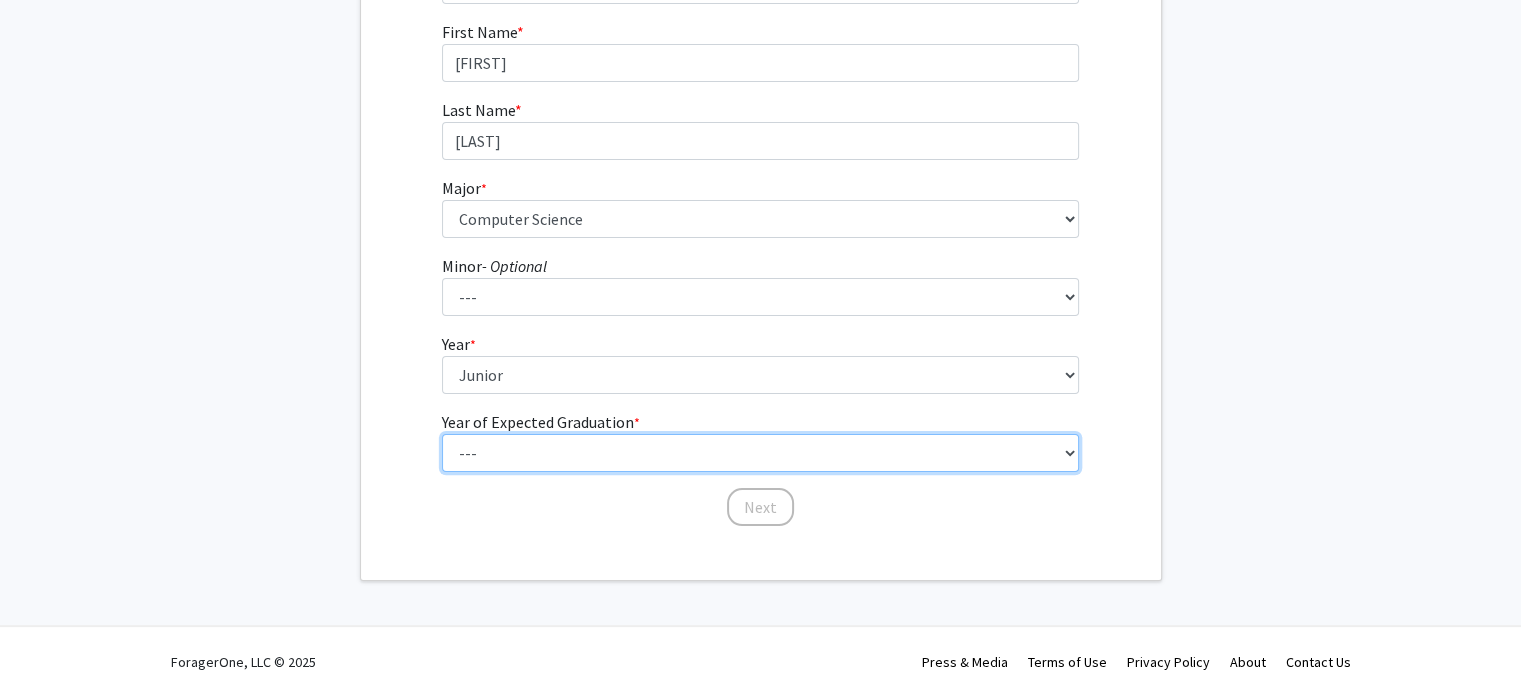 click on "---  2025   2026   2027   2028   2029   2030   2031   2032   2033   2034" at bounding box center [760, 453] 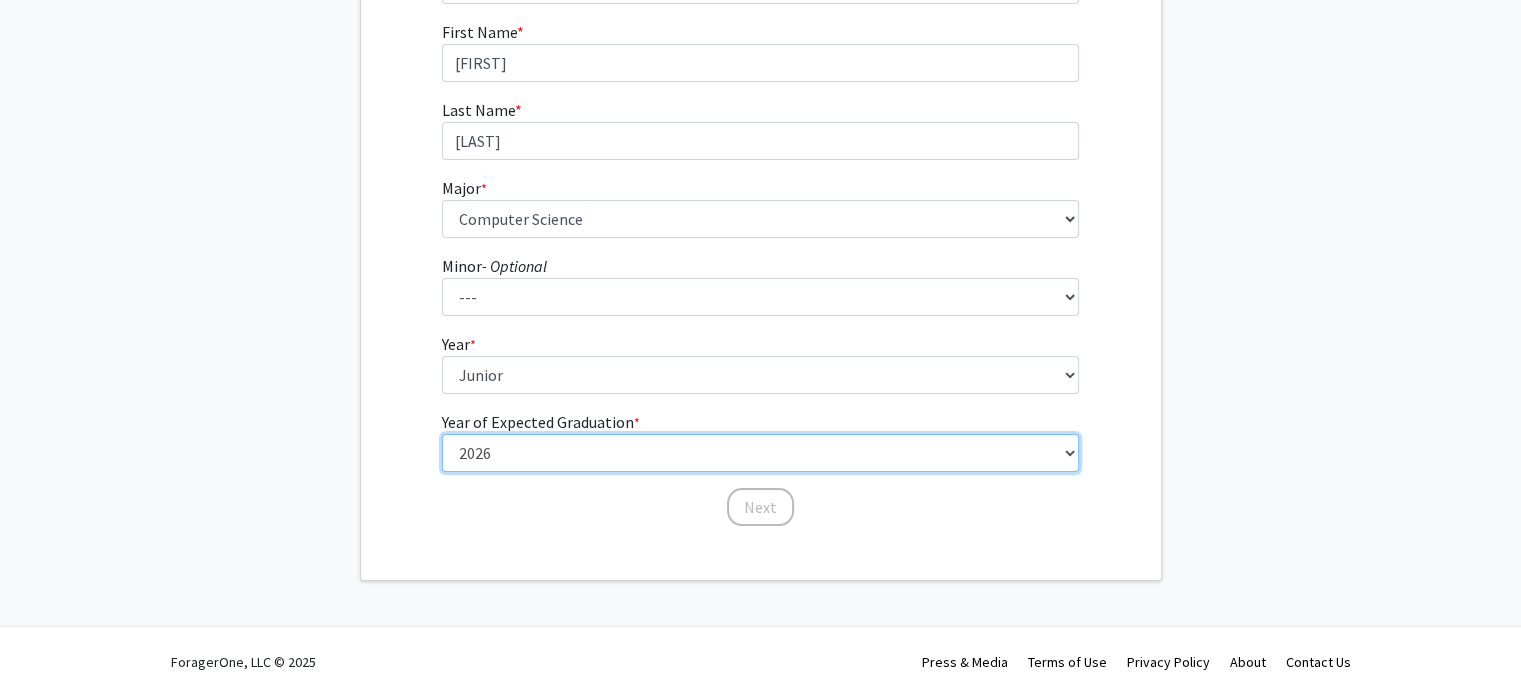 click on "---  2025   2026   2027   2028   2029   2030   2031   2032   2033   2034" at bounding box center (760, 453) 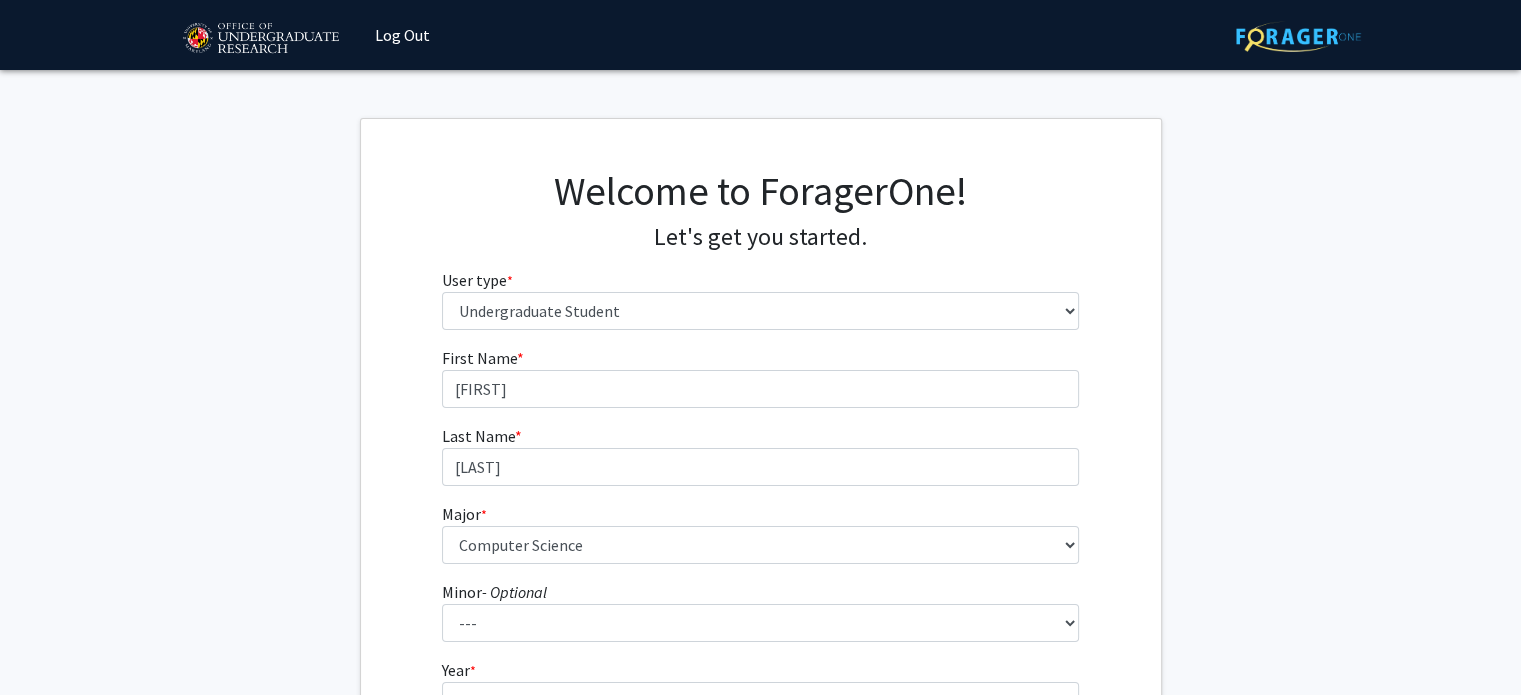 scroll, scrollTop: 327, scrollLeft: 0, axis: vertical 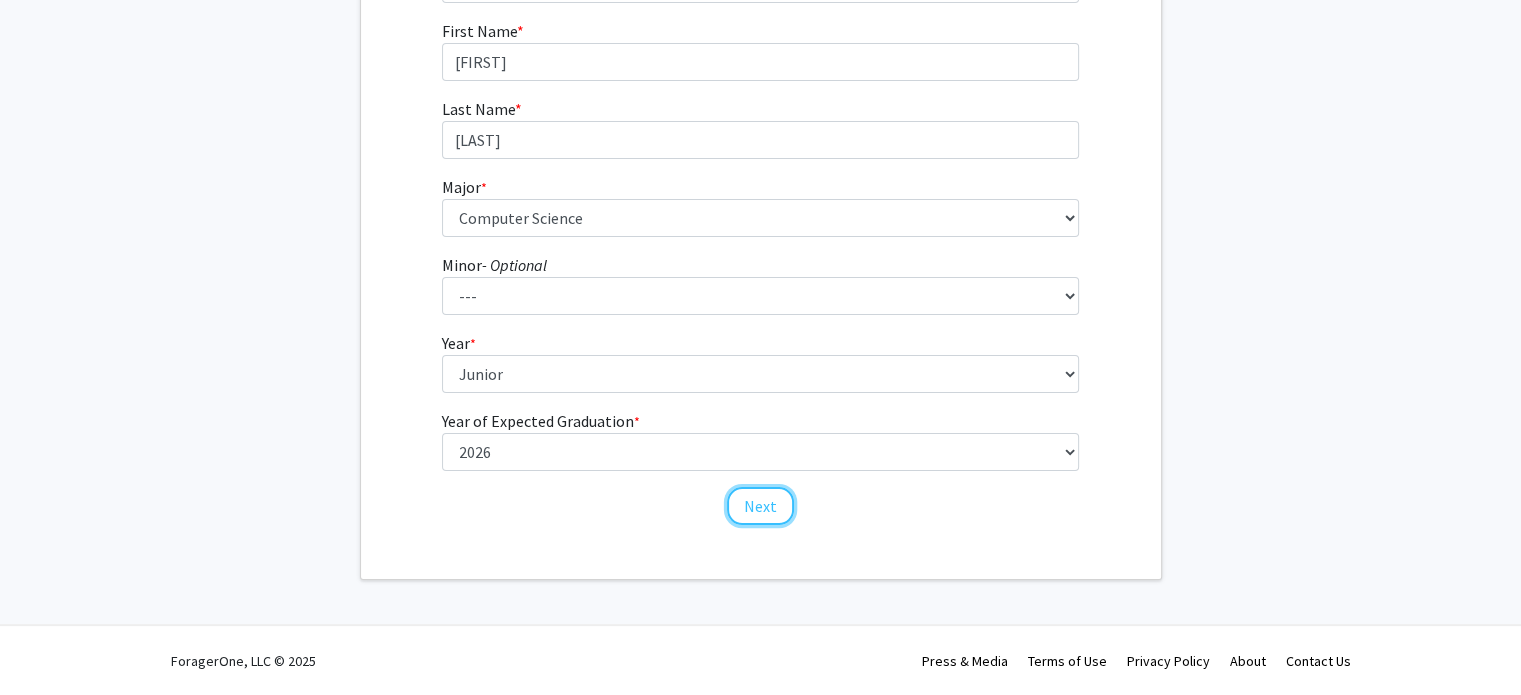 click on "Next" 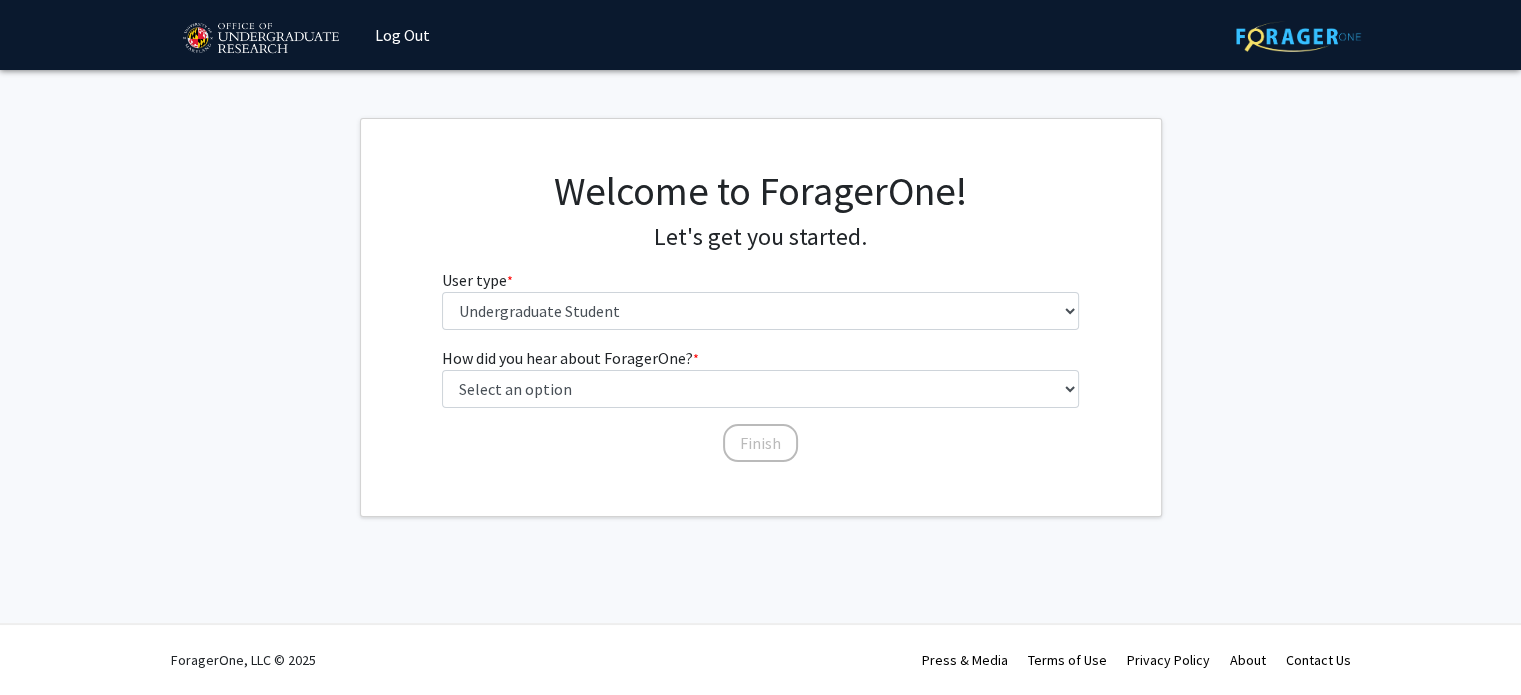 scroll, scrollTop: 0, scrollLeft: 0, axis: both 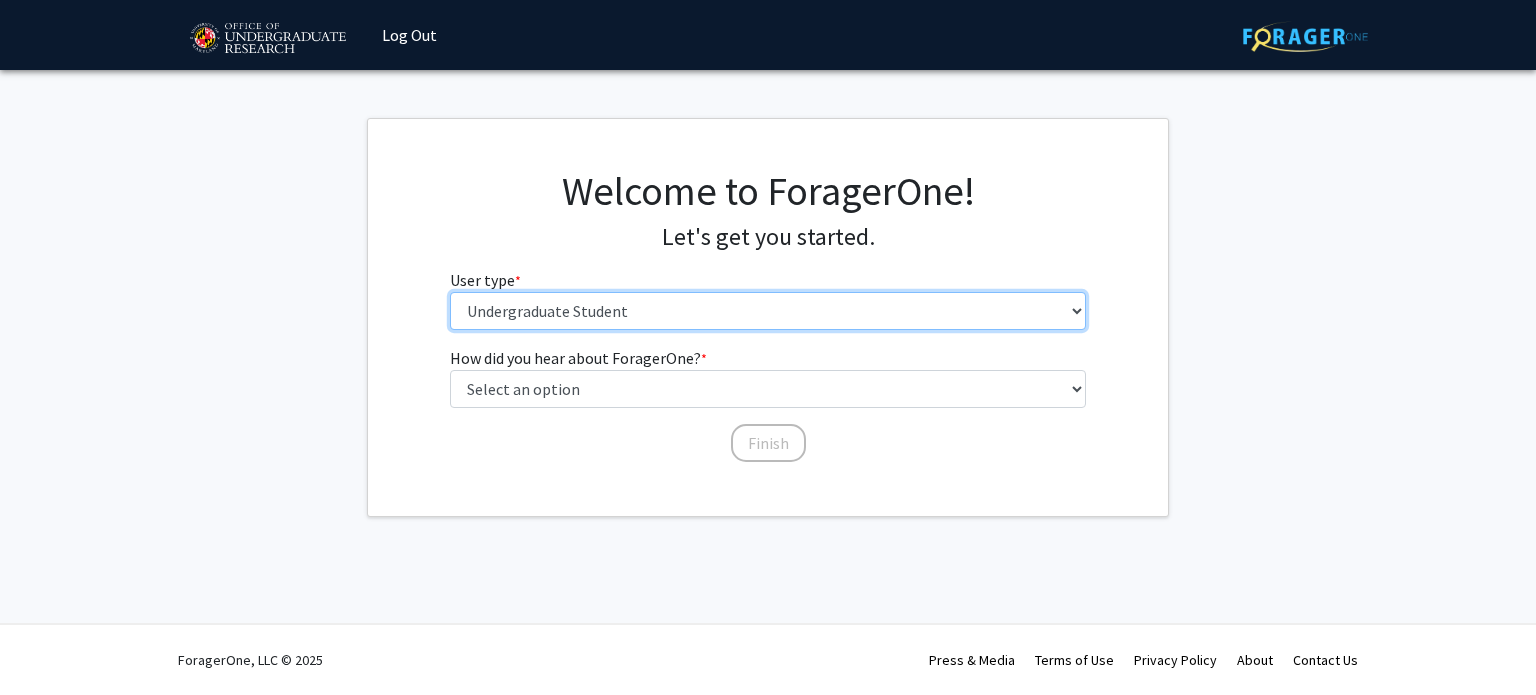 click on "Please tell us who you are  Undergraduate Student   Master's Student   Doctoral Candidate (PhD, MD, DMD, PharmD, etc.)   Postdoctoral Researcher / Research Staff / Medical Resident / Medical Fellow   Faculty   Administrative Staff" at bounding box center [768, 311] 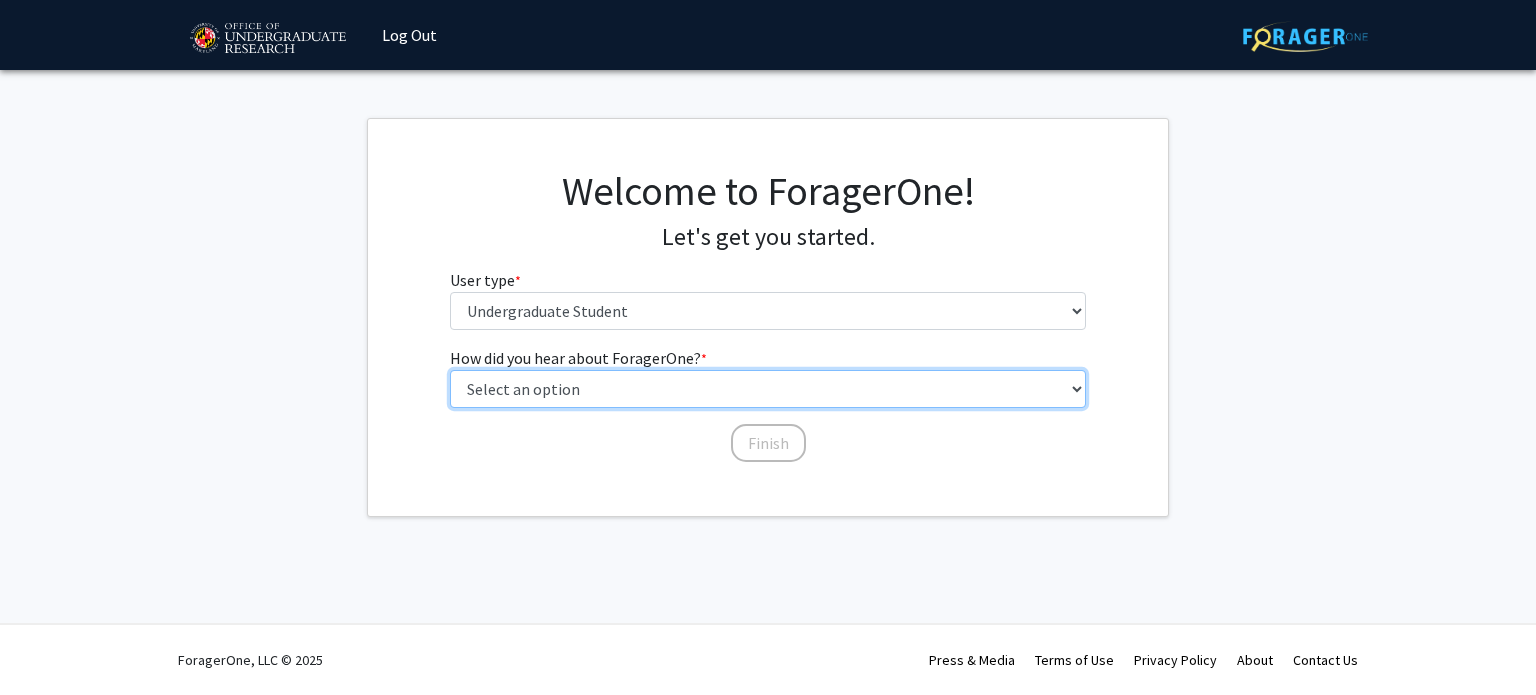 click on "Select an option  Peer/student recommendation   Faculty/staff recommendation   University website   University email or newsletter   Other" at bounding box center (768, 389) 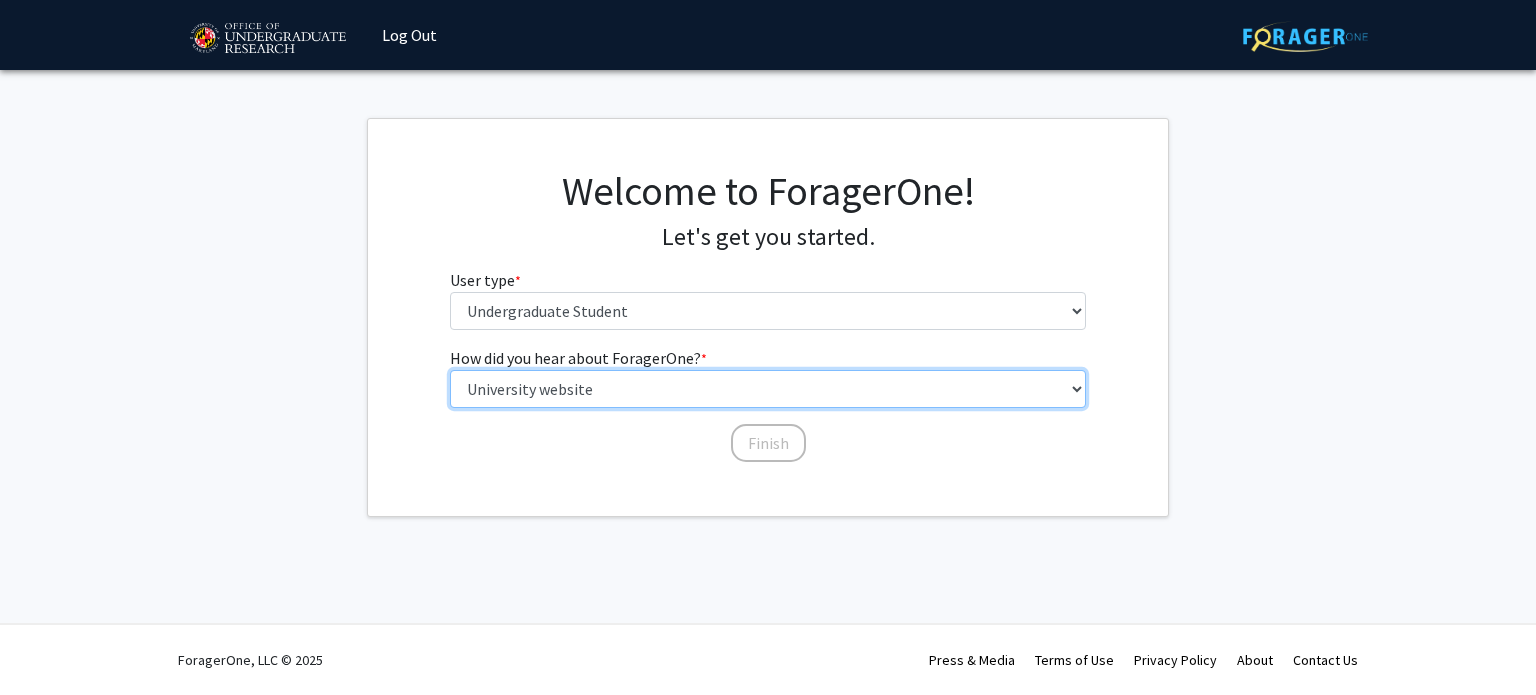 click on "Select an option  Peer/student recommendation   Faculty/staff recommendation   University website   University email or newsletter   Other" at bounding box center [768, 389] 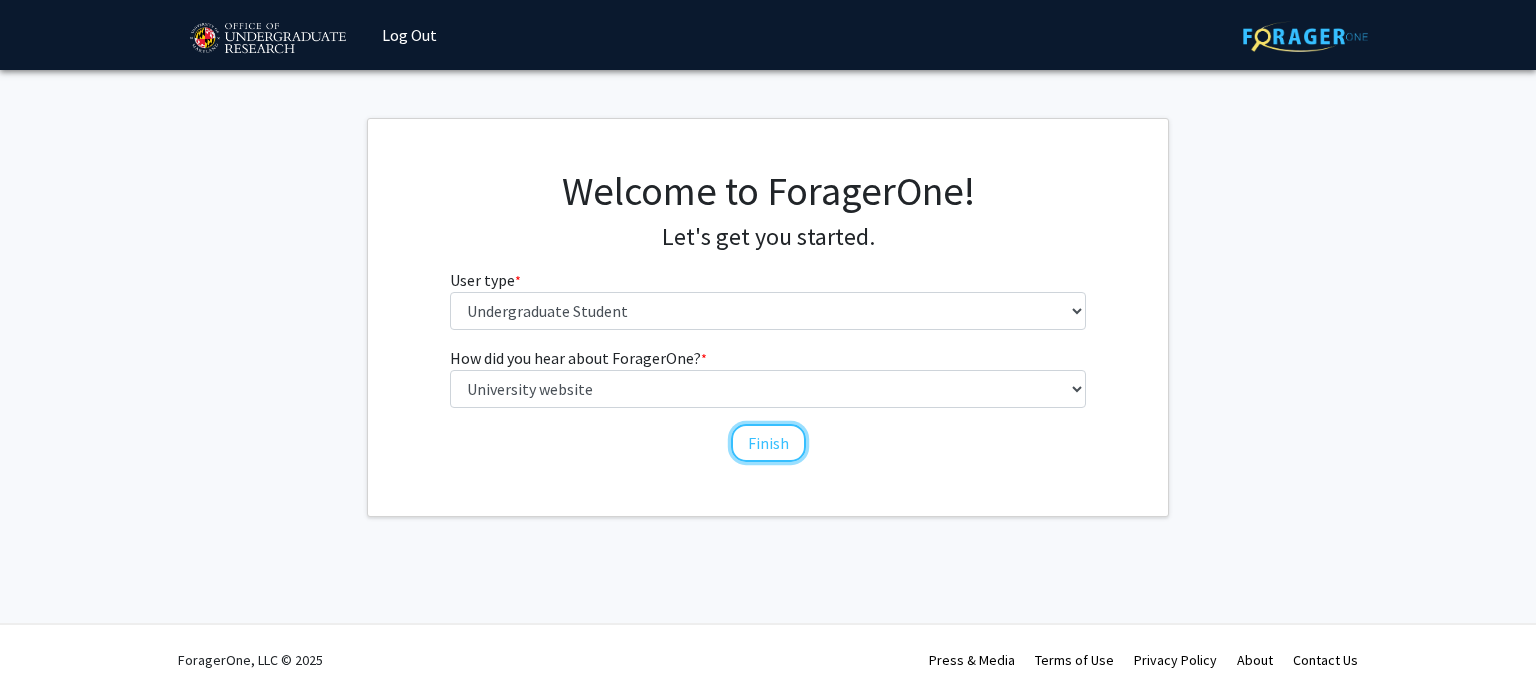 click on "Finish" 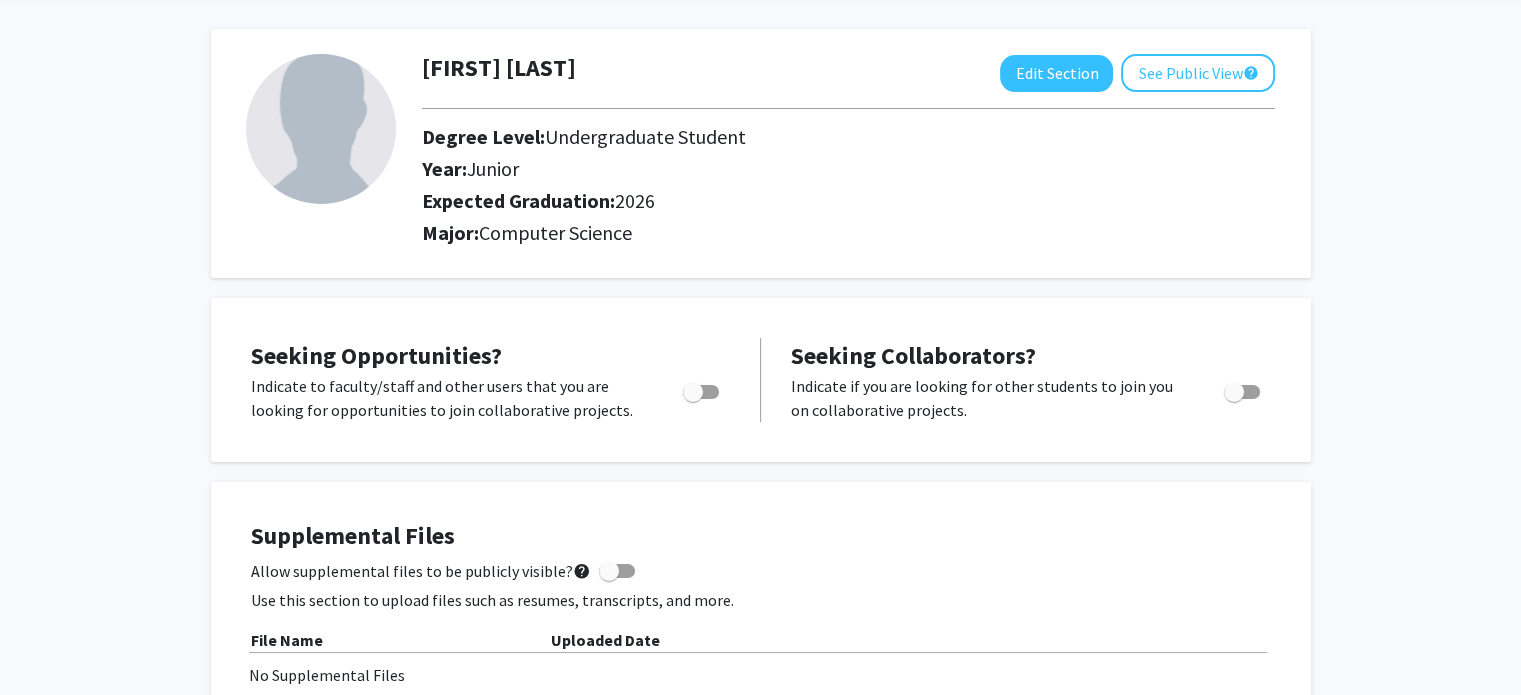 scroll, scrollTop: 0, scrollLeft: 0, axis: both 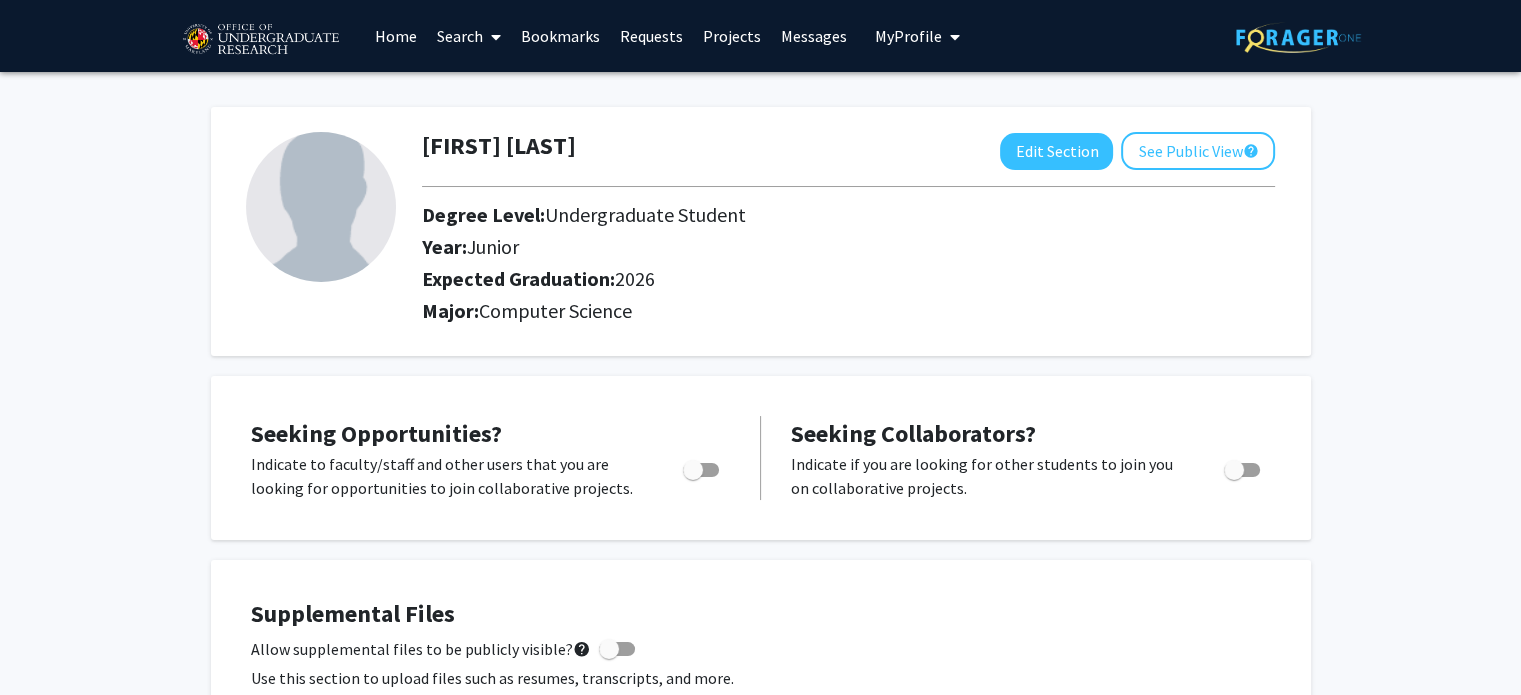 click on "Search" at bounding box center [469, 36] 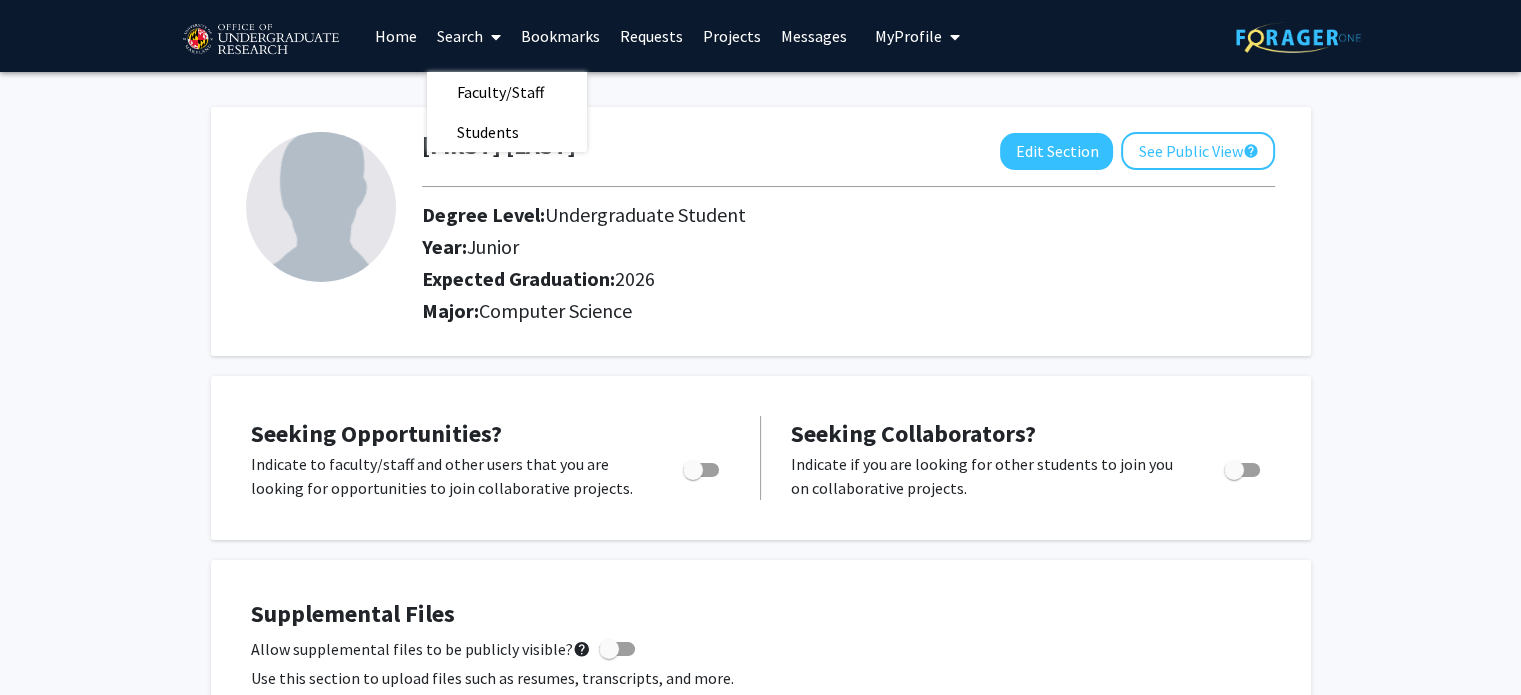 click on "Faculty/Staff" at bounding box center [500, 92] 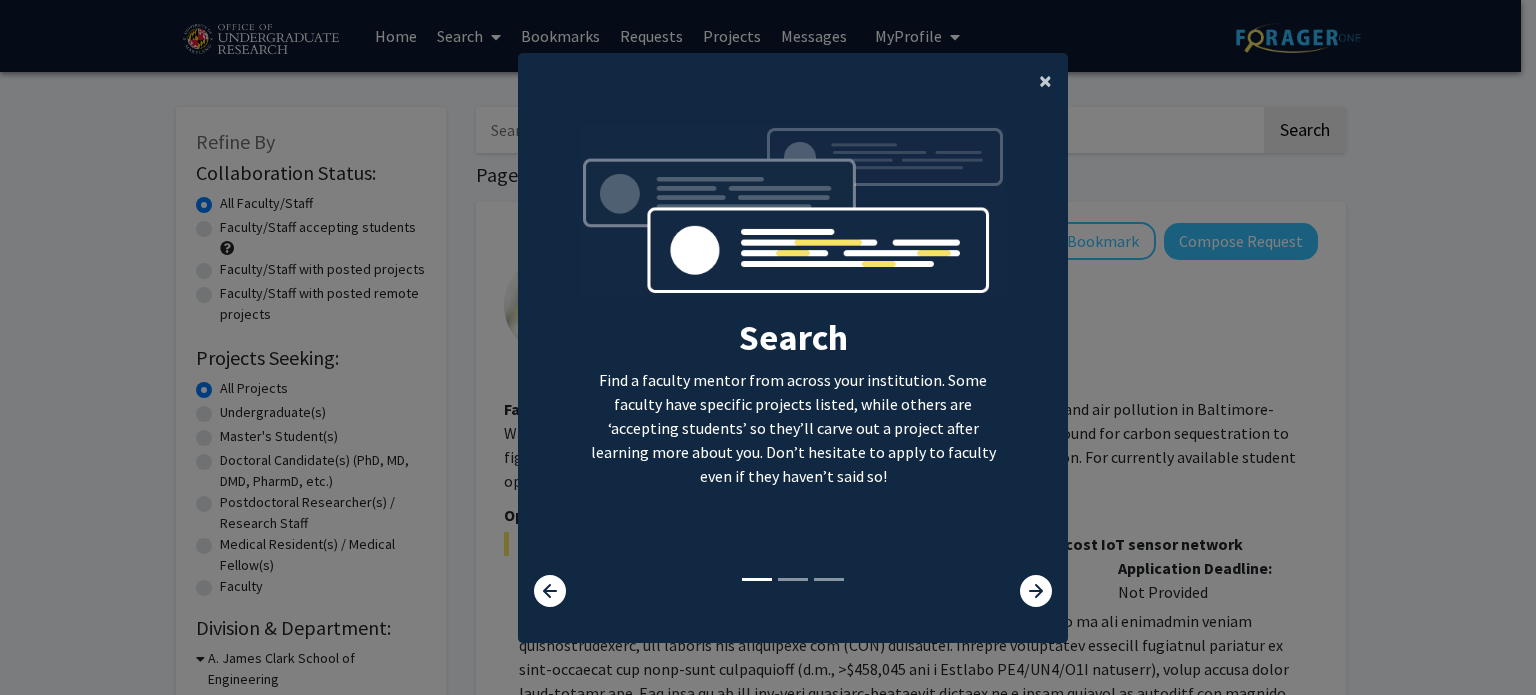 click on "×" 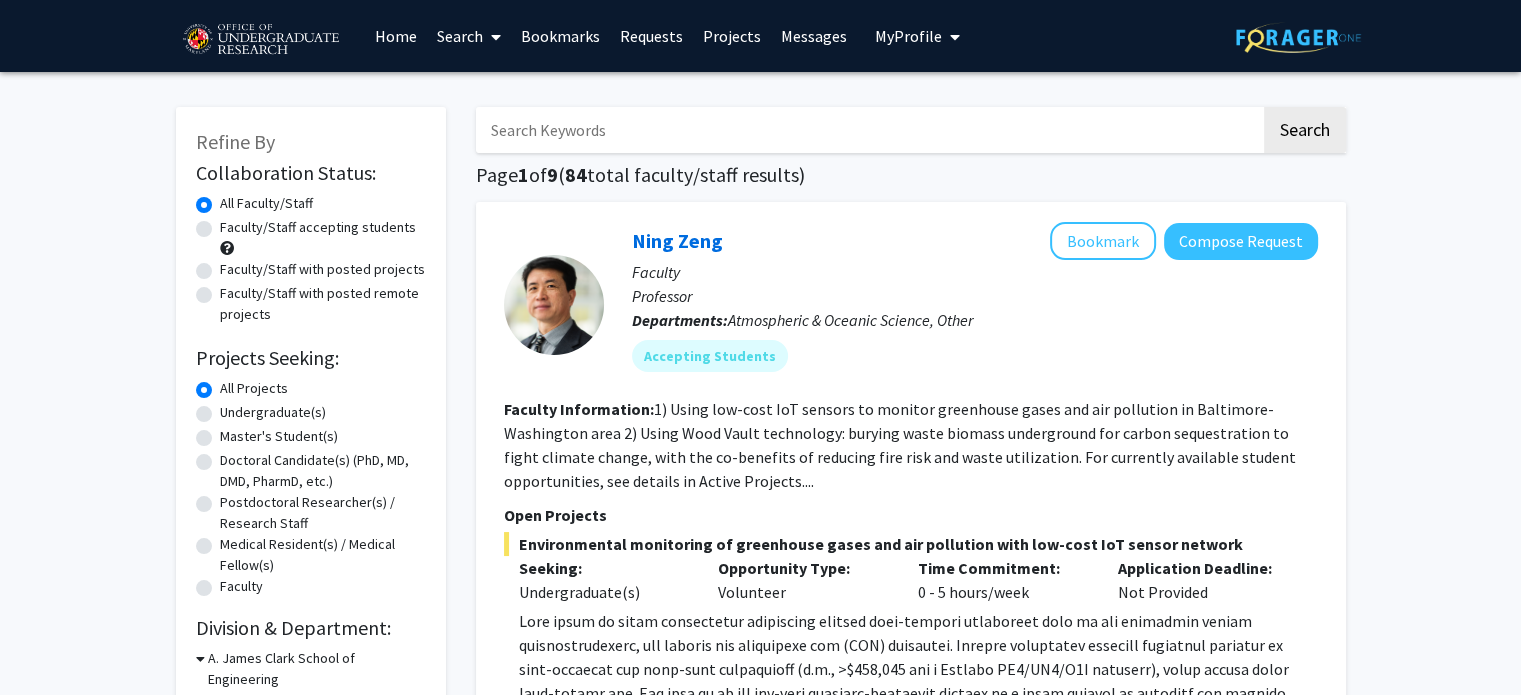 click on "Undergraduate(s)" 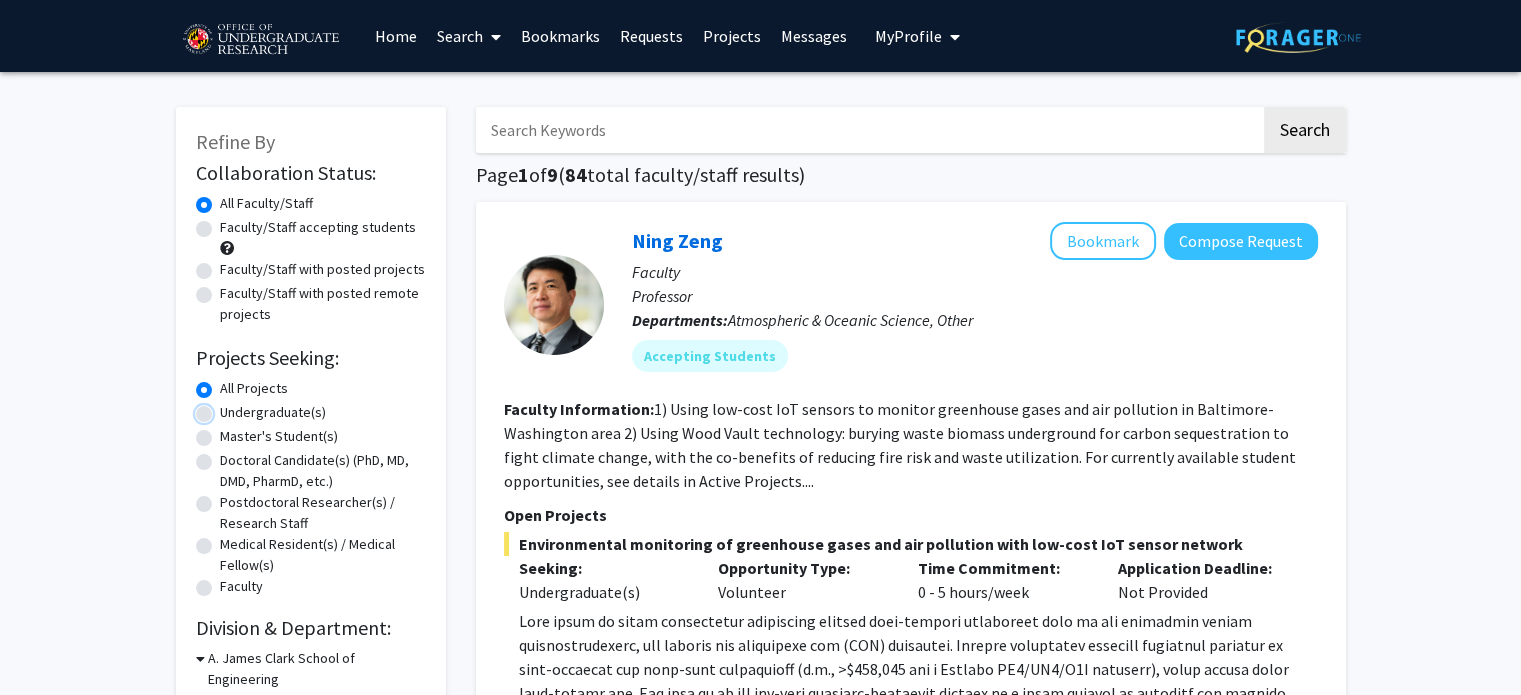 click on "Undergraduate(s)" at bounding box center (226, 408) 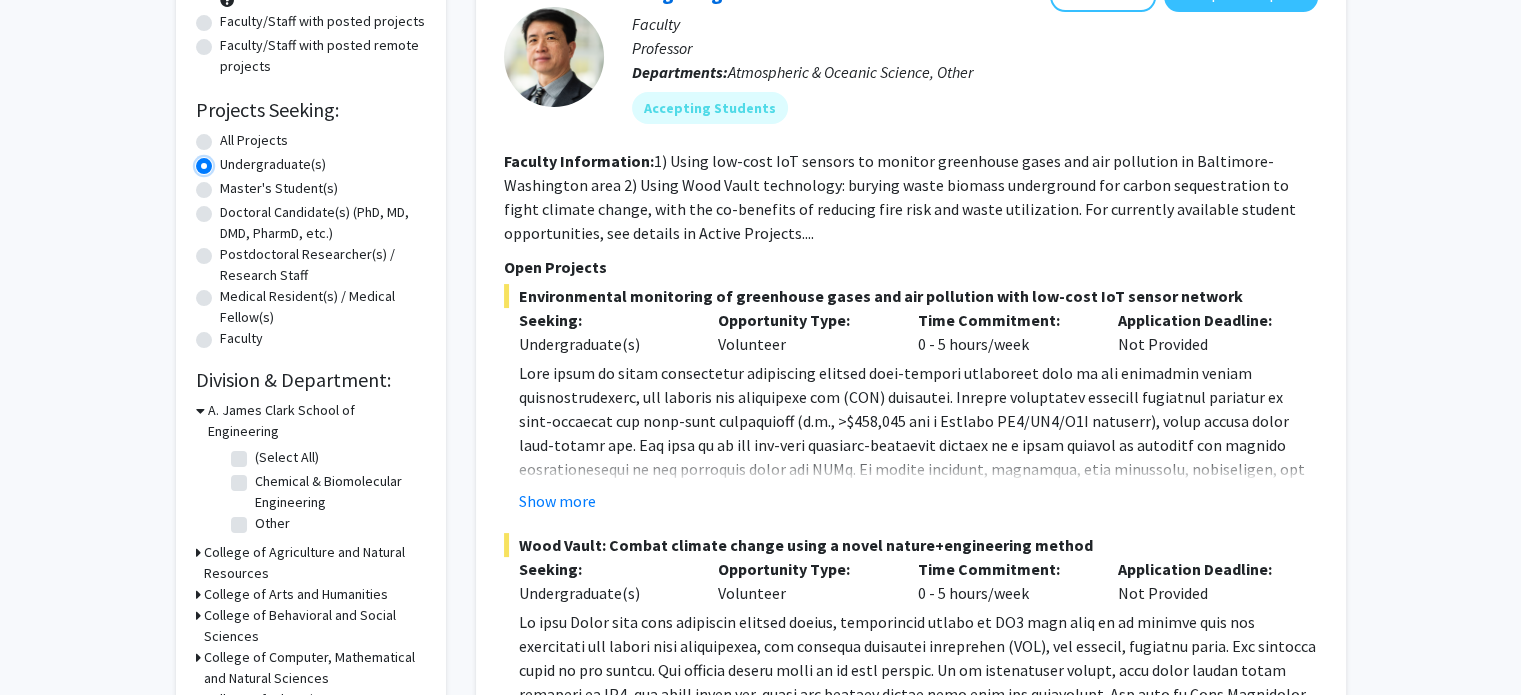 scroll, scrollTop: 280, scrollLeft: 0, axis: vertical 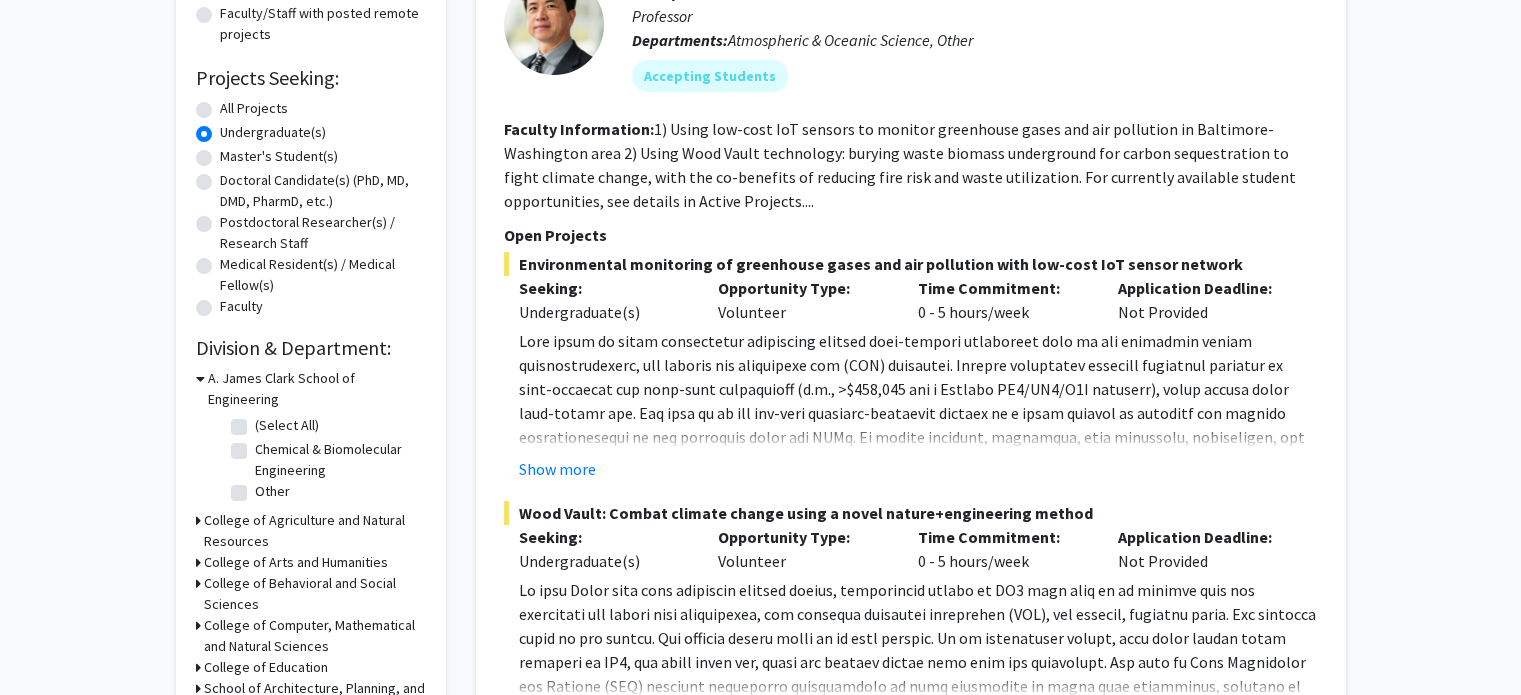 click on "Show more" 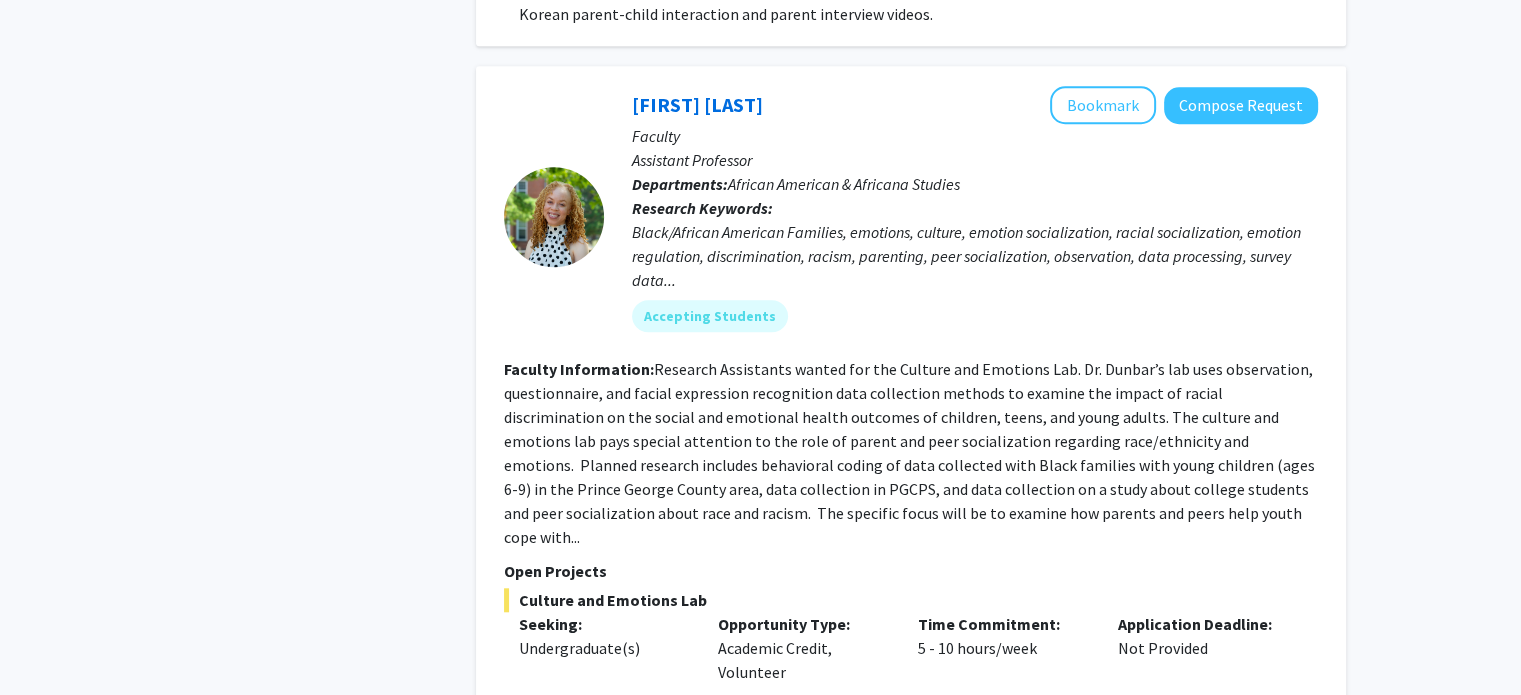 scroll, scrollTop: 9580, scrollLeft: 0, axis: vertical 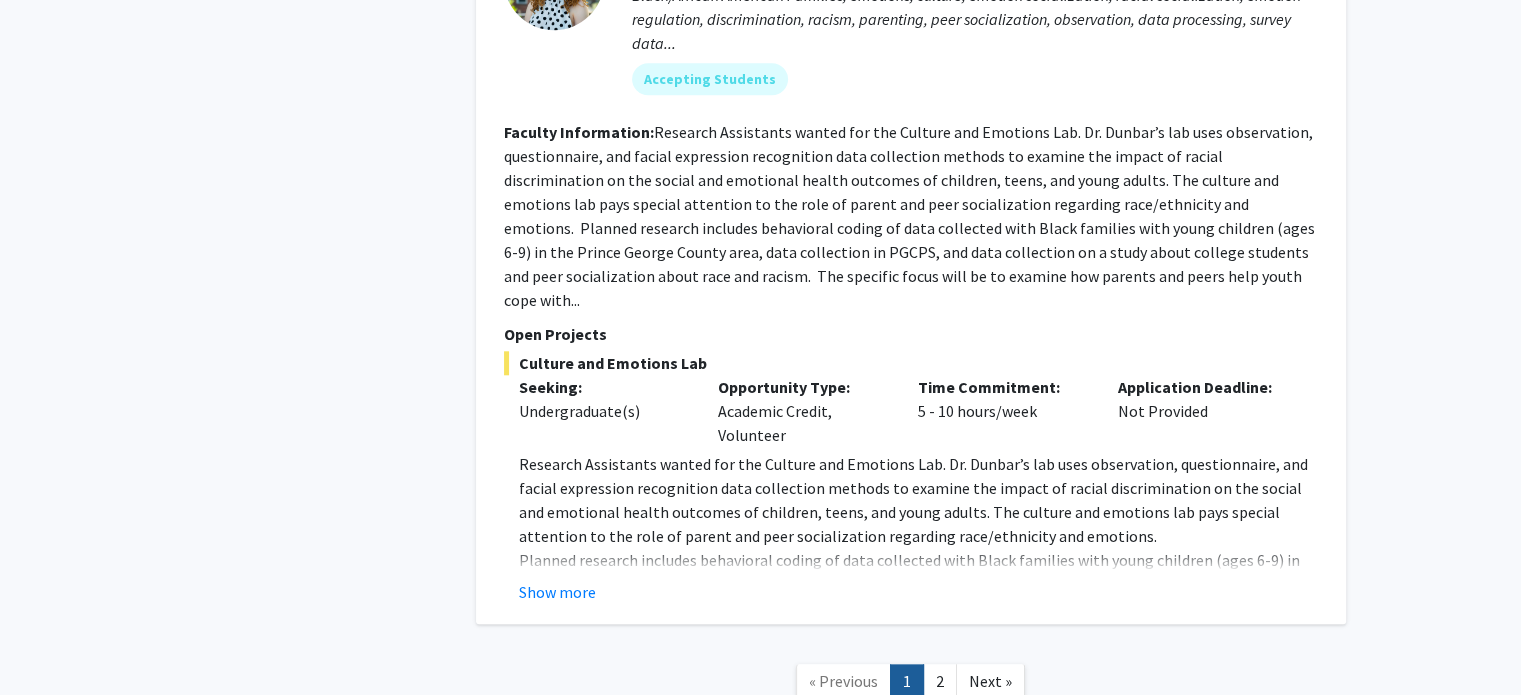 click on "2" 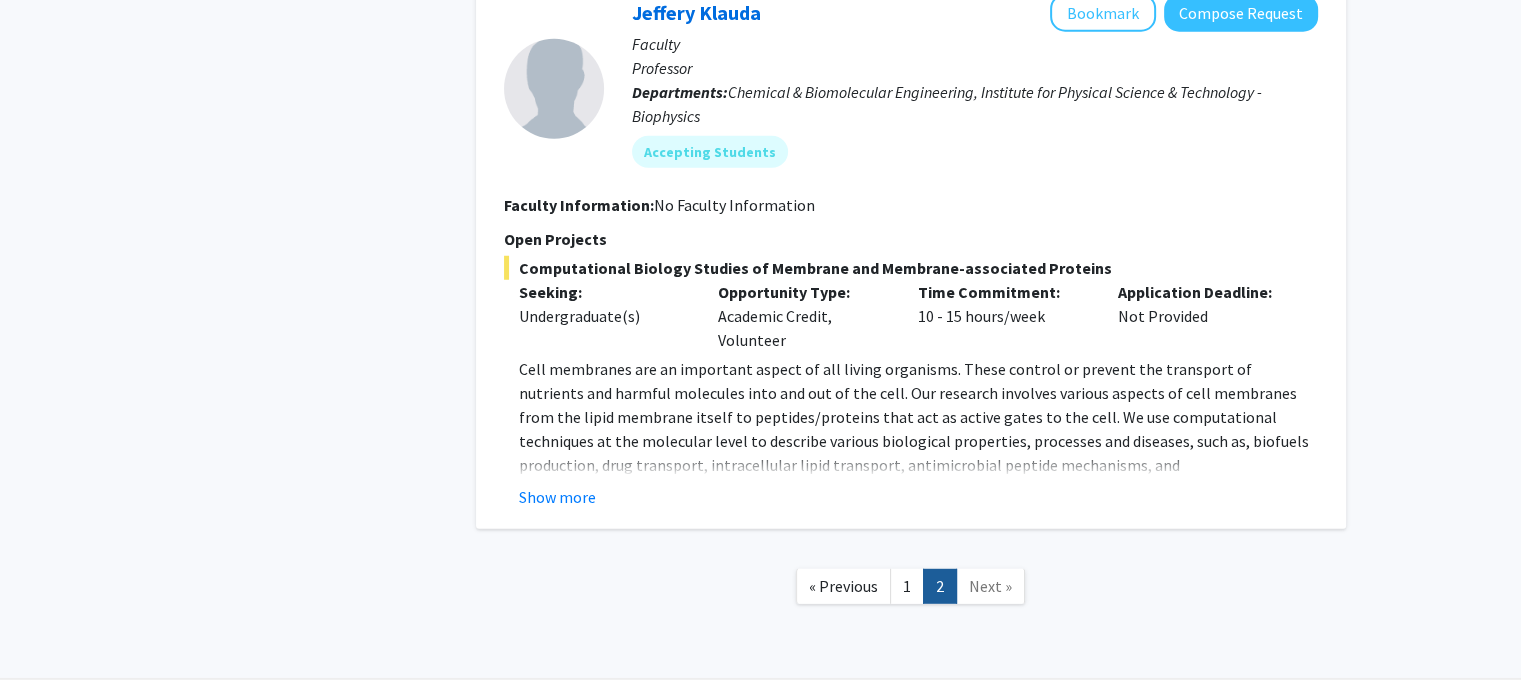scroll, scrollTop: 5433, scrollLeft: 0, axis: vertical 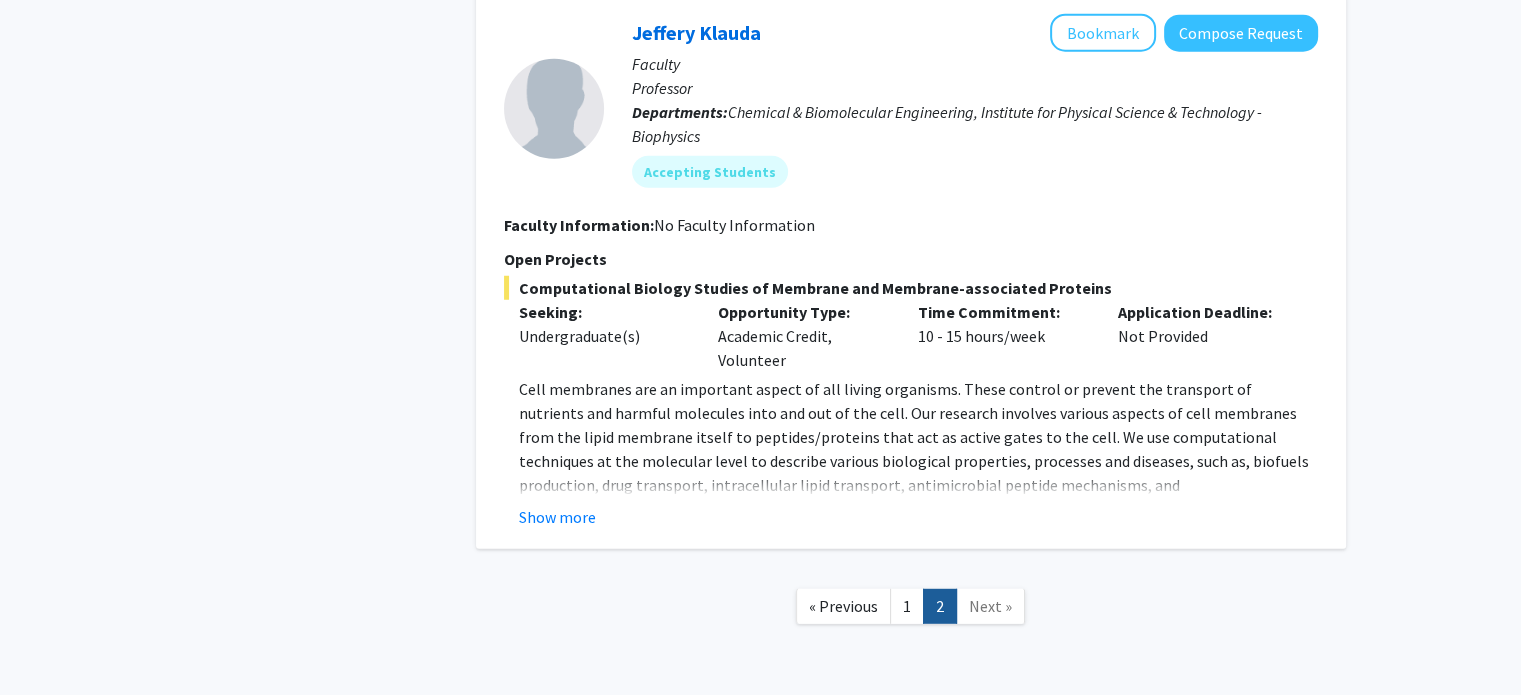 click on "Cell membranes are an important aspect of all living organisms. These control or prevent the transport of nutrients and harmful molecules into and out of the cell. Our research involves various aspects of cell membranes from the lipid membrane itself to peptides/proteins that act as active gates to the cell. We use computational techniques at the molecular level to describe various biological properties, processes and diseases, such as, biofuels production, drug transport, intracellular lipid transport, antimicrobial peptide mechanisms, and bacterial/mammalian membrane modeling. Additional applications to our work are probing mechanisms of lipid transport within the cell, how microbes become resistant to antibiotics, modeling proteins of SARS-CoV-2, estimating drug permeation across the skin, growth mechanisms in pancreatic cancer, and understanding neurodegeneration diseases. Our simulations utilize high-performance computing and some work involves the use of machine learning" 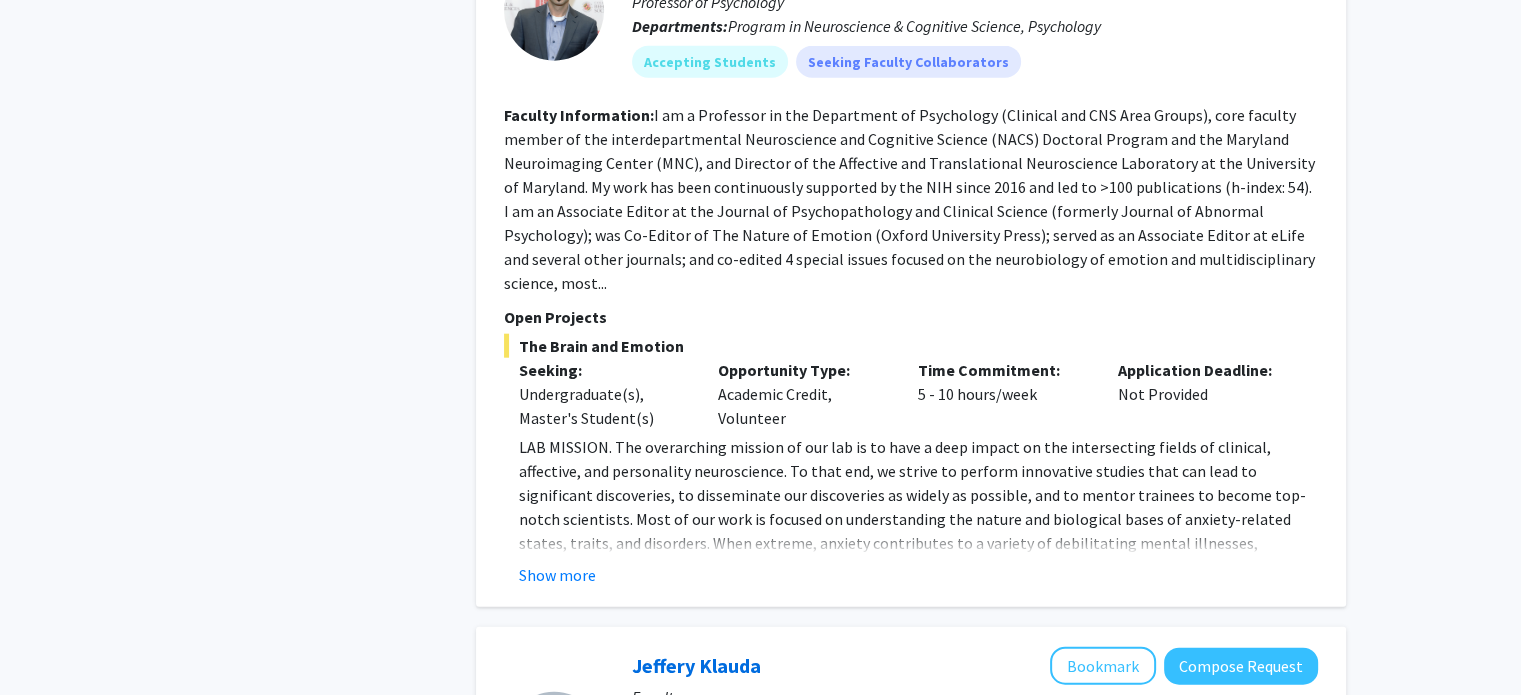 scroll, scrollTop: 4812, scrollLeft: 0, axis: vertical 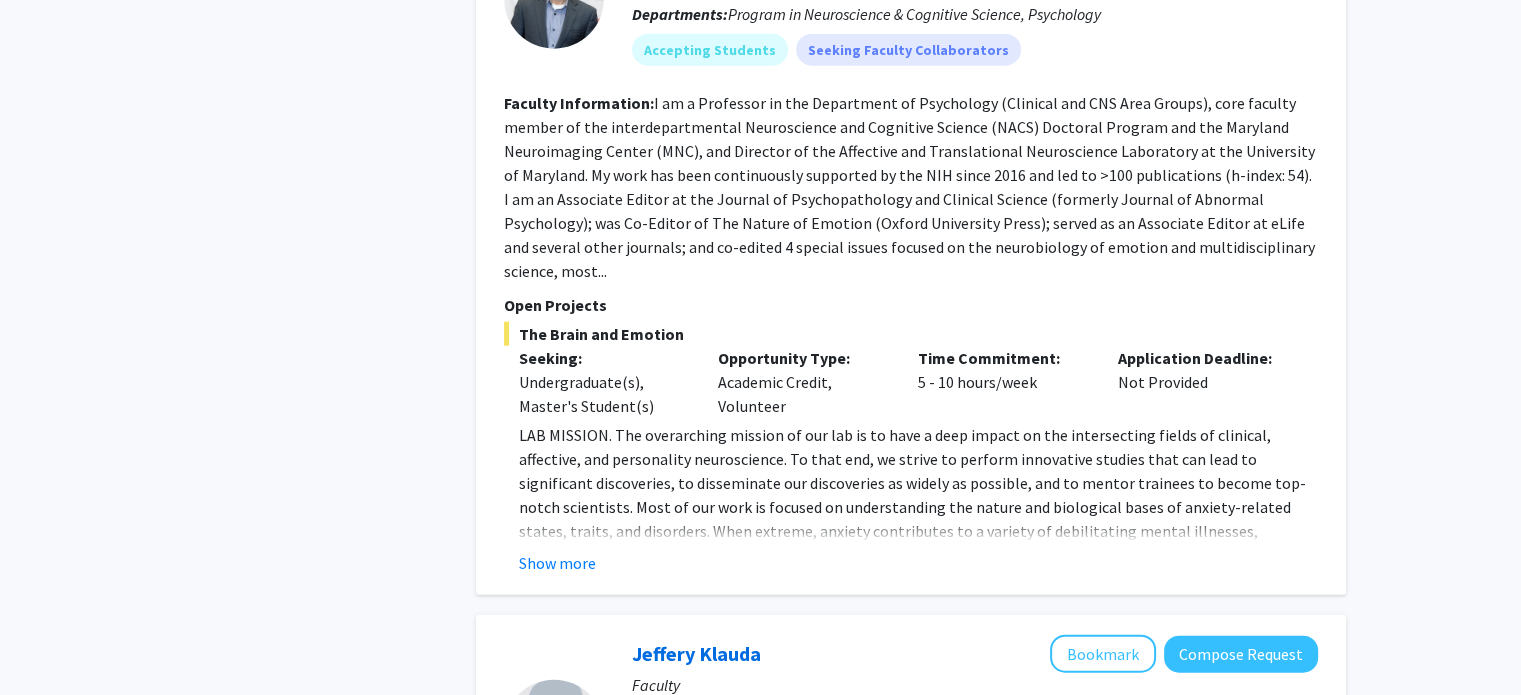 click on "Show more" 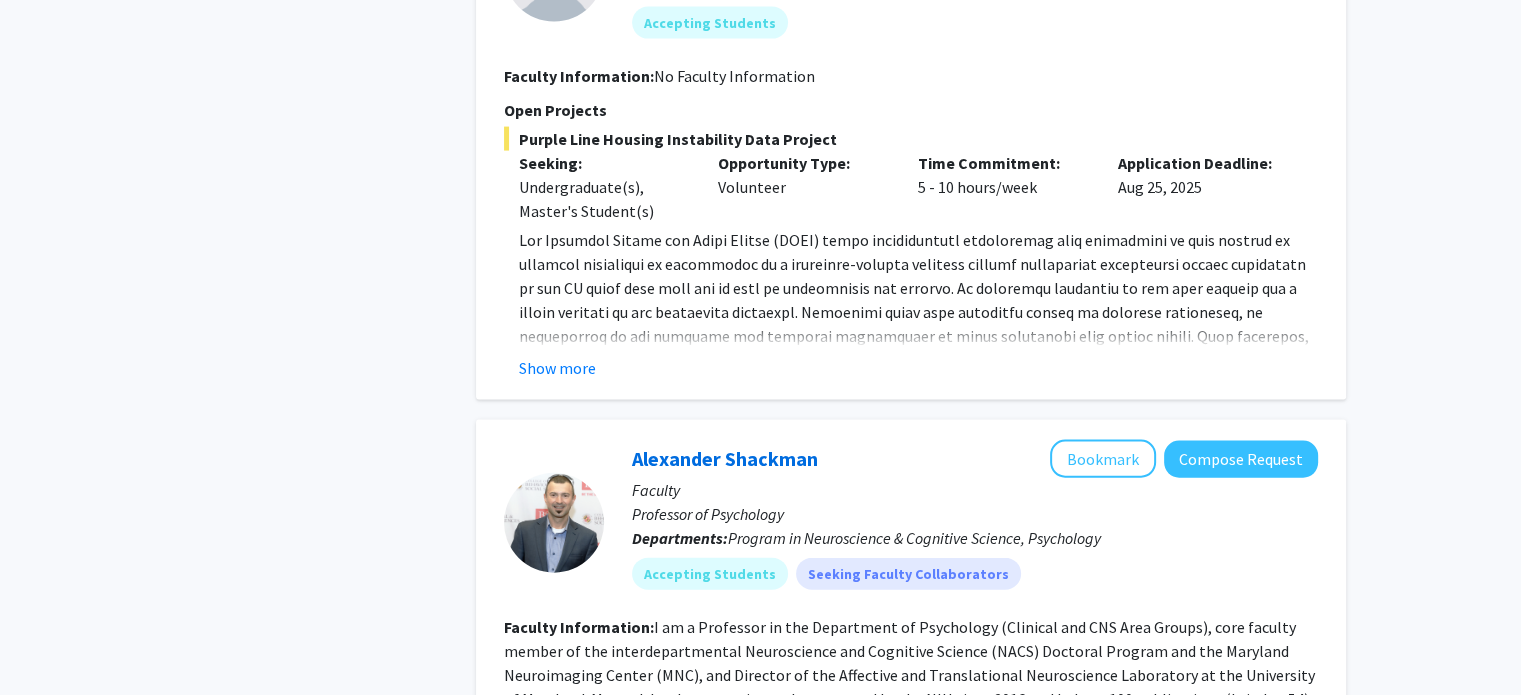 scroll, scrollTop: 4028, scrollLeft: 0, axis: vertical 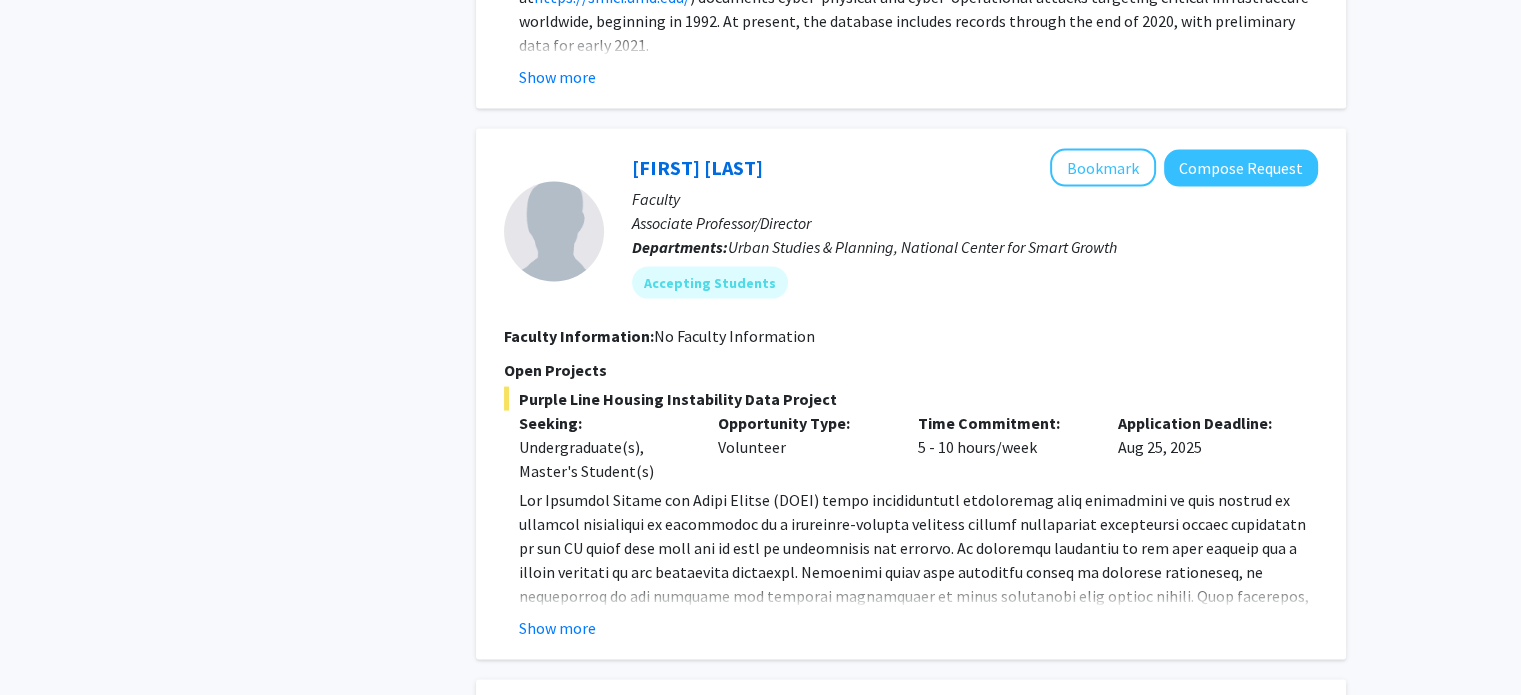 click on "Show more" 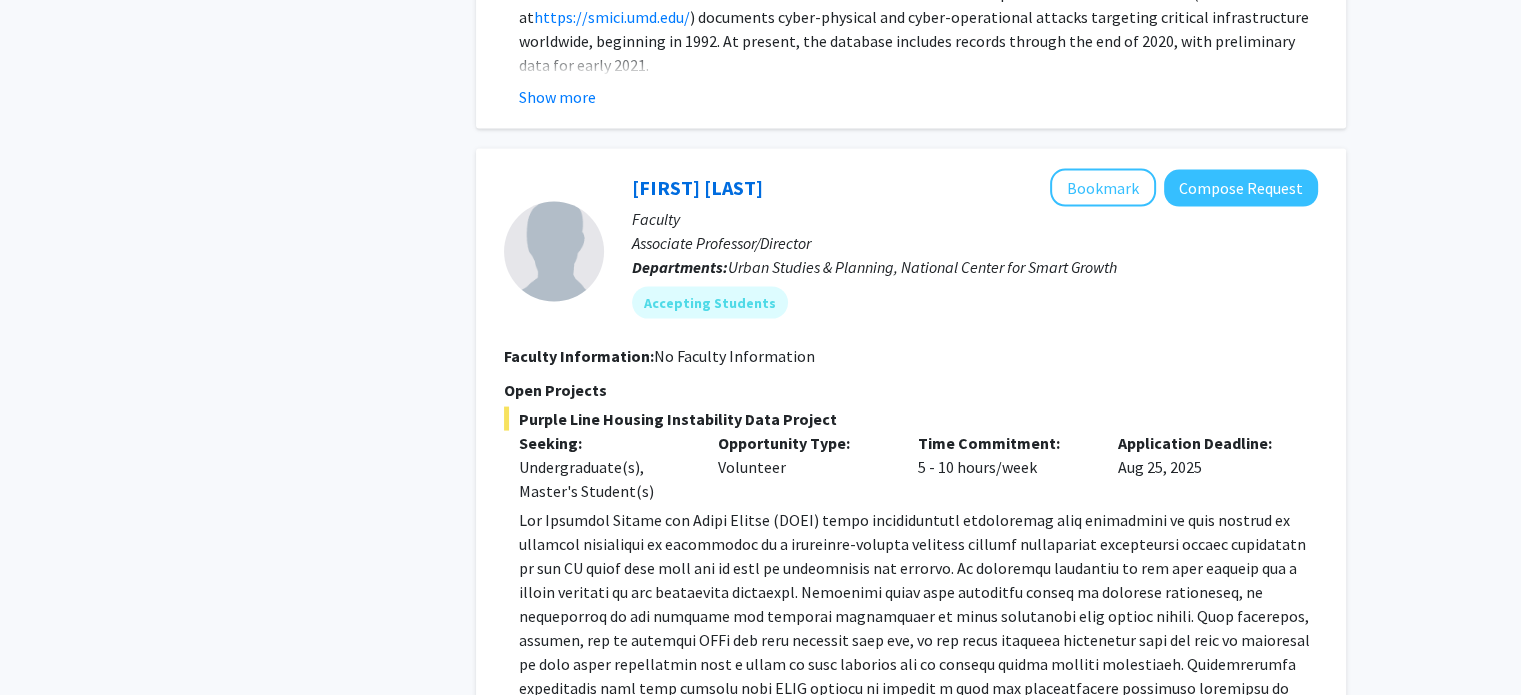 scroll, scrollTop: 3972, scrollLeft: 0, axis: vertical 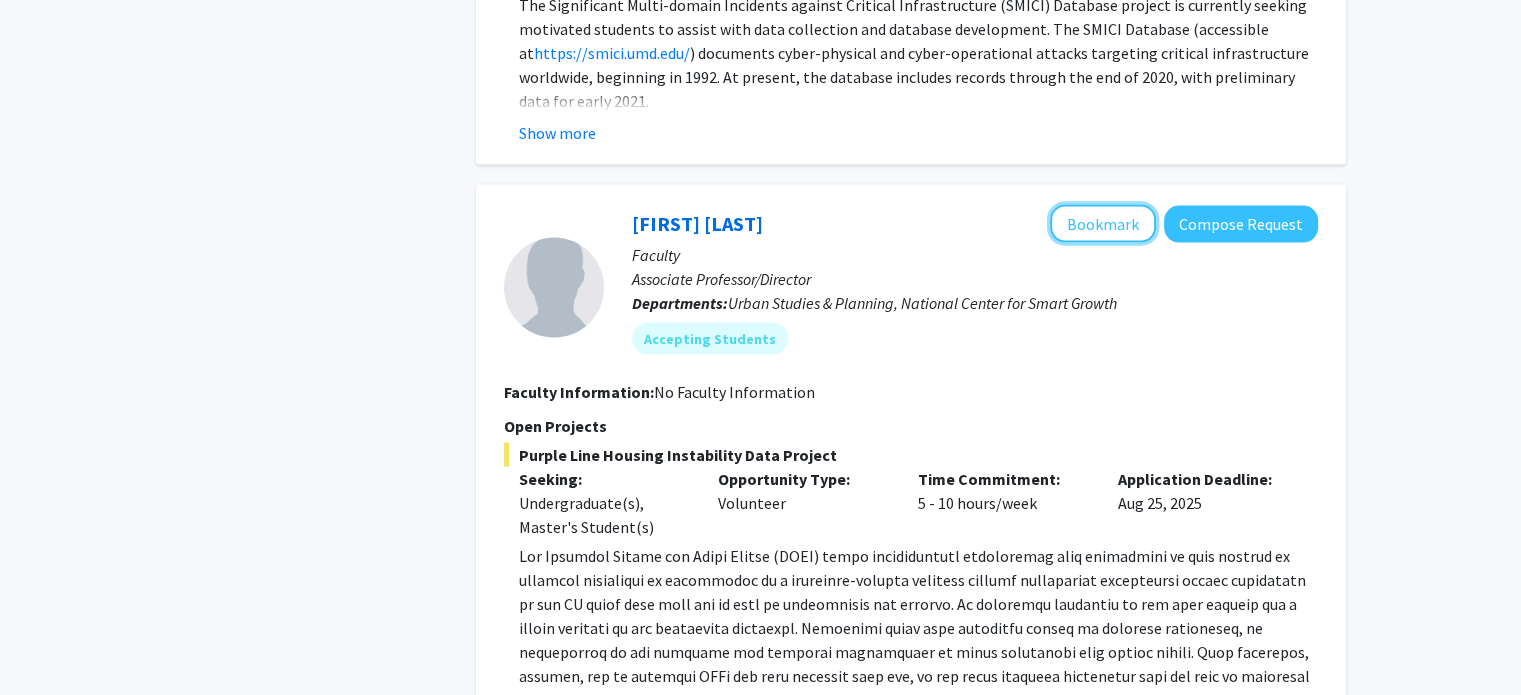 click on "Bookmark" 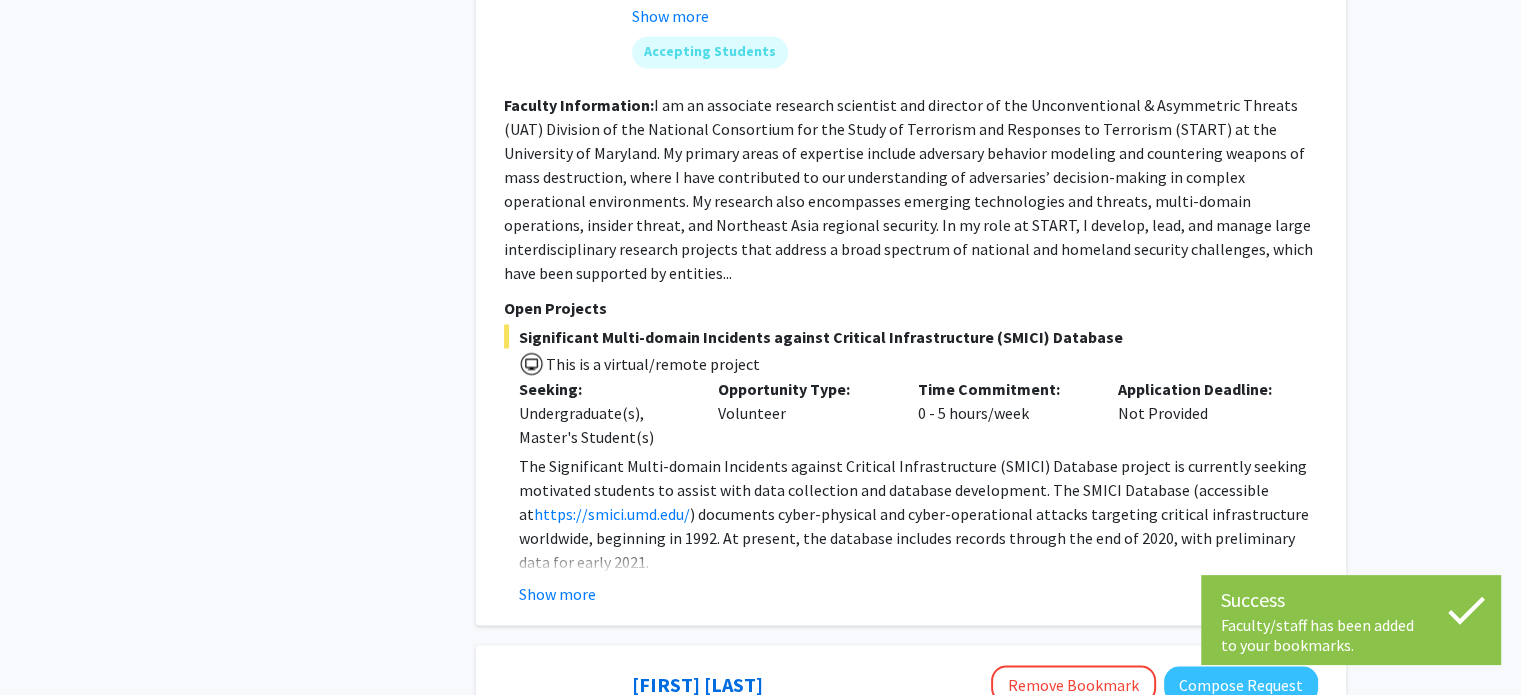 scroll, scrollTop: 3513, scrollLeft: 0, axis: vertical 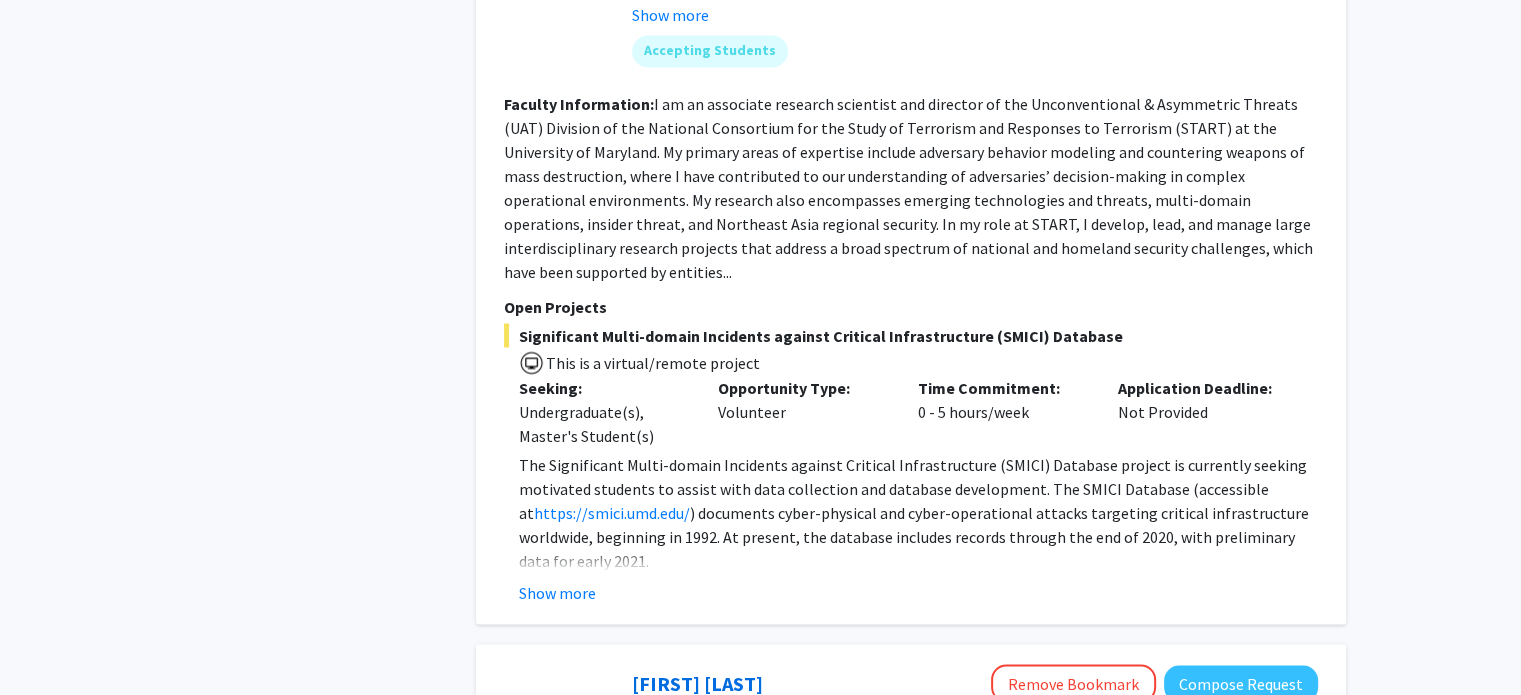 click on "Show more" 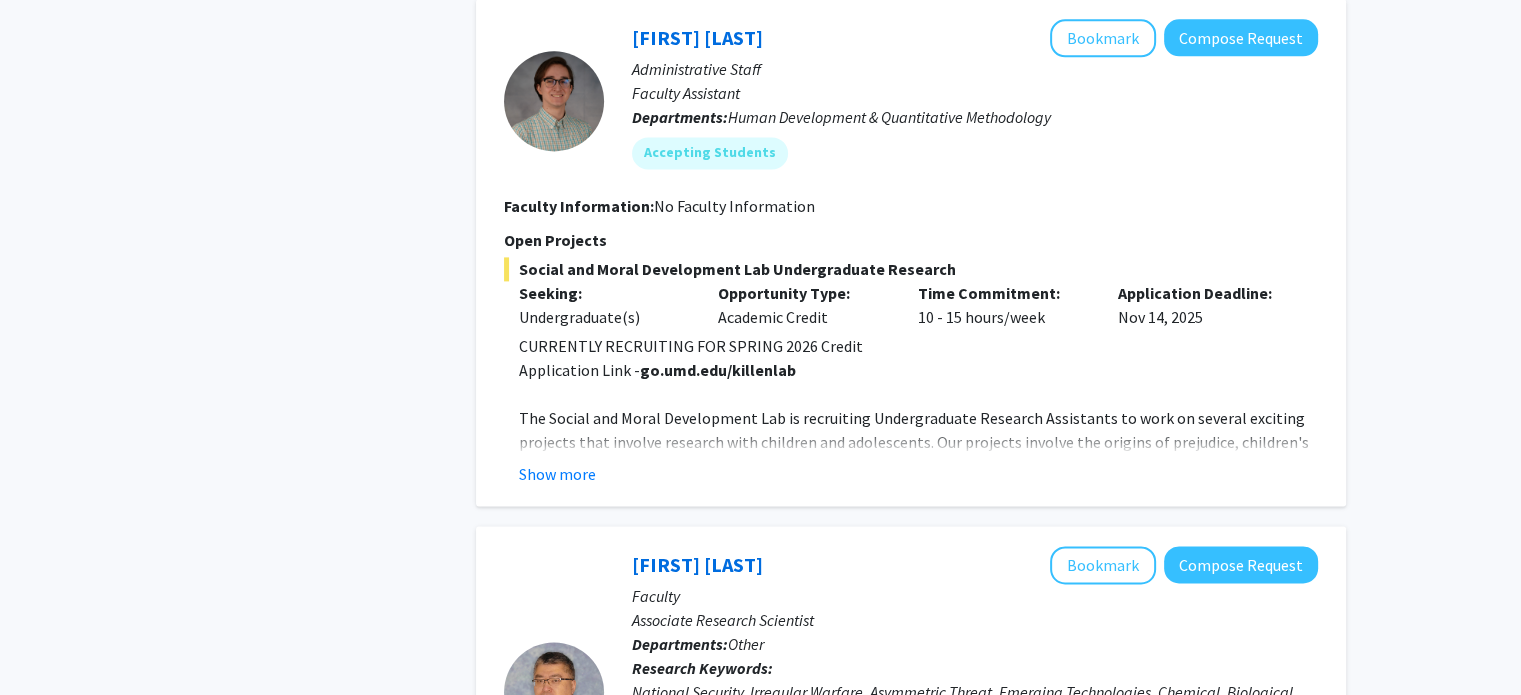scroll, scrollTop: 2754, scrollLeft: 0, axis: vertical 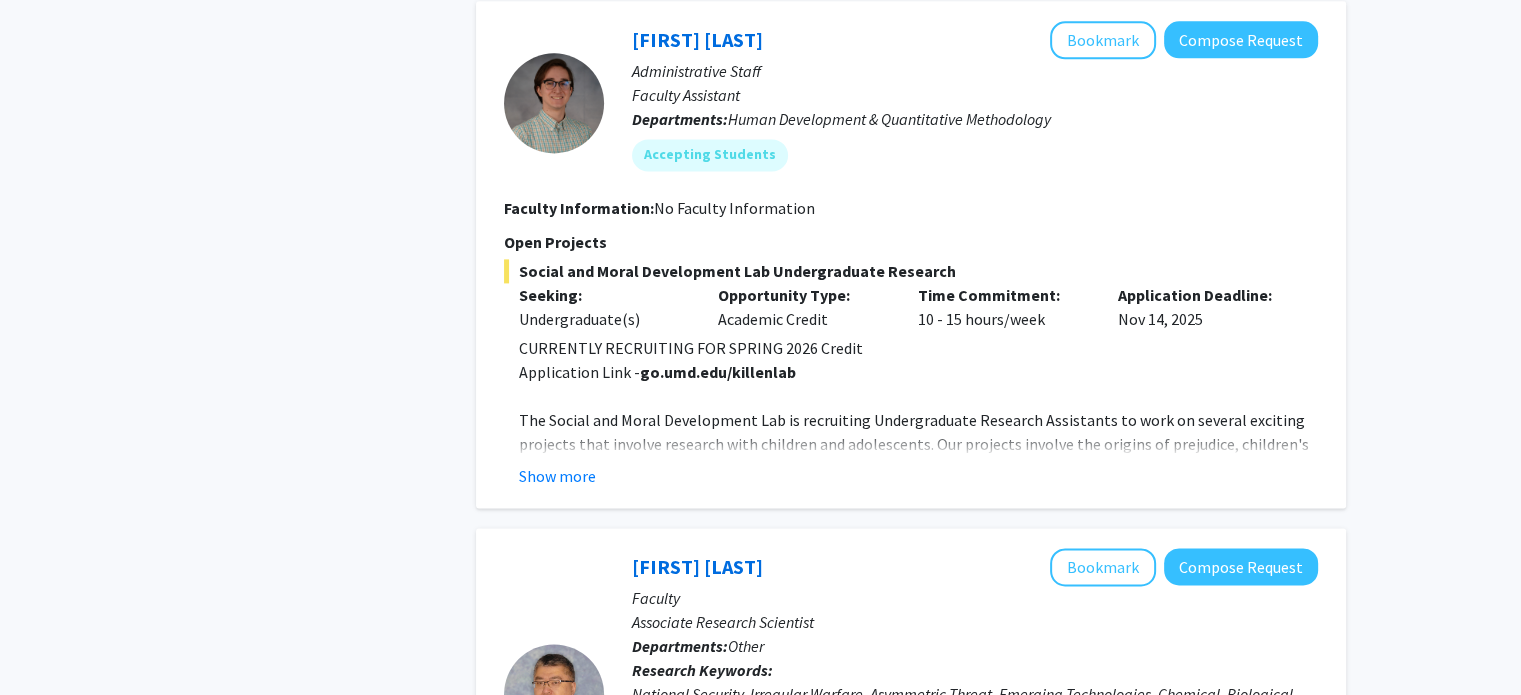 click on "Show more" 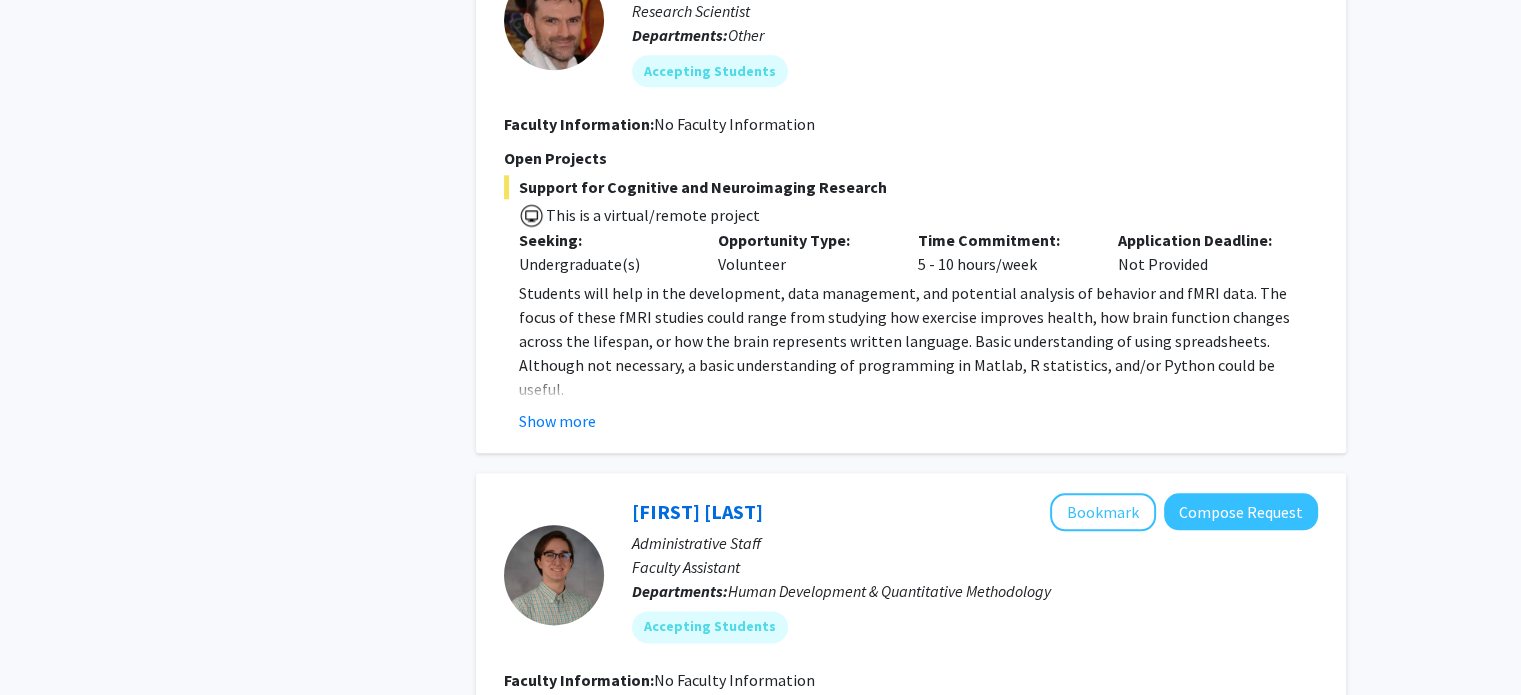 scroll, scrollTop: 2268, scrollLeft: 0, axis: vertical 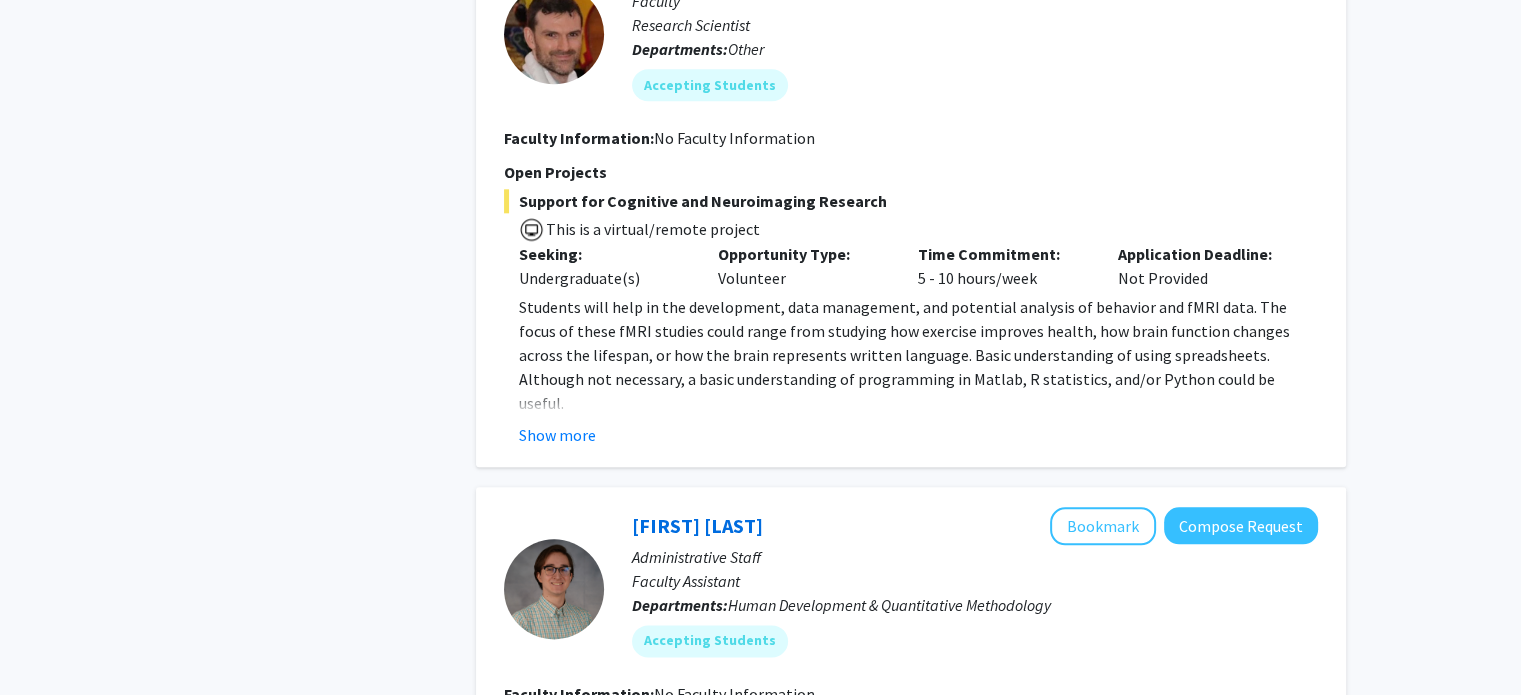 click on "Show more" 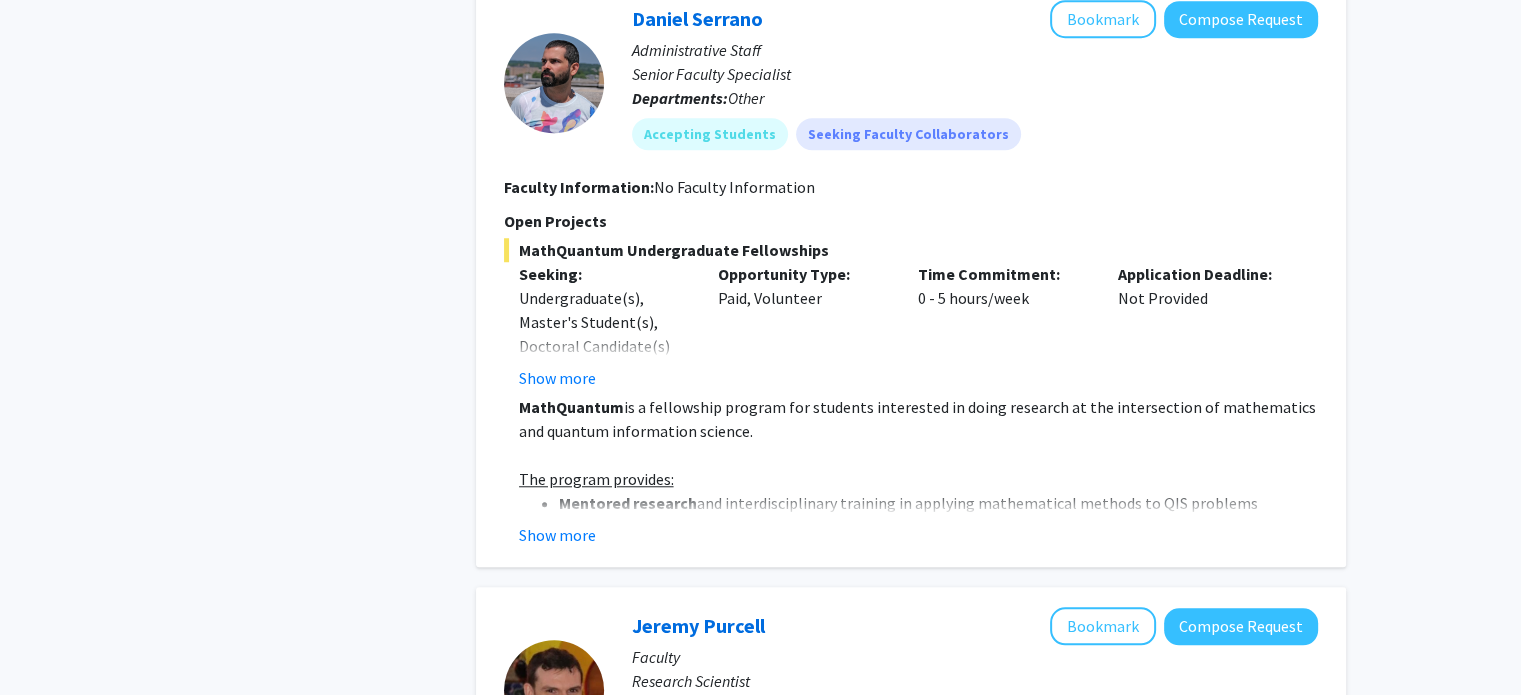 scroll, scrollTop: 1552, scrollLeft: 0, axis: vertical 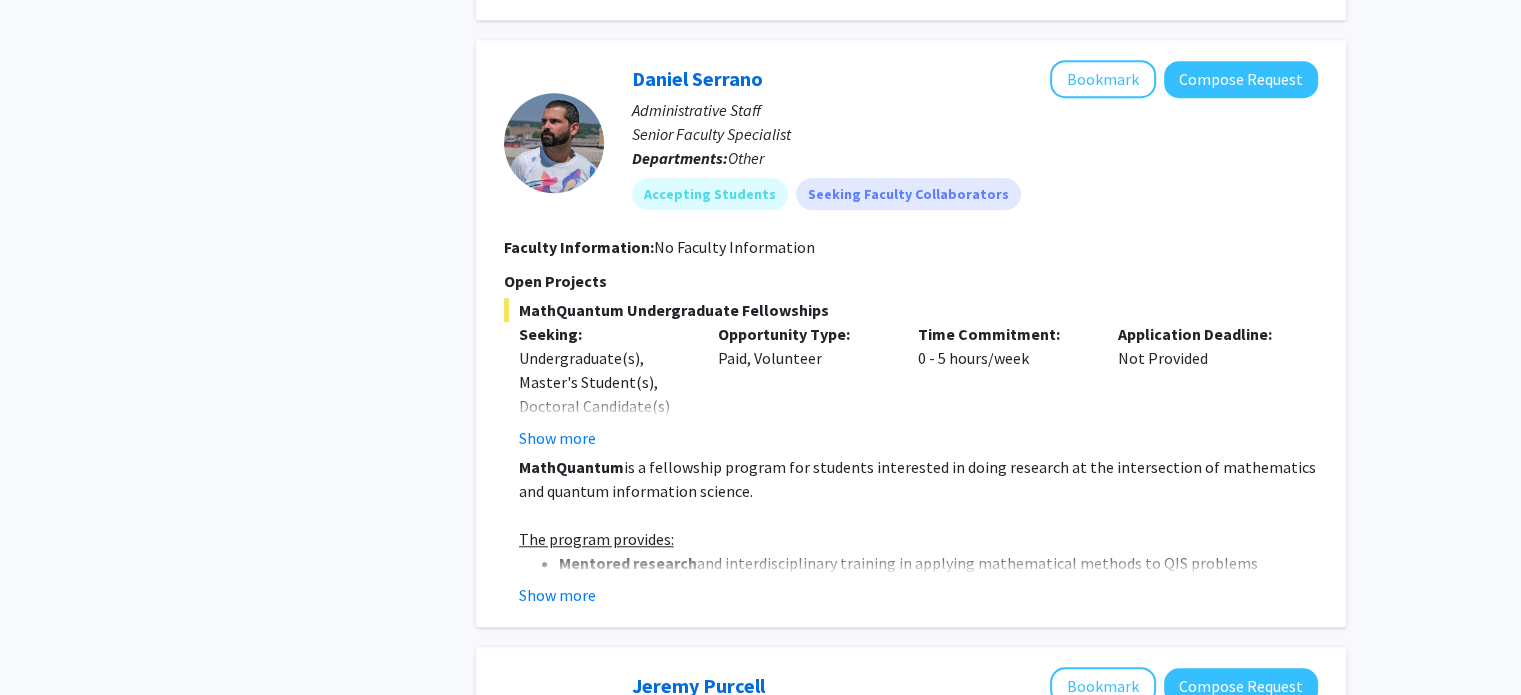 click on "Show more" 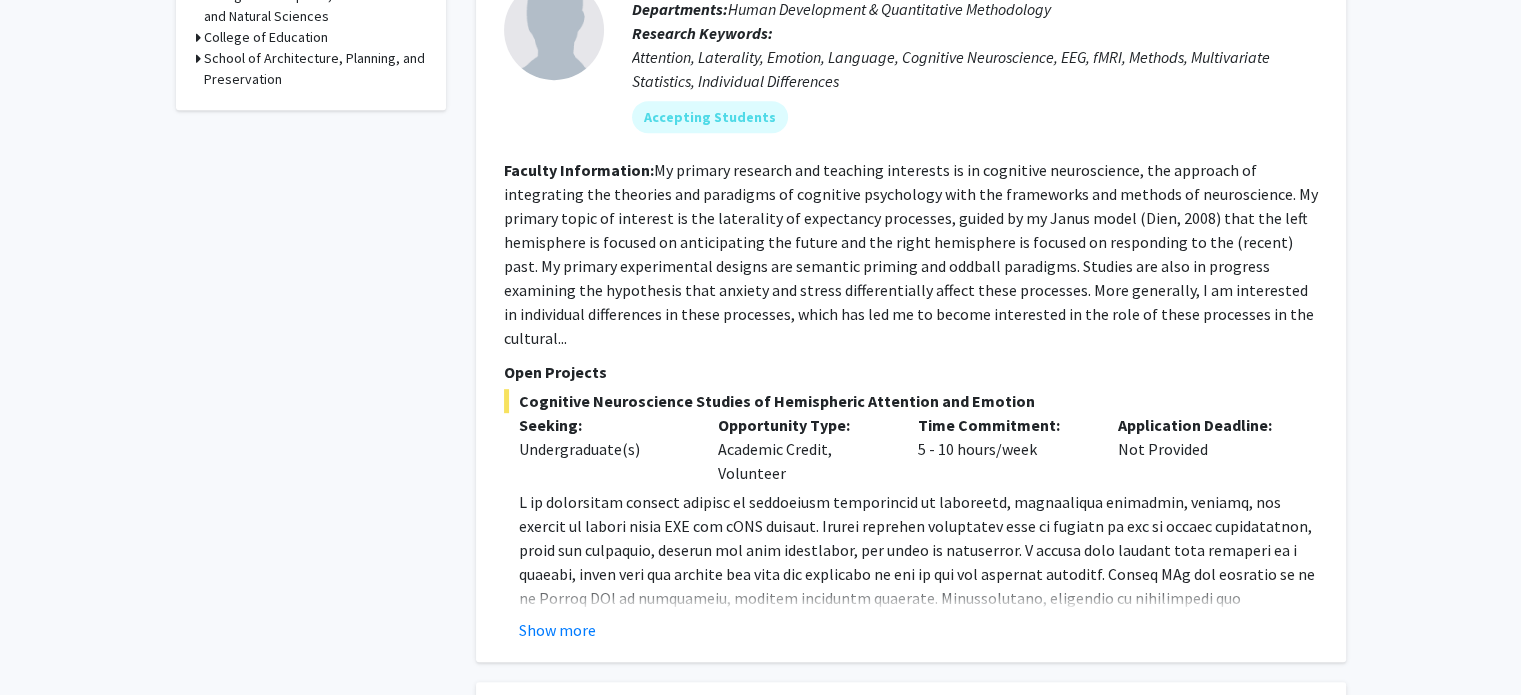 scroll, scrollTop: 912, scrollLeft: 0, axis: vertical 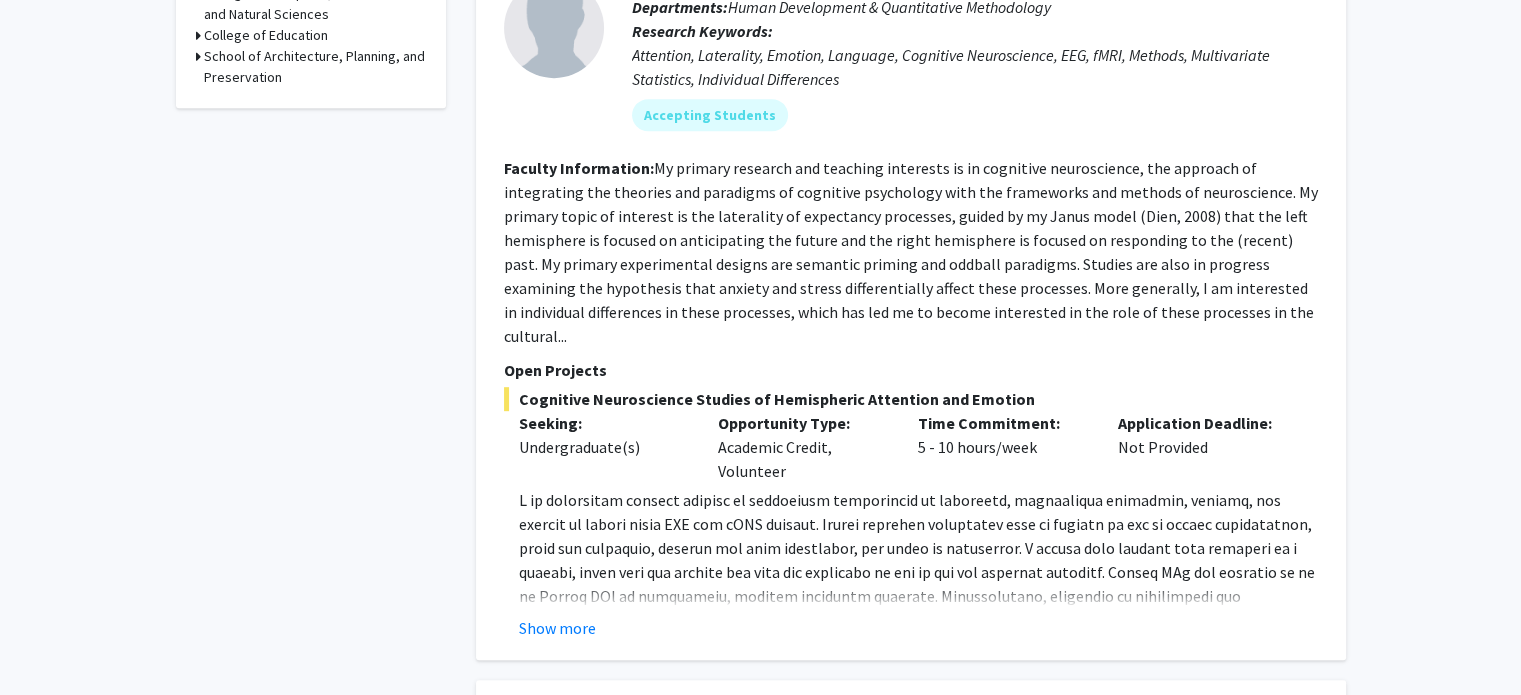 click on "Show more" 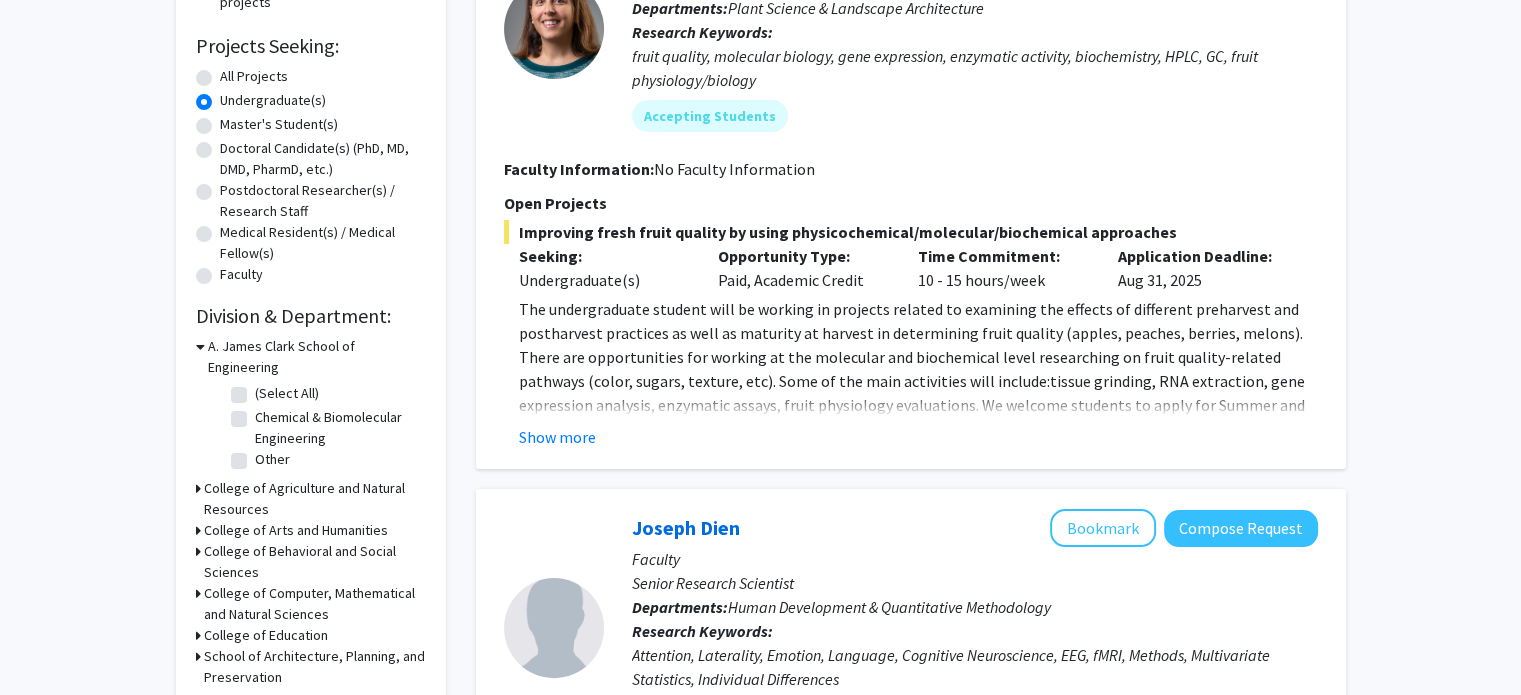 scroll, scrollTop: 308, scrollLeft: 0, axis: vertical 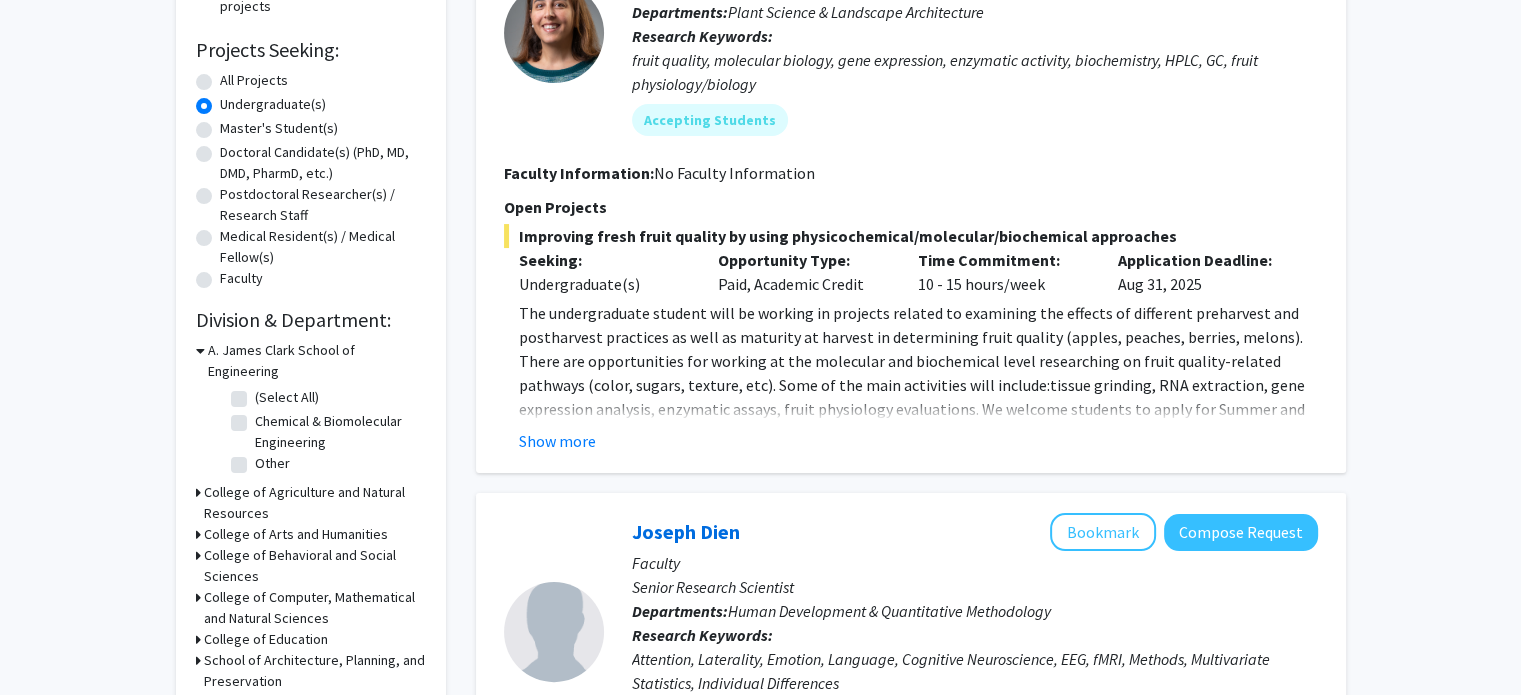 click on "Show more" 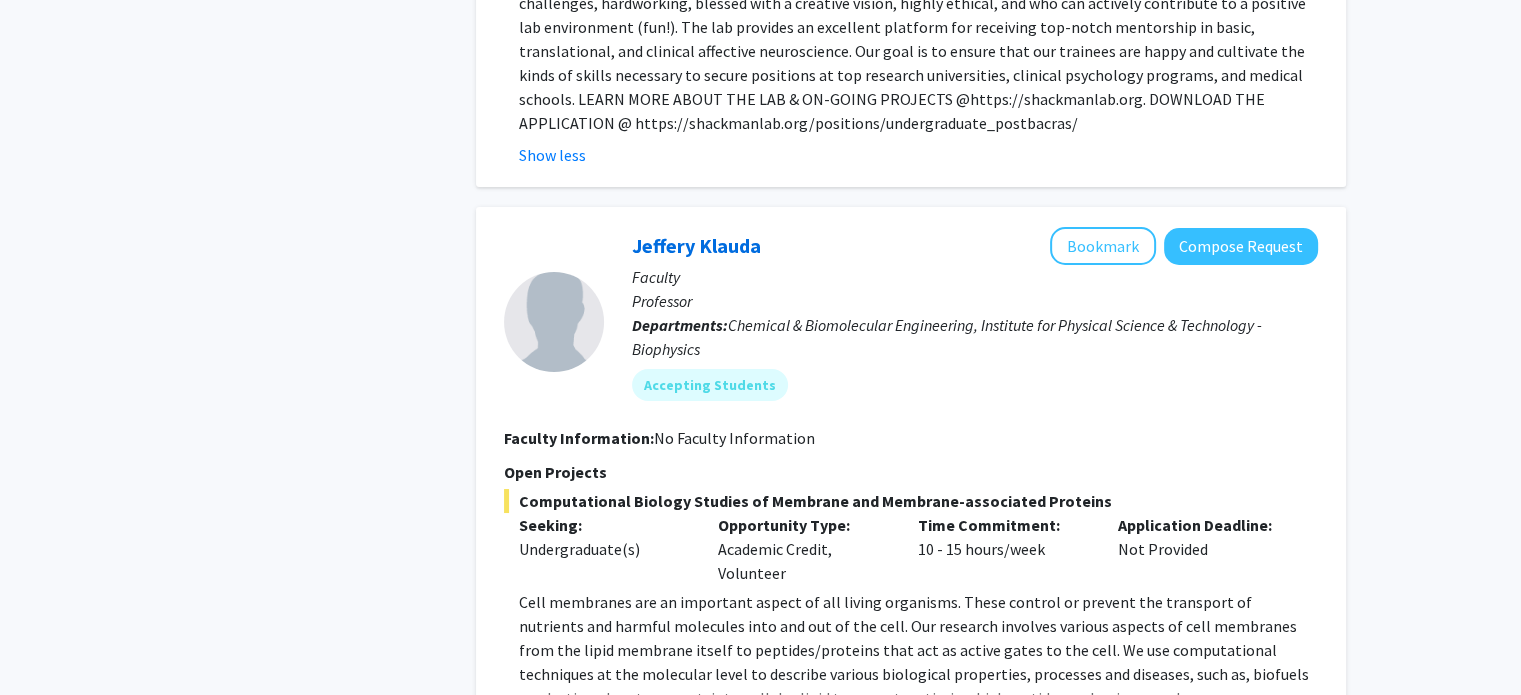 scroll, scrollTop: 7565, scrollLeft: 0, axis: vertical 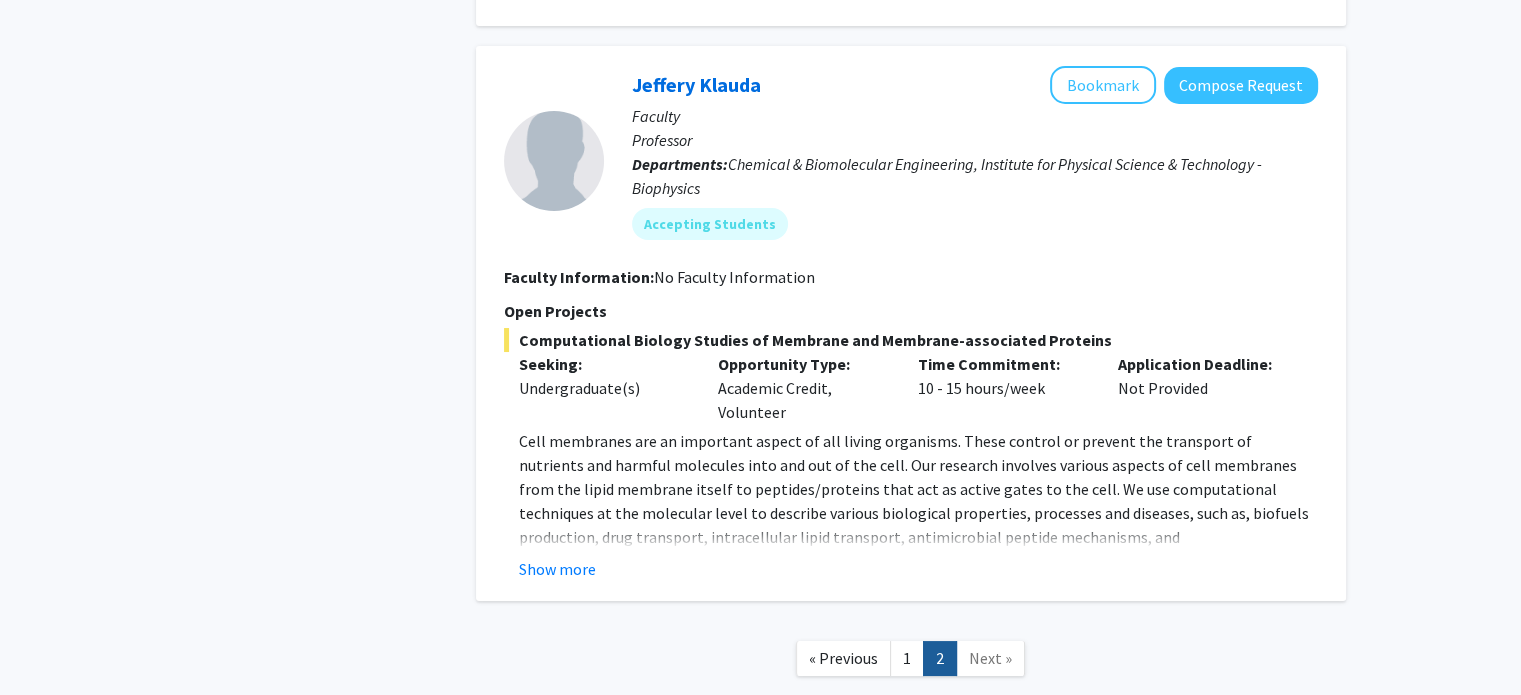 click on "1" 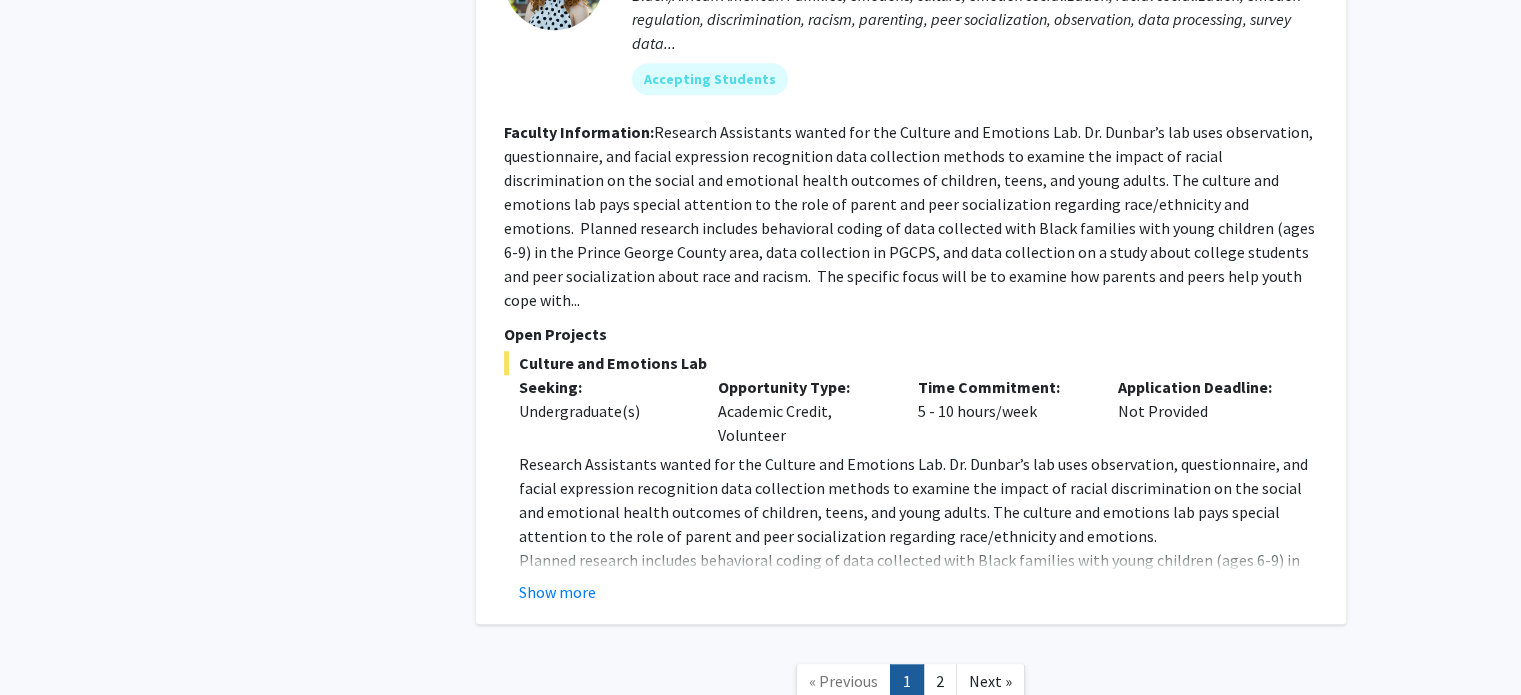 scroll, scrollTop: 9358, scrollLeft: 0, axis: vertical 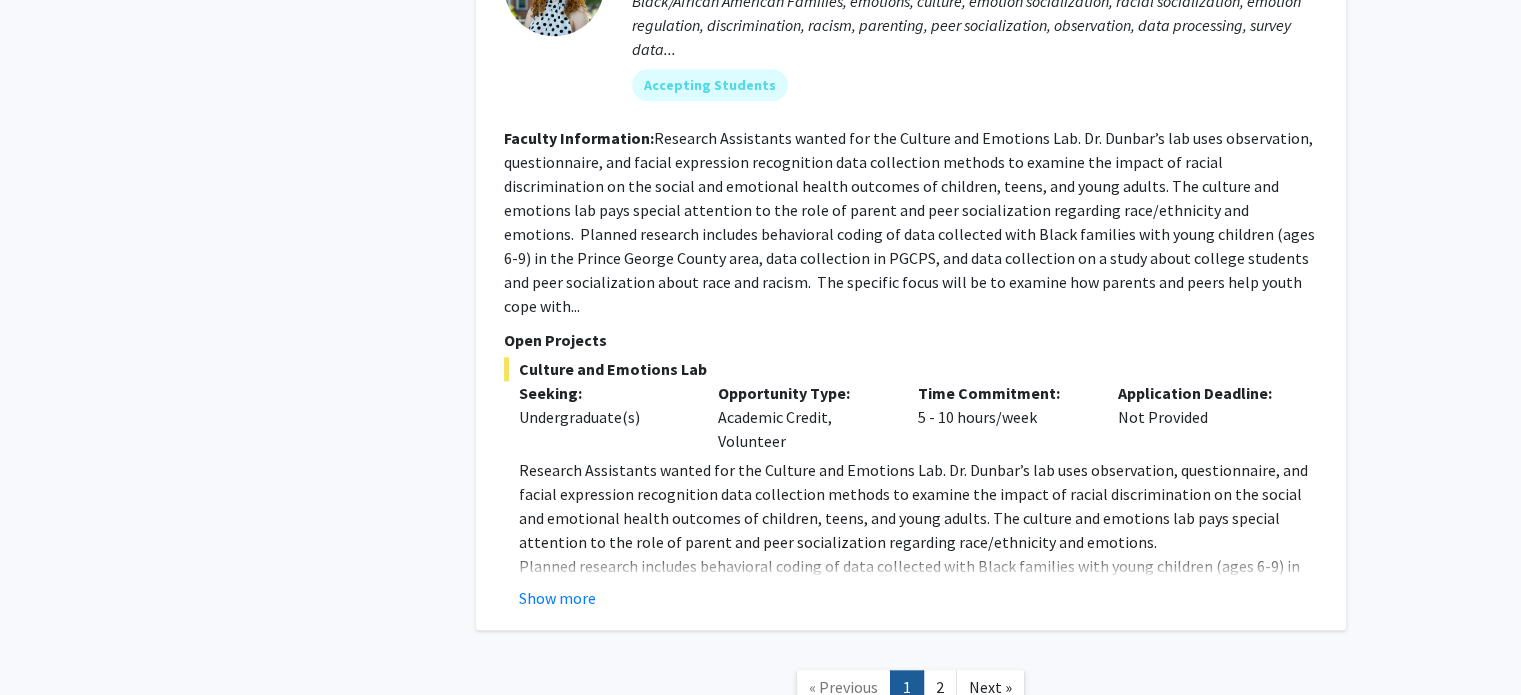 click on "Show more" 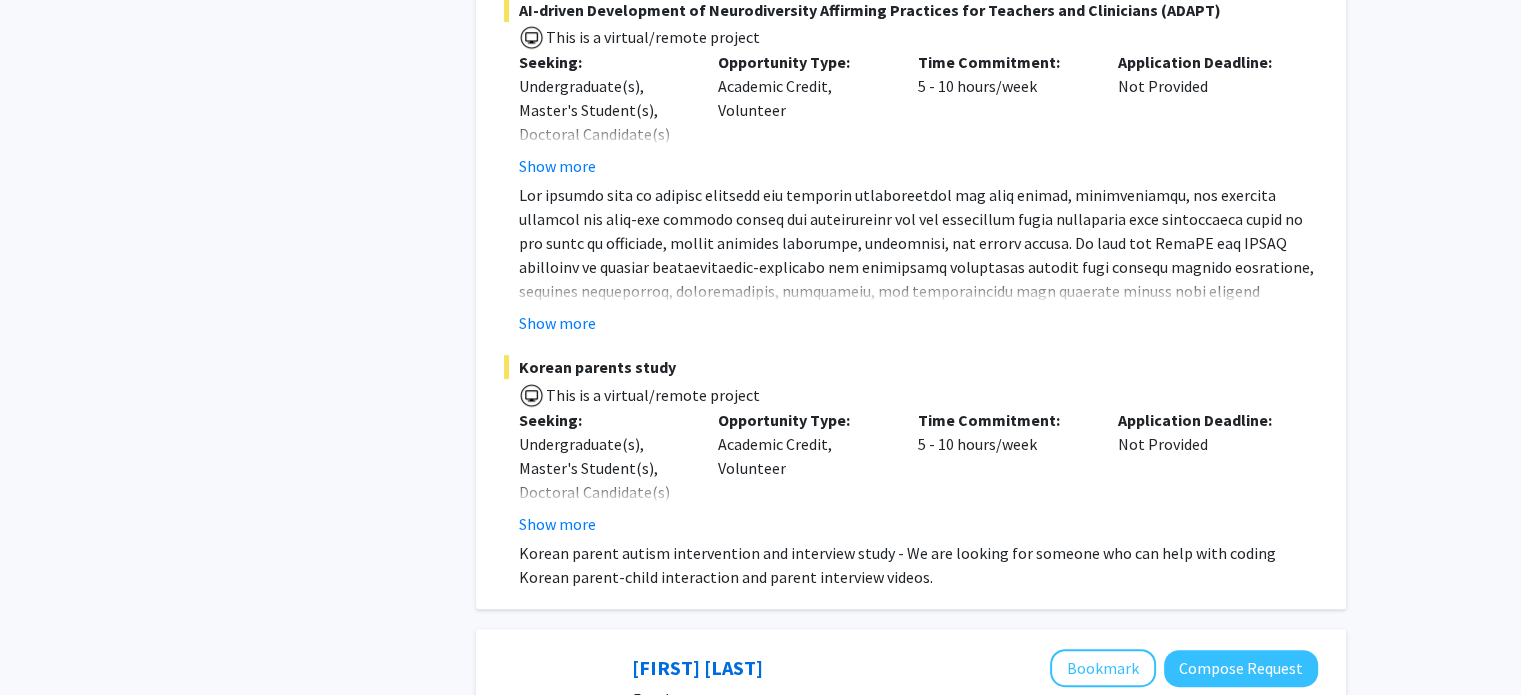 scroll, scrollTop: 8540, scrollLeft: 0, axis: vertical 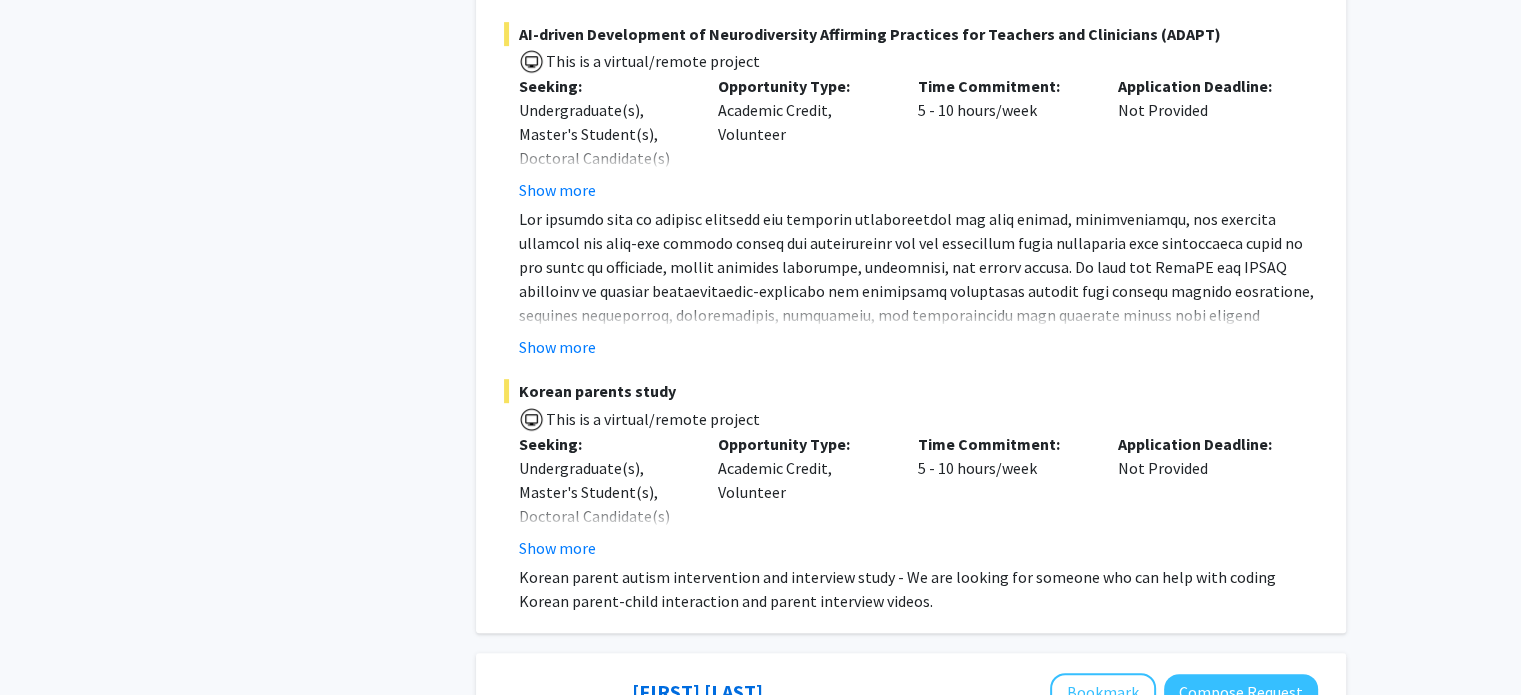 click on "Show more" 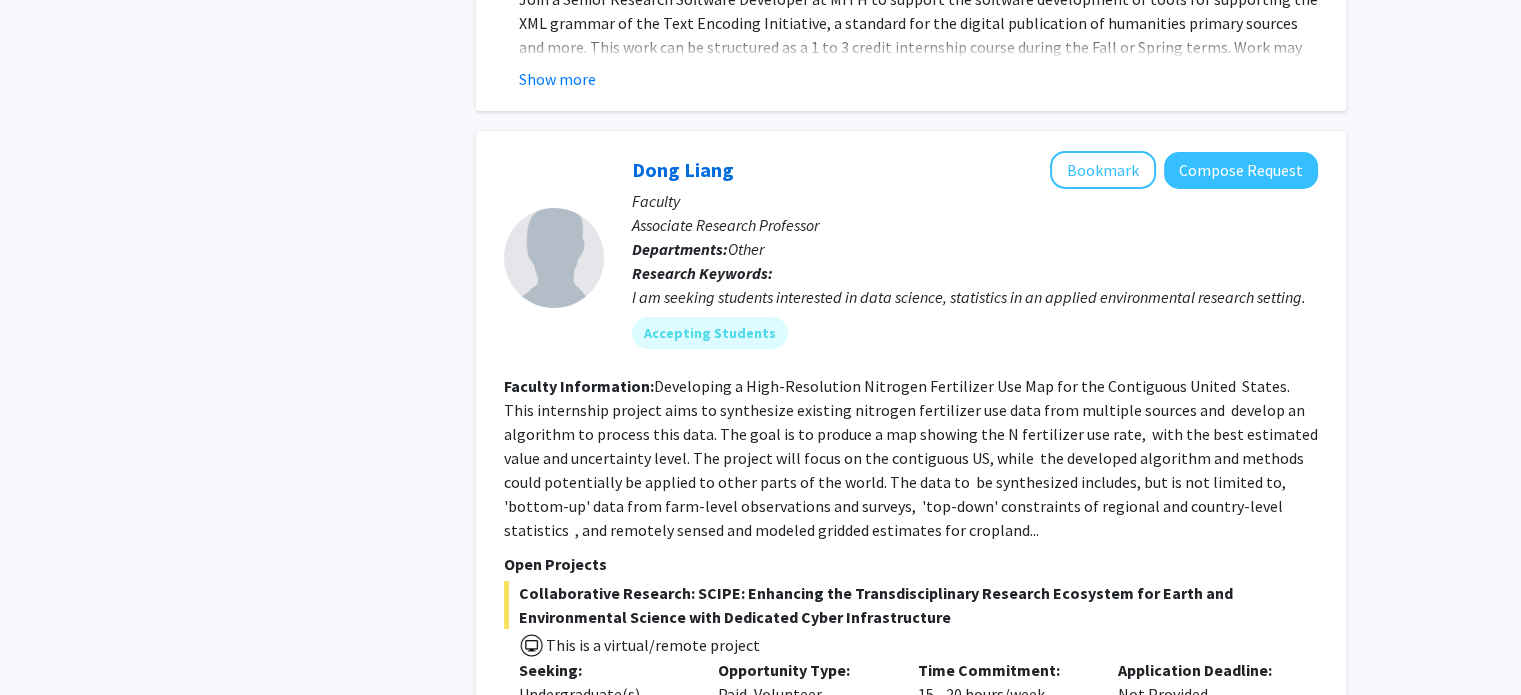scroll, scrollTop: 6834, scrollLeft: 0, axis: vertical 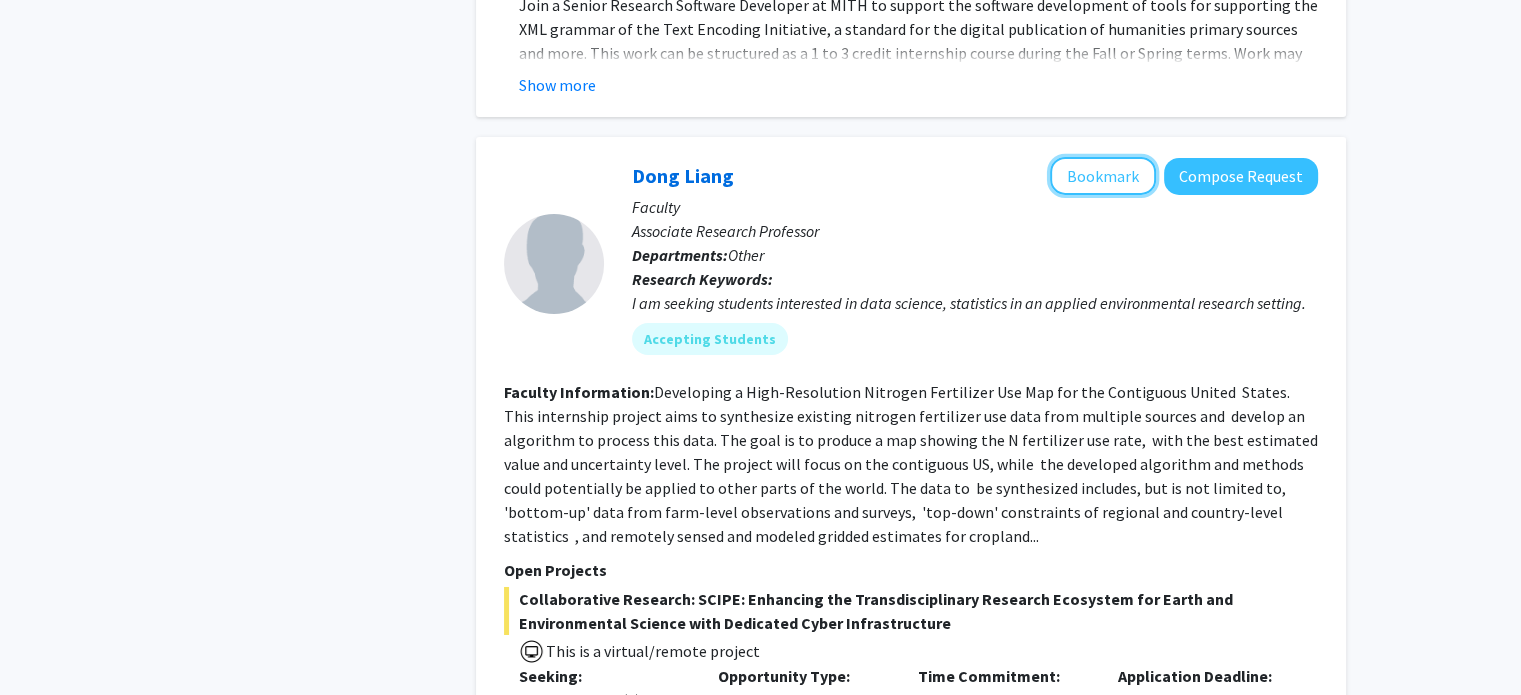 click on "Bookmark" 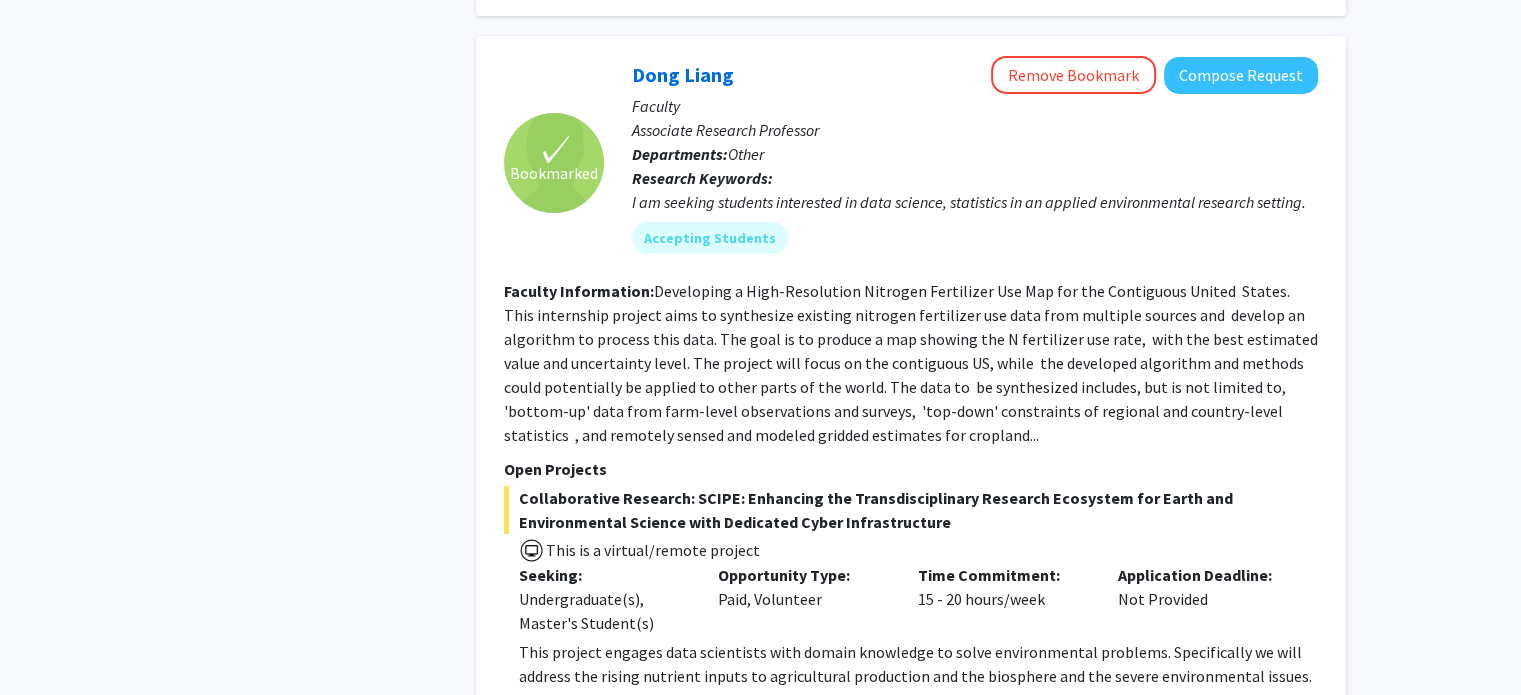 scroll, scrollTop: 7028, scrollLeft: 0, axis: vertical 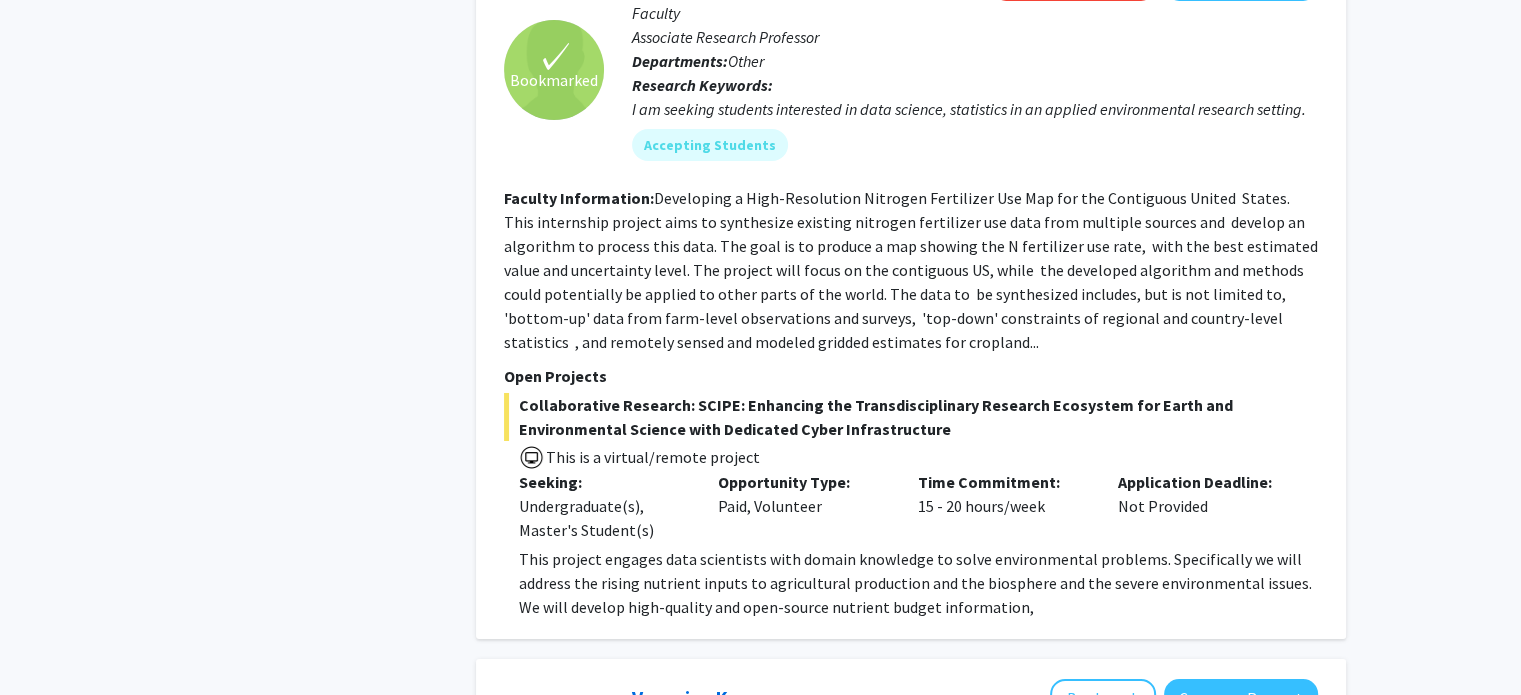 click on "Opportunity Type:  Paid, Volunteer" 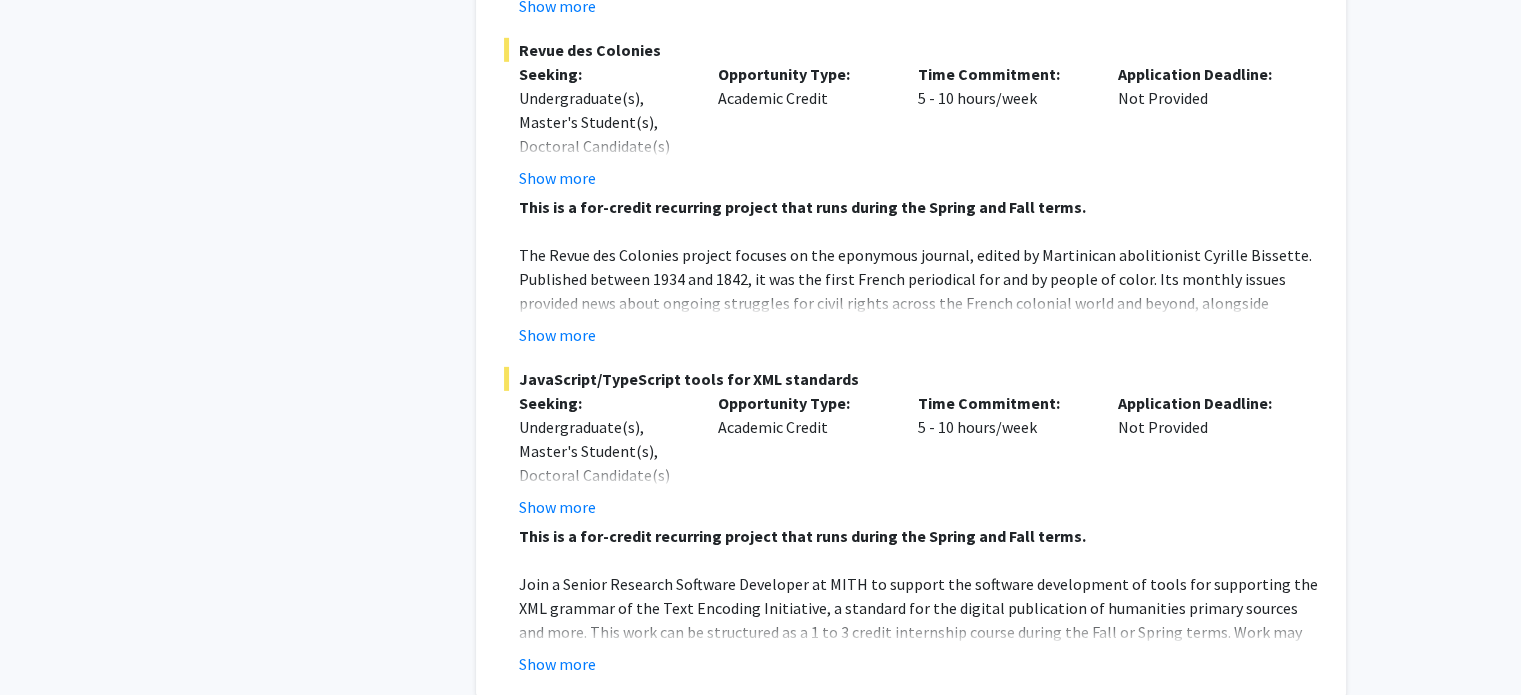 scroll, scrollTop: 6254, scrollLeft: 0, axis: vertical 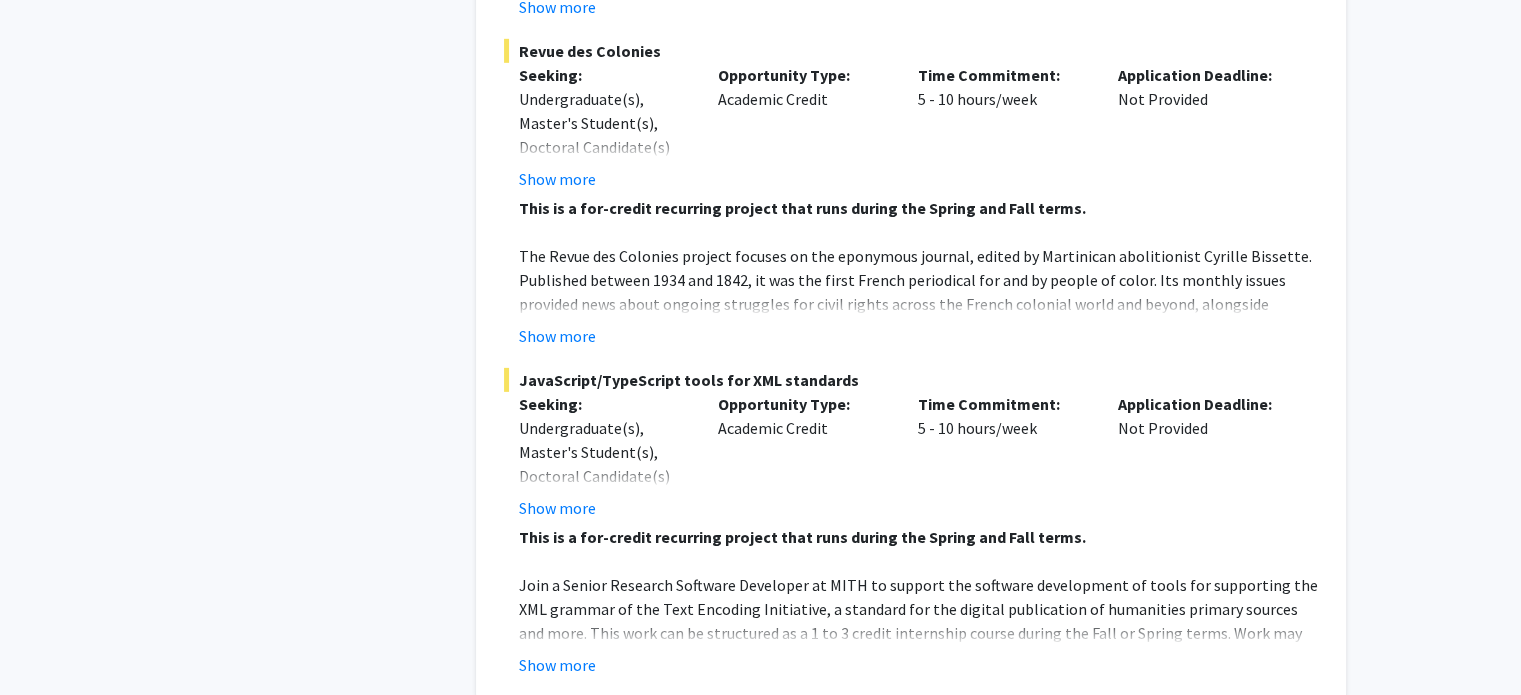 click on "Show more" 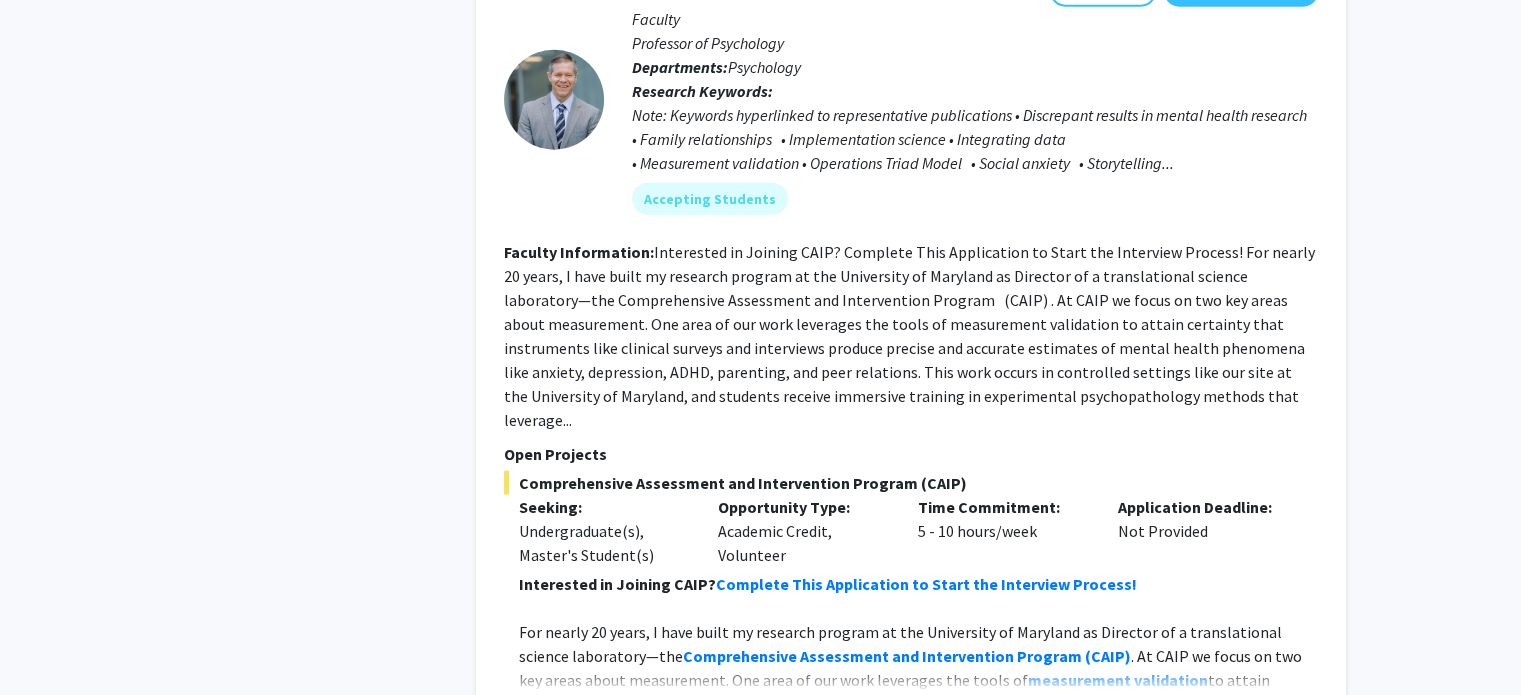 scroll, scrollTop: 4827, scrollLeft: 0, axis: vertical 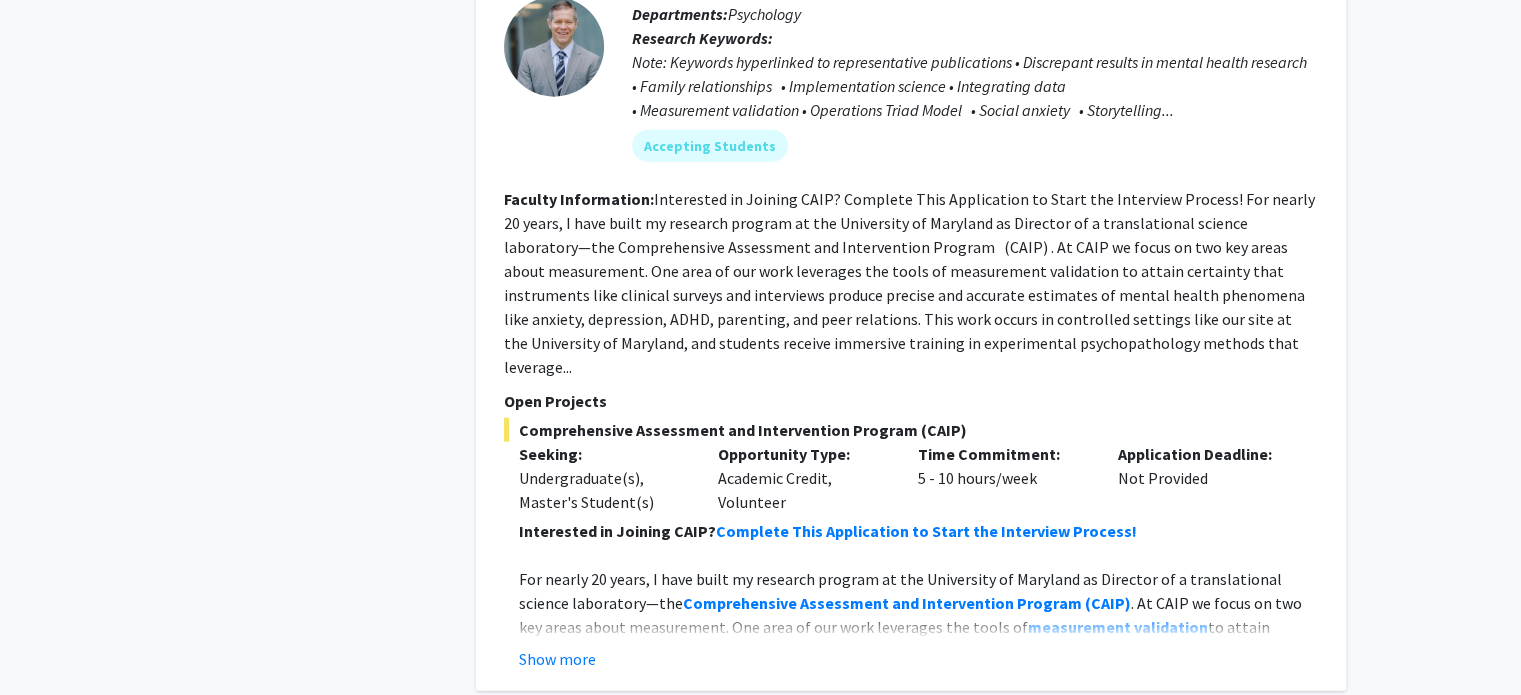 click on "Show more" 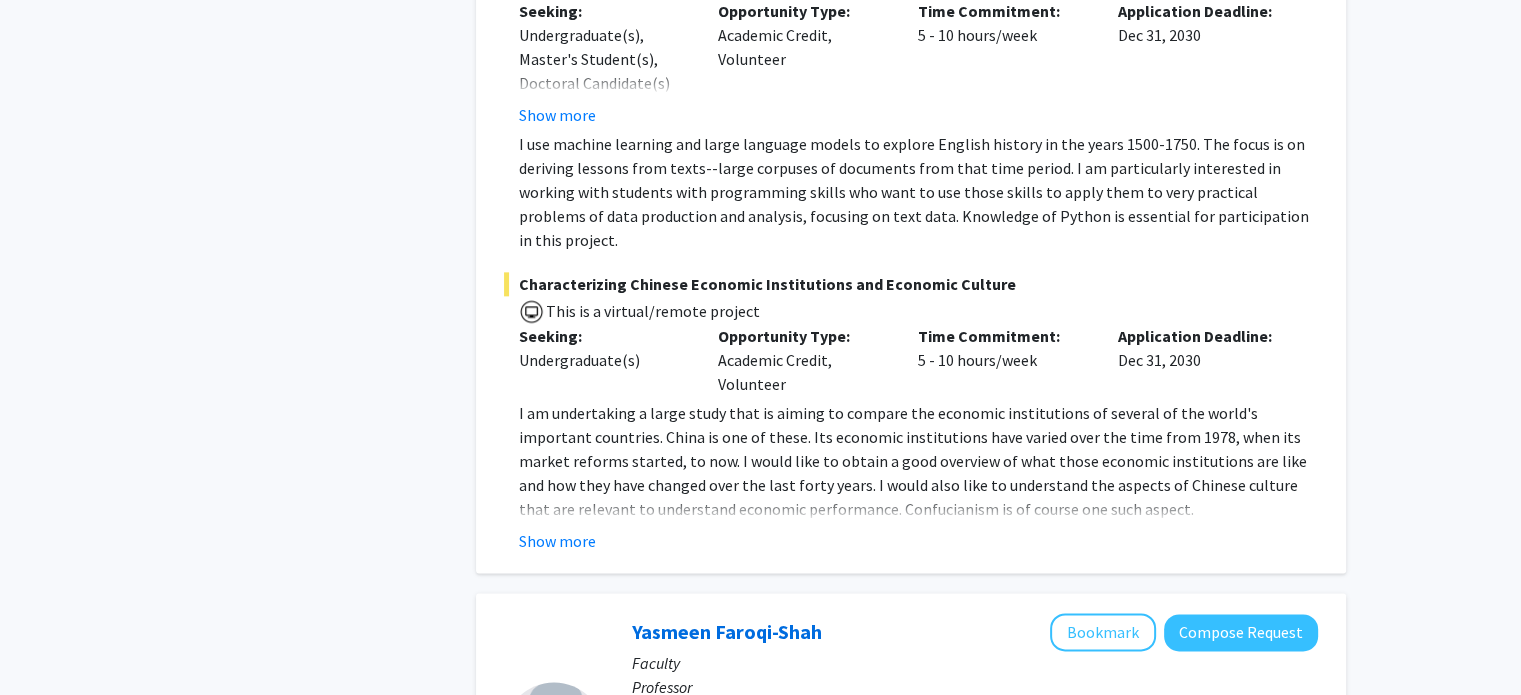 scroll, scrollTop: 2451, scrollLeft: 0, axis: vertical 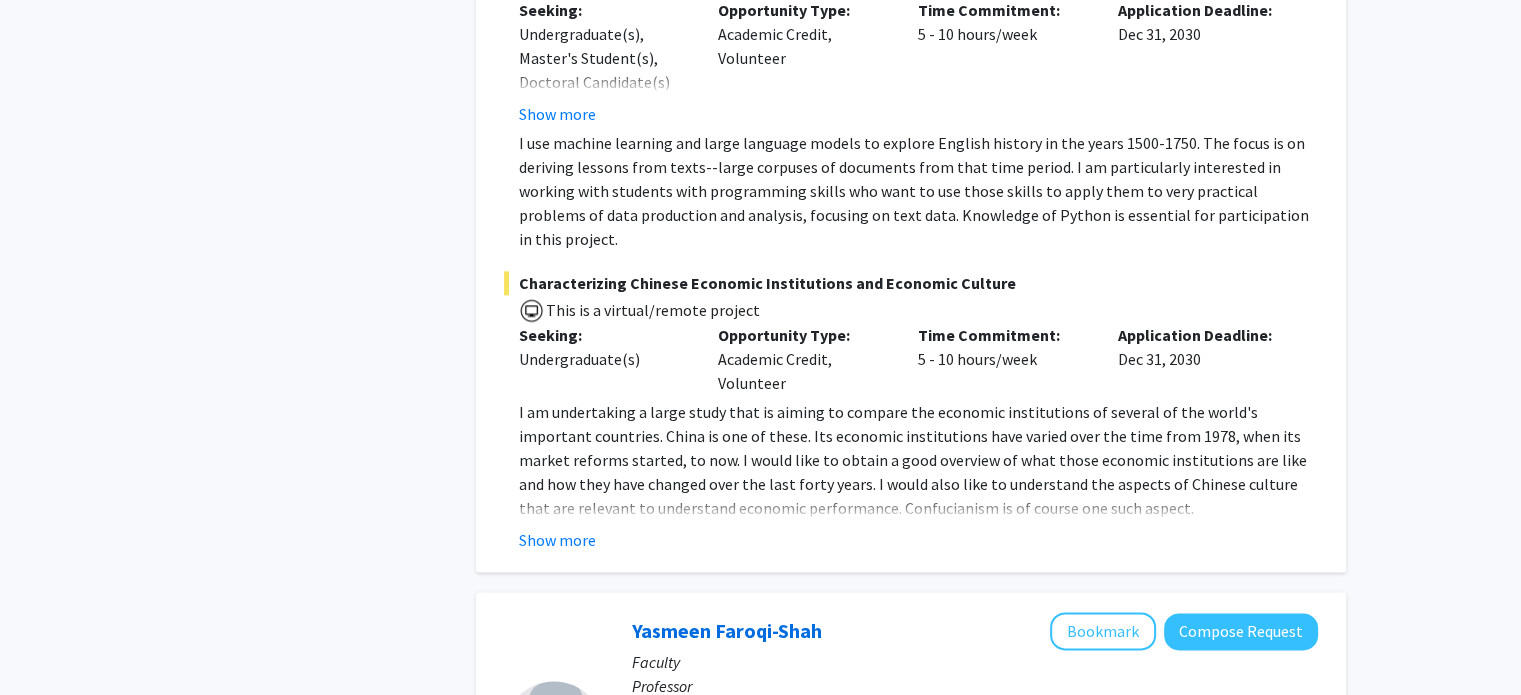 click on "Show more" 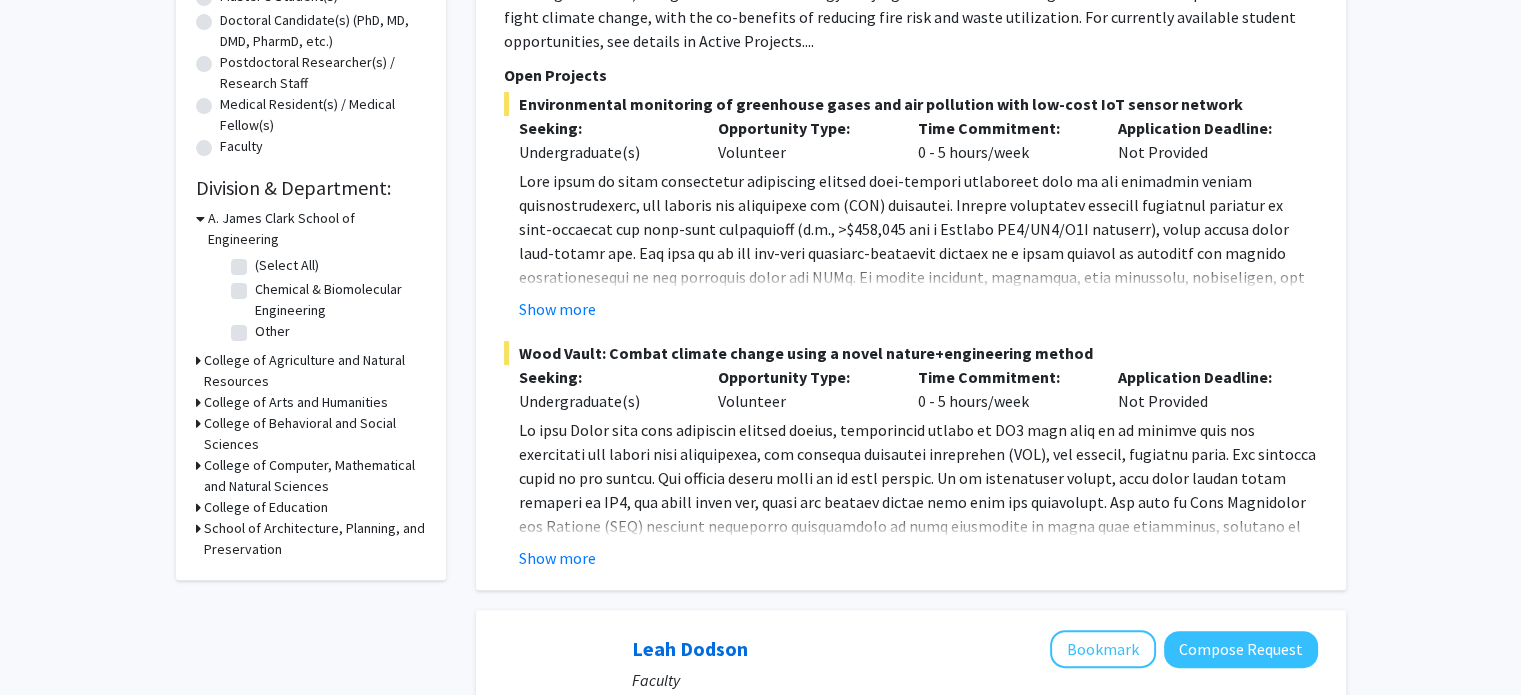 scroll, scrollTop: 442, scrollLeft: 0, axis: vertical 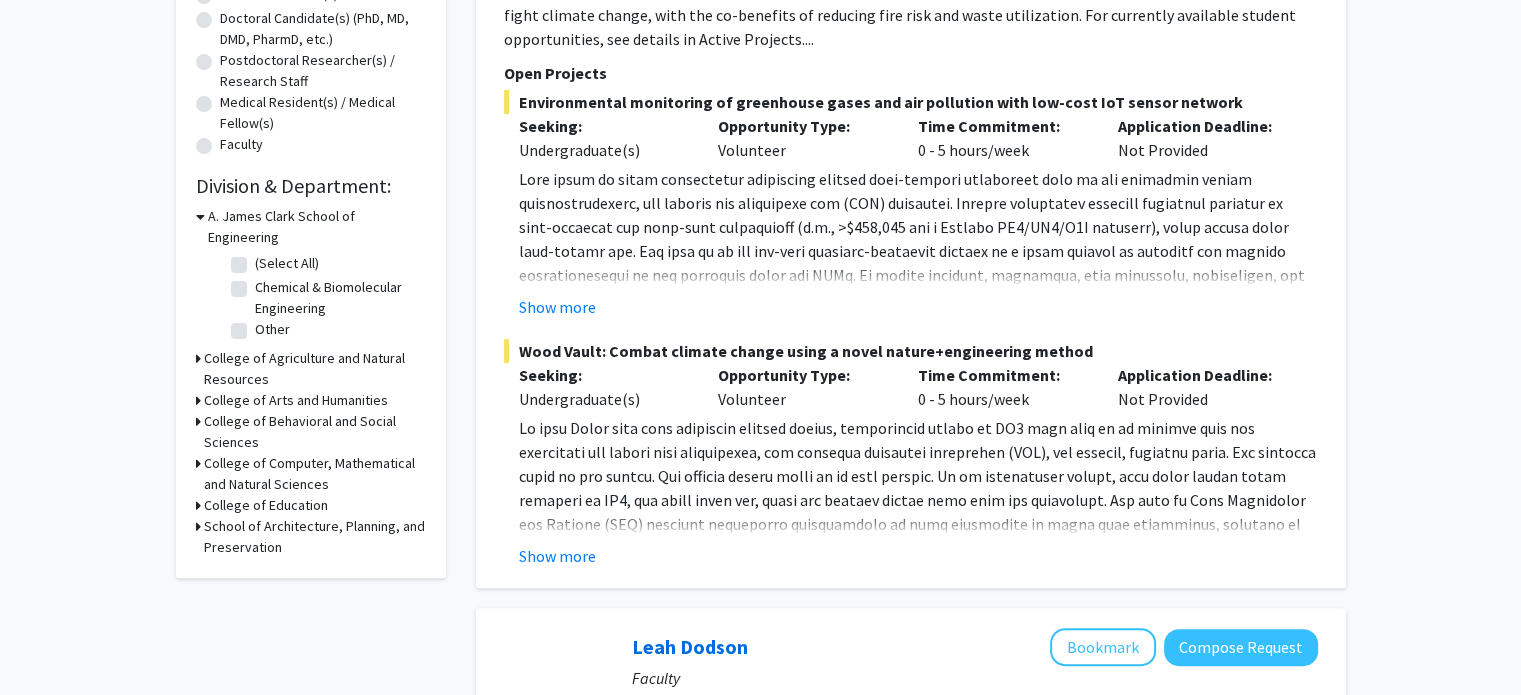 click on "Show more" 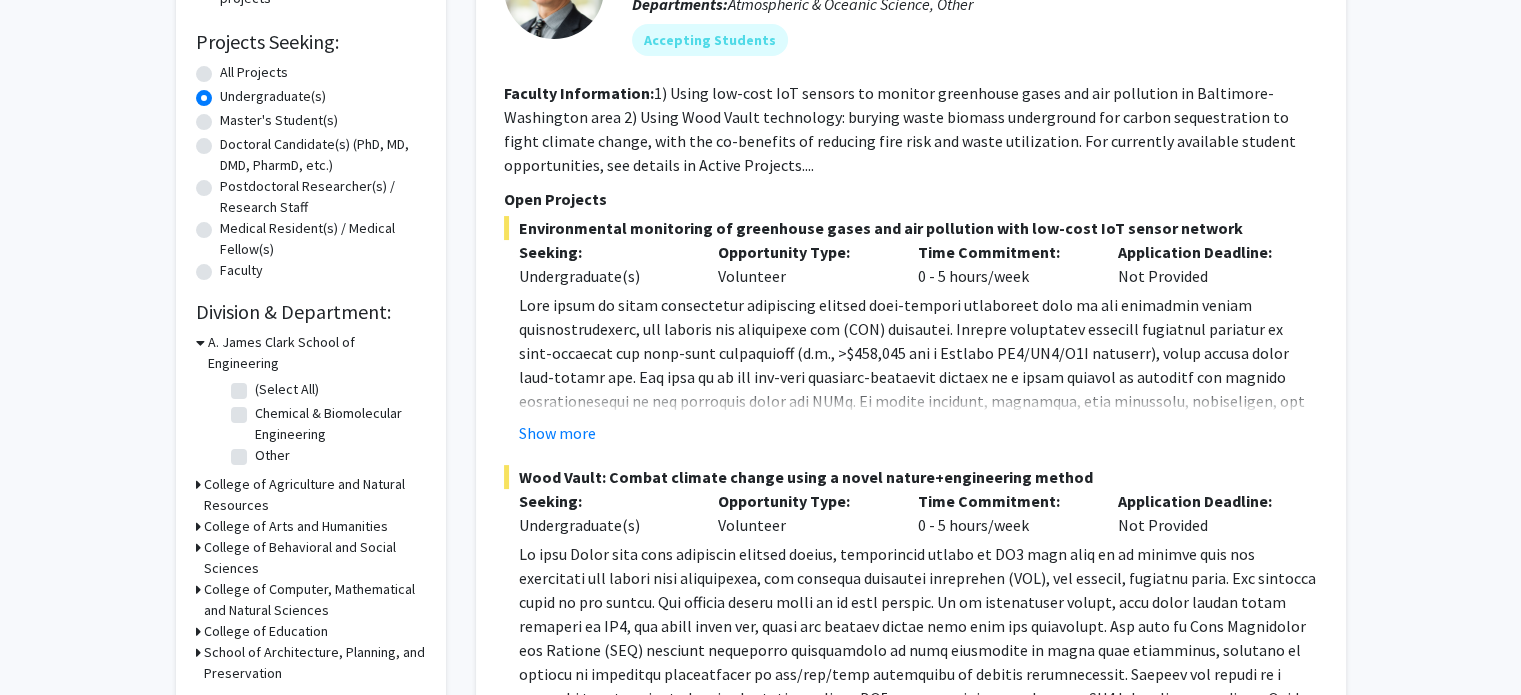 scroll, scrollTop: 0, scrollLeft: 0, axis: both 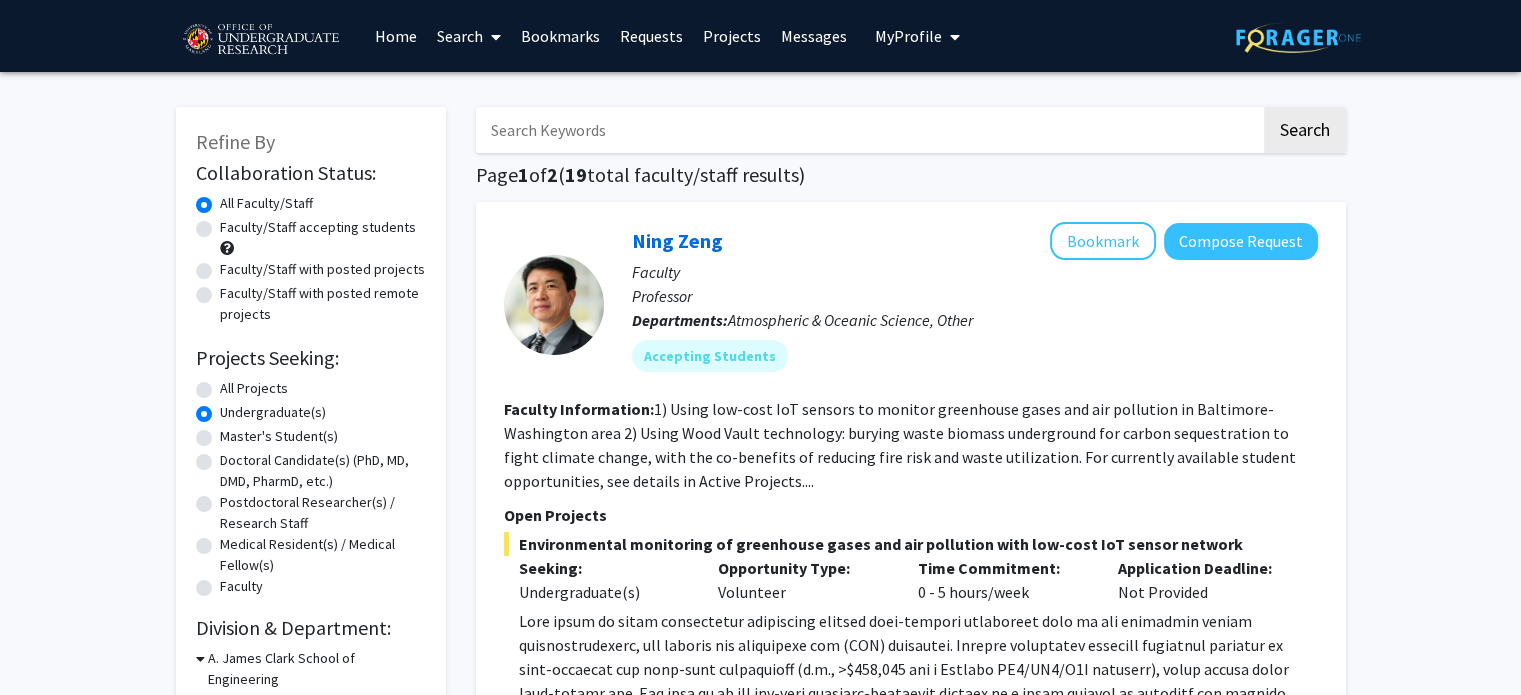 click on "Bookmarks" at bounding box center [560, 36] 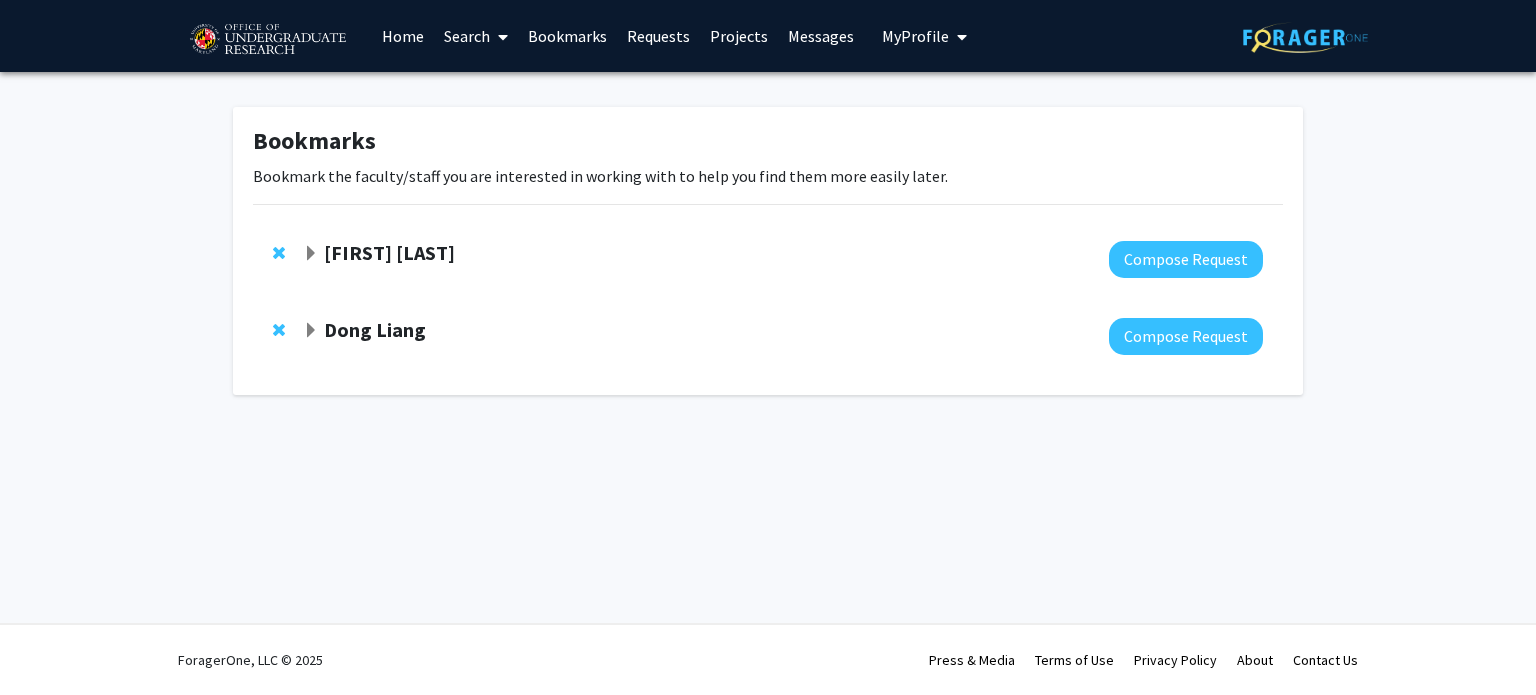 click on "Dong Liang" 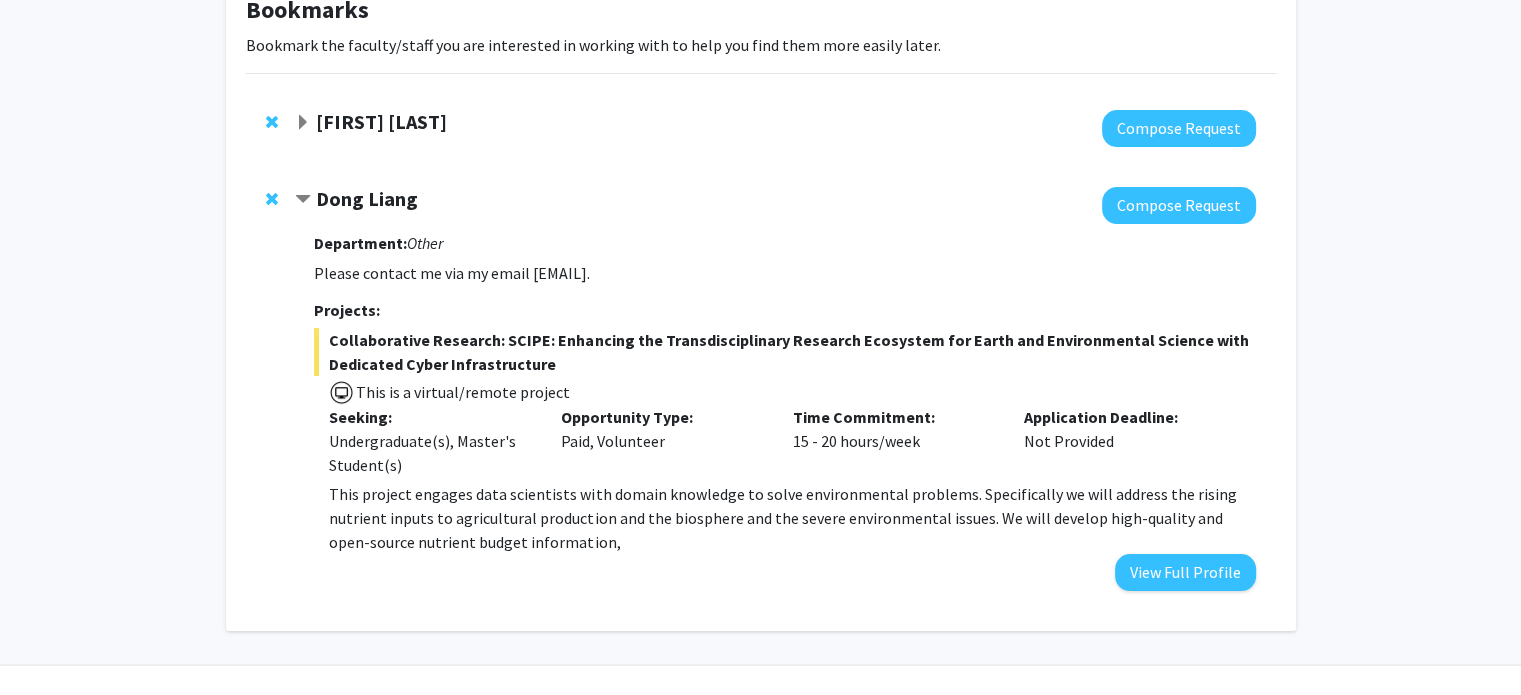 scroll, scrollTop: 132, scrollLeft: 0, axis: vertical 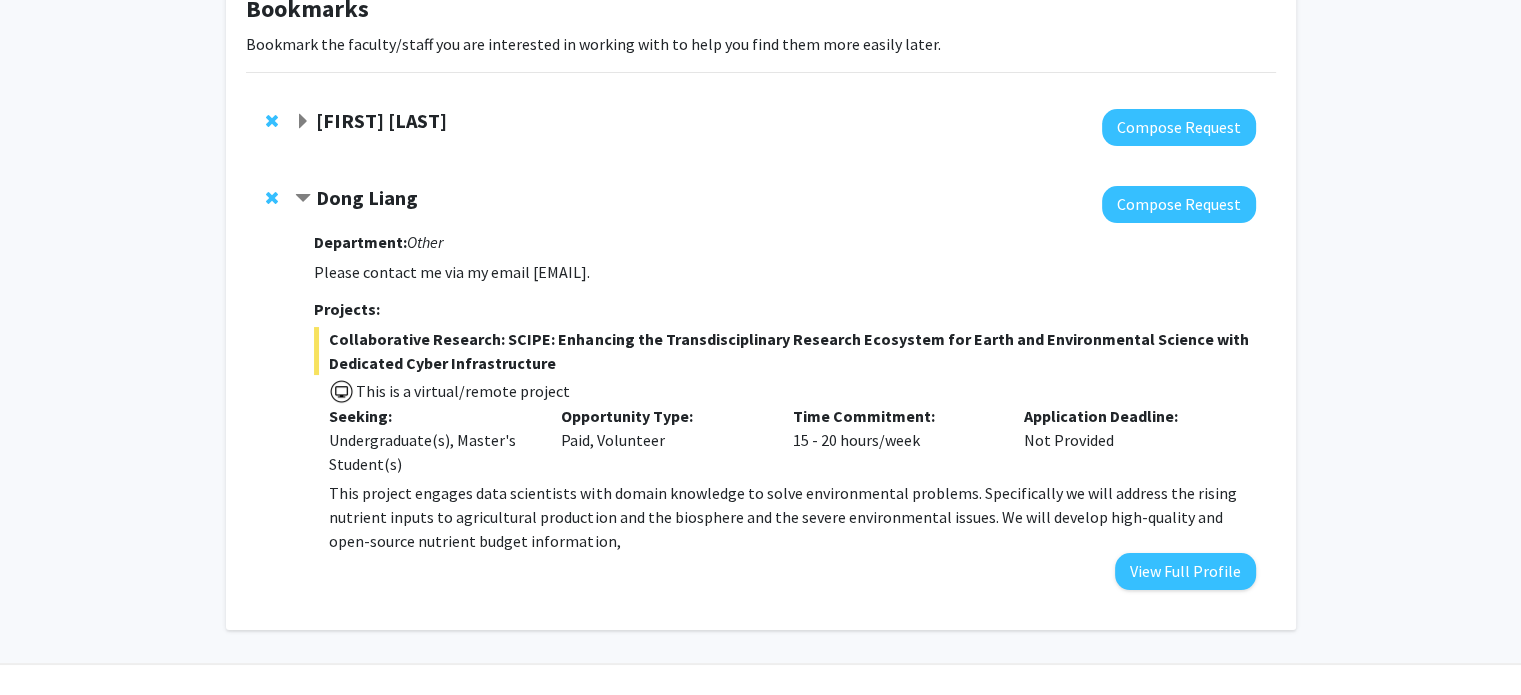 click on "Kathryn  Howell" 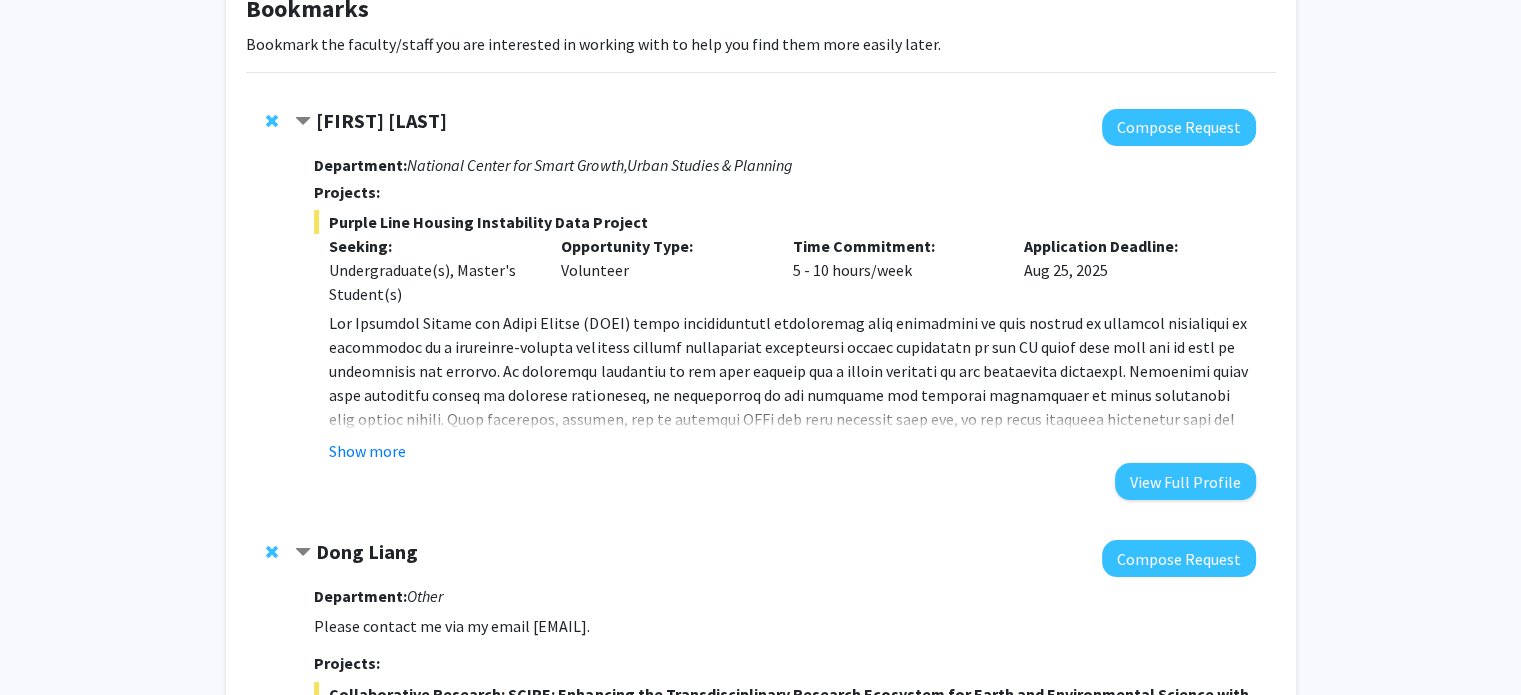 click on "Kathryn  Howell" 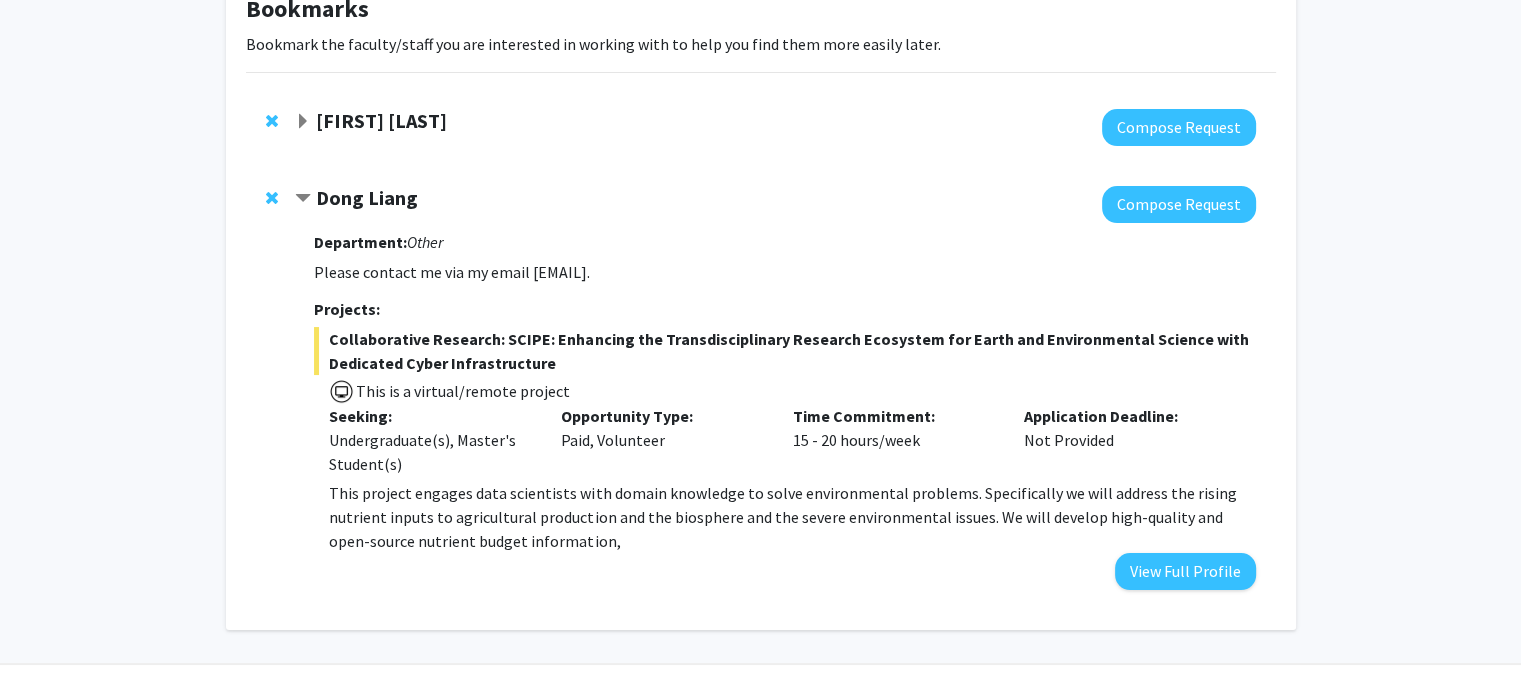 scroll, scrollTop: 172, scrollLeft: 0, axis: vertical 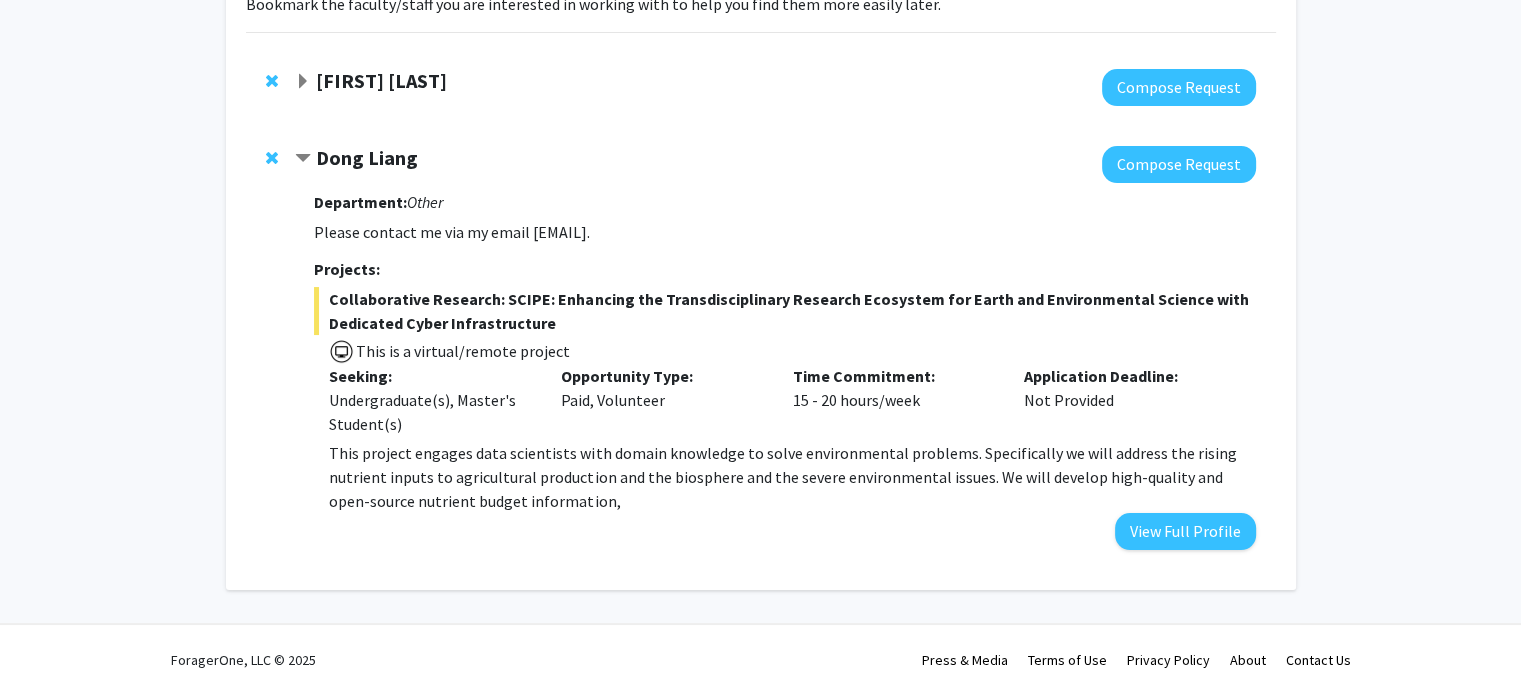 click on "This project engages data scientists with domain knowledge to solve environmental problems. Specifically we will address the rising nutrient inputs to agricultural production and the biosphere and the severe environmental issues. We will develop high-quality and open-source nutrient budget information," at bounding box center (792, 477) 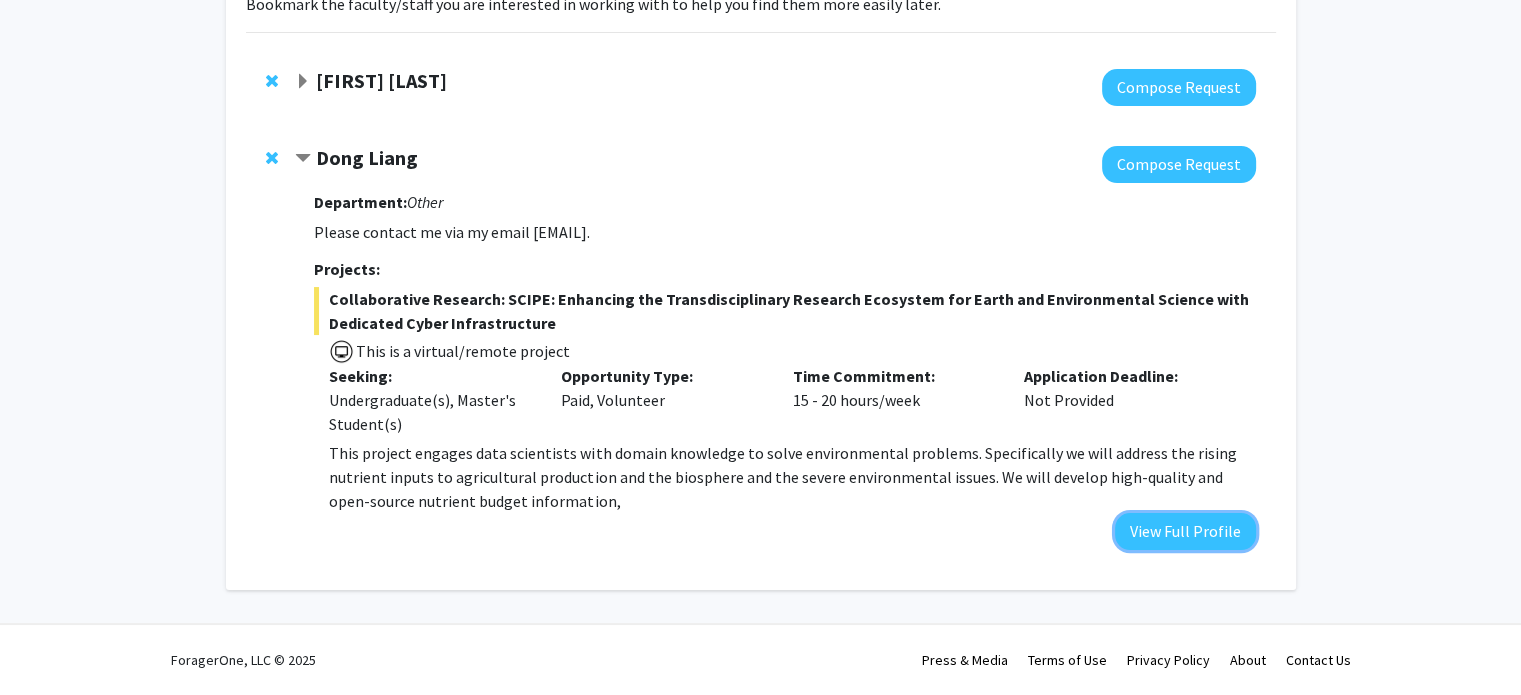 click on "View Full Profile" at bounding box center (1185, 531) 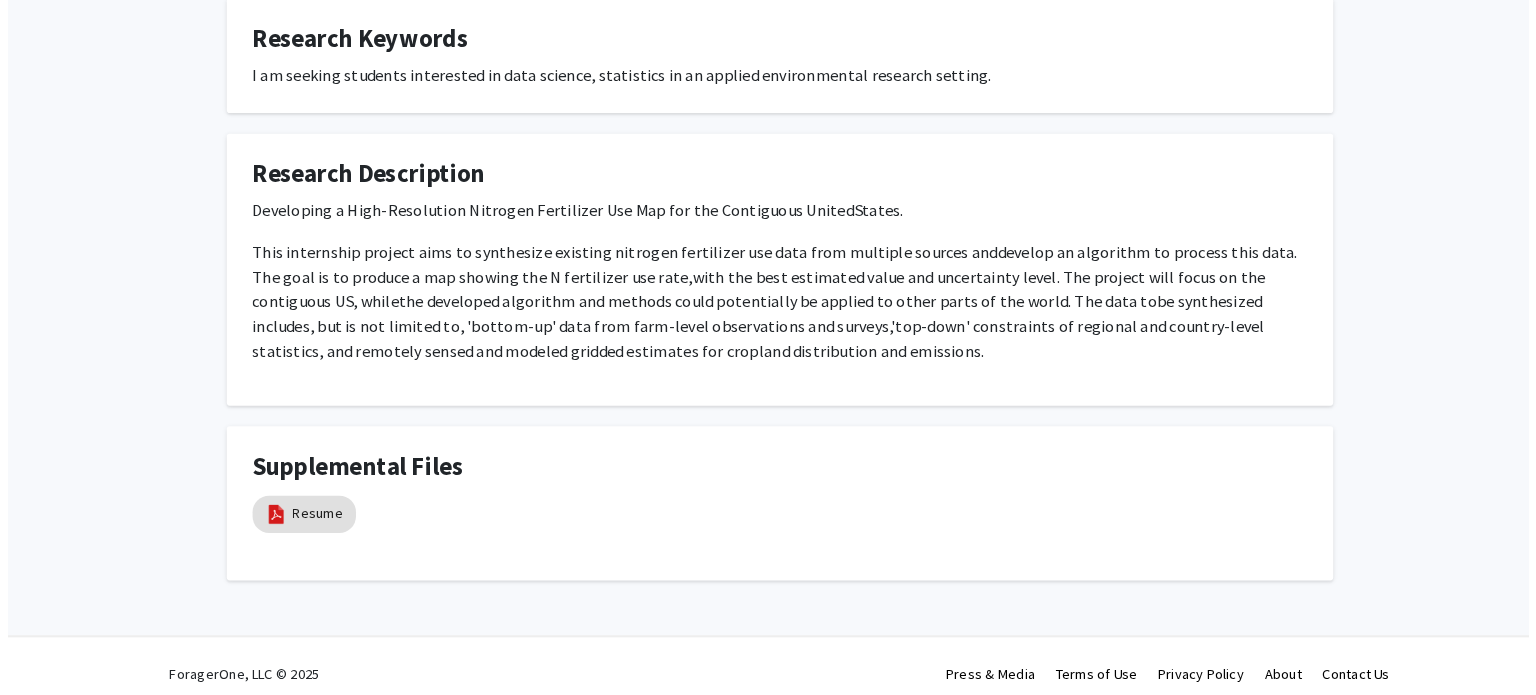 scroll, scrollTop: 818, scrollLeft: 0, axis: vertical 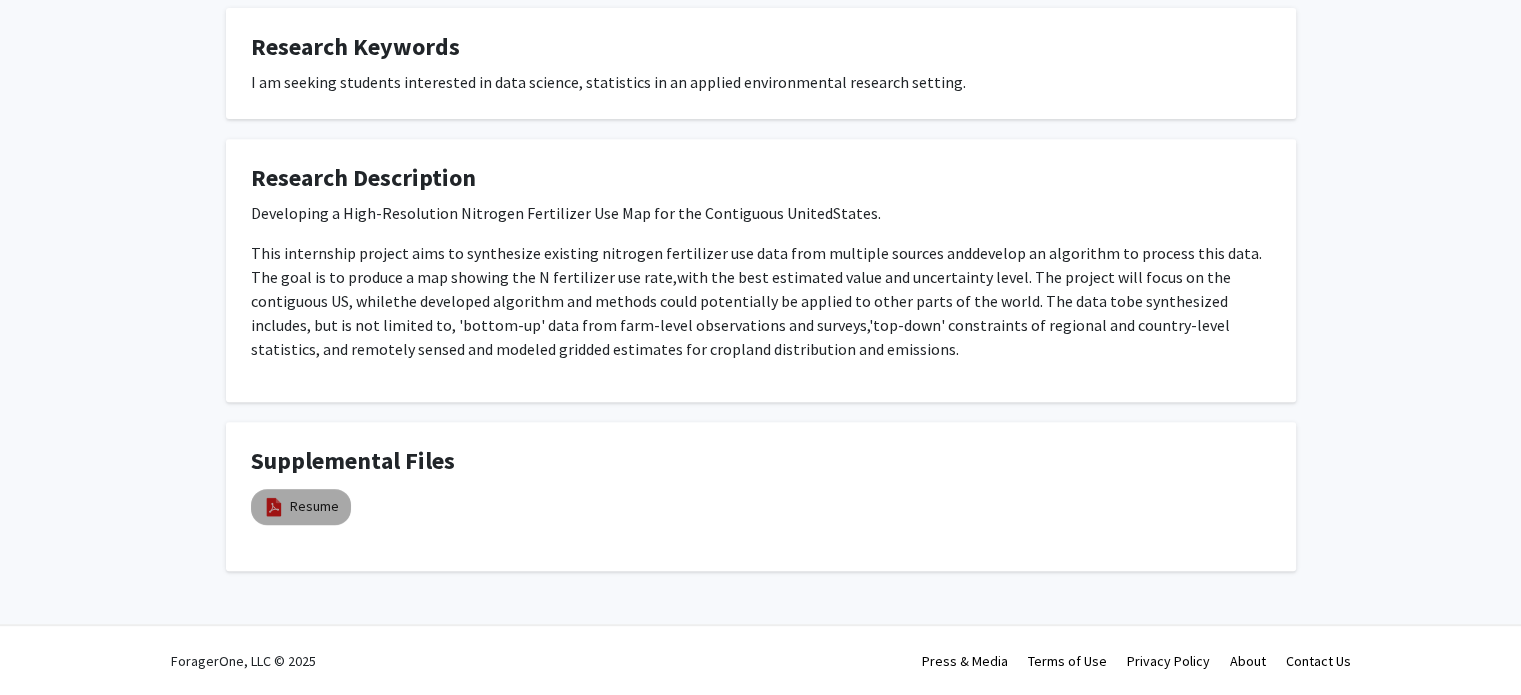 click at bounding box center [274, 507] 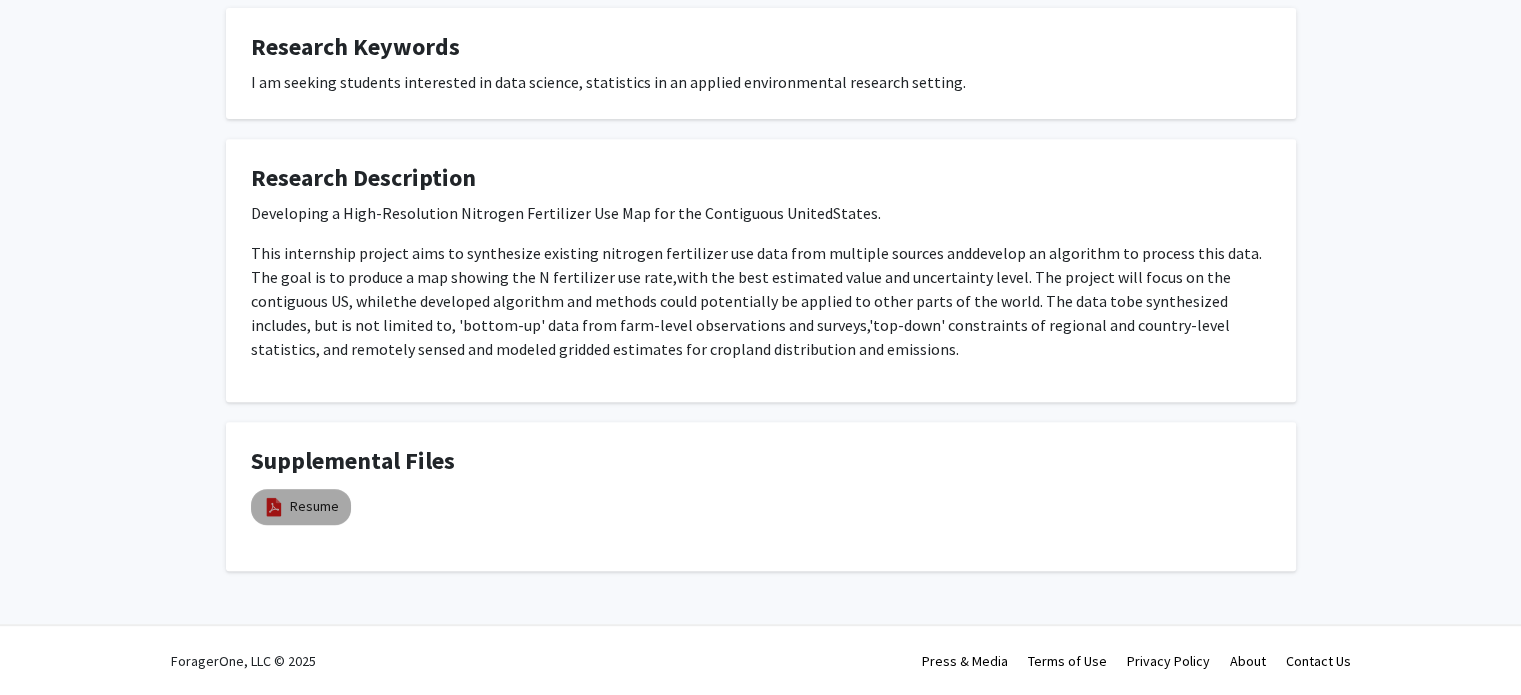 click on "Resume" at bounding box center [301, 507] 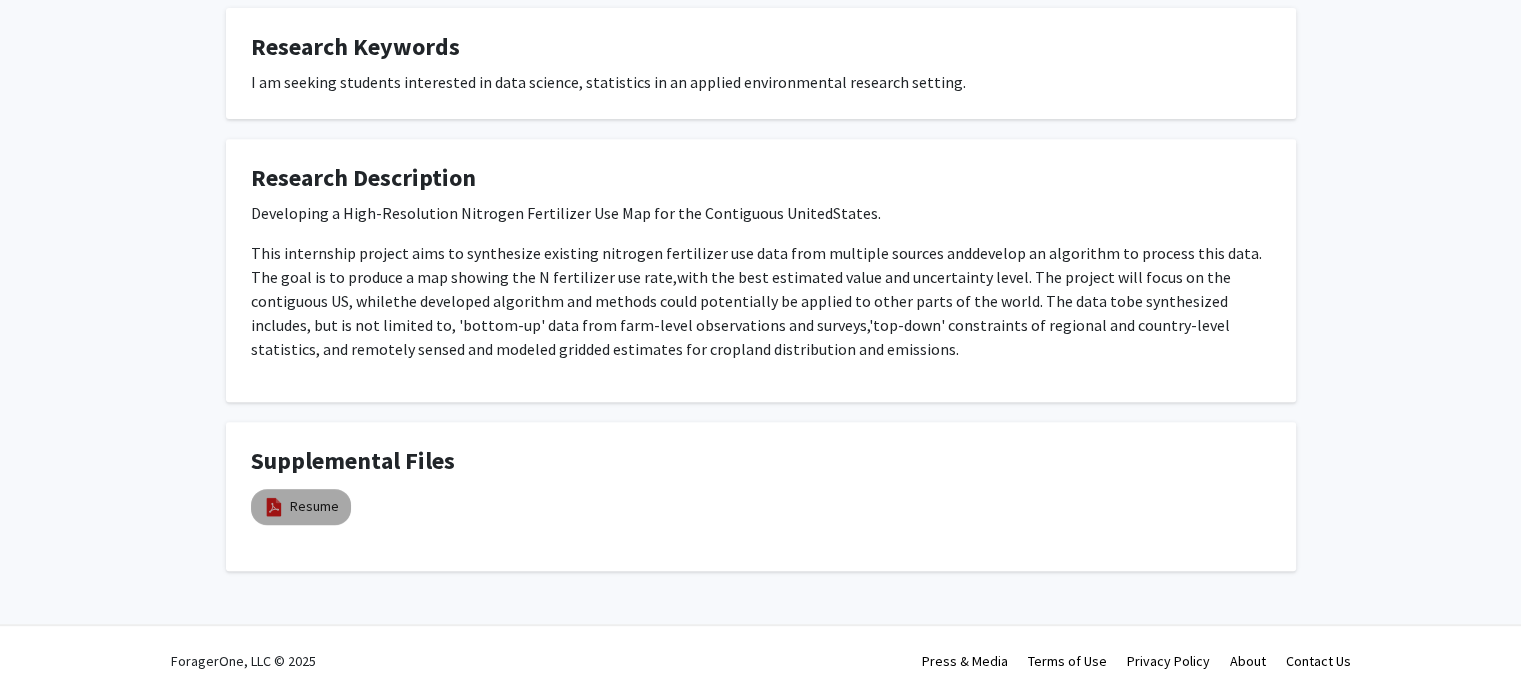 click on "Resume" at bounding box center [314, 506] 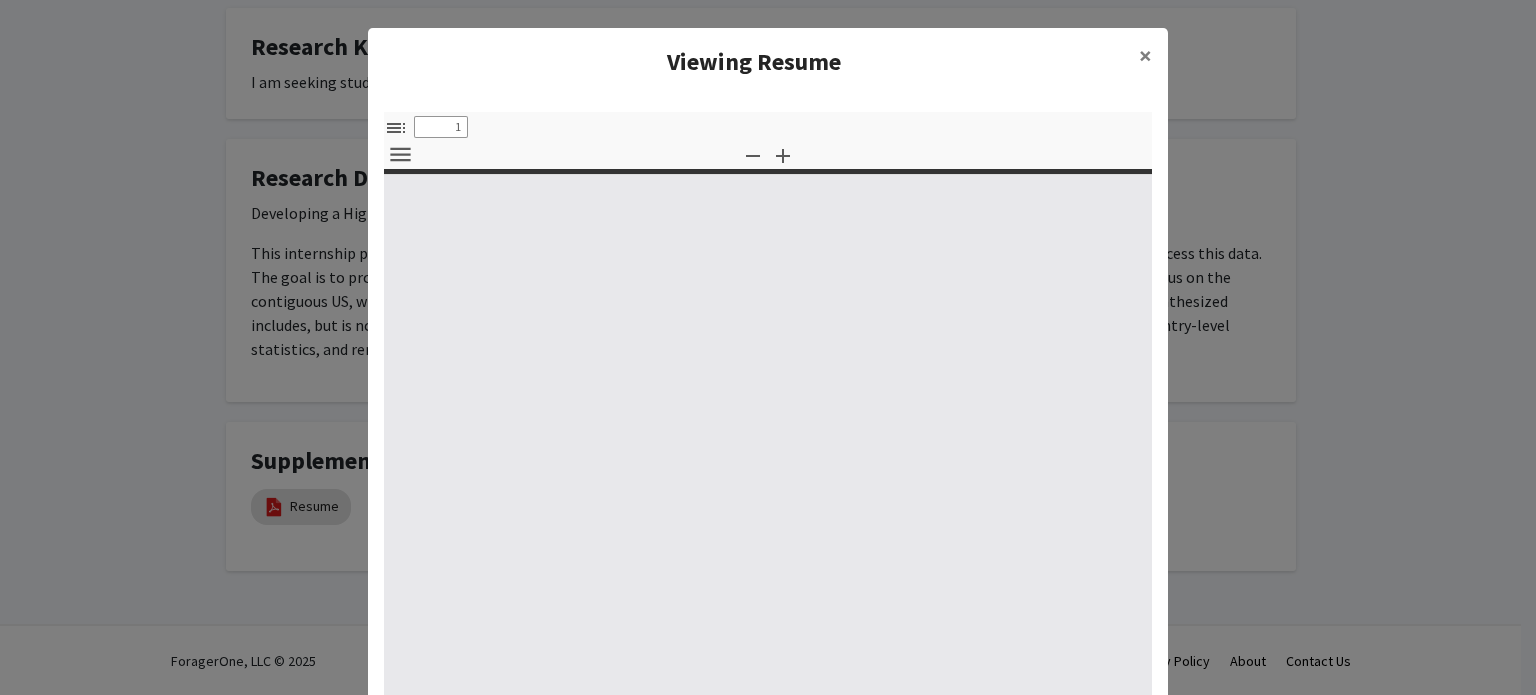 select on "custom" 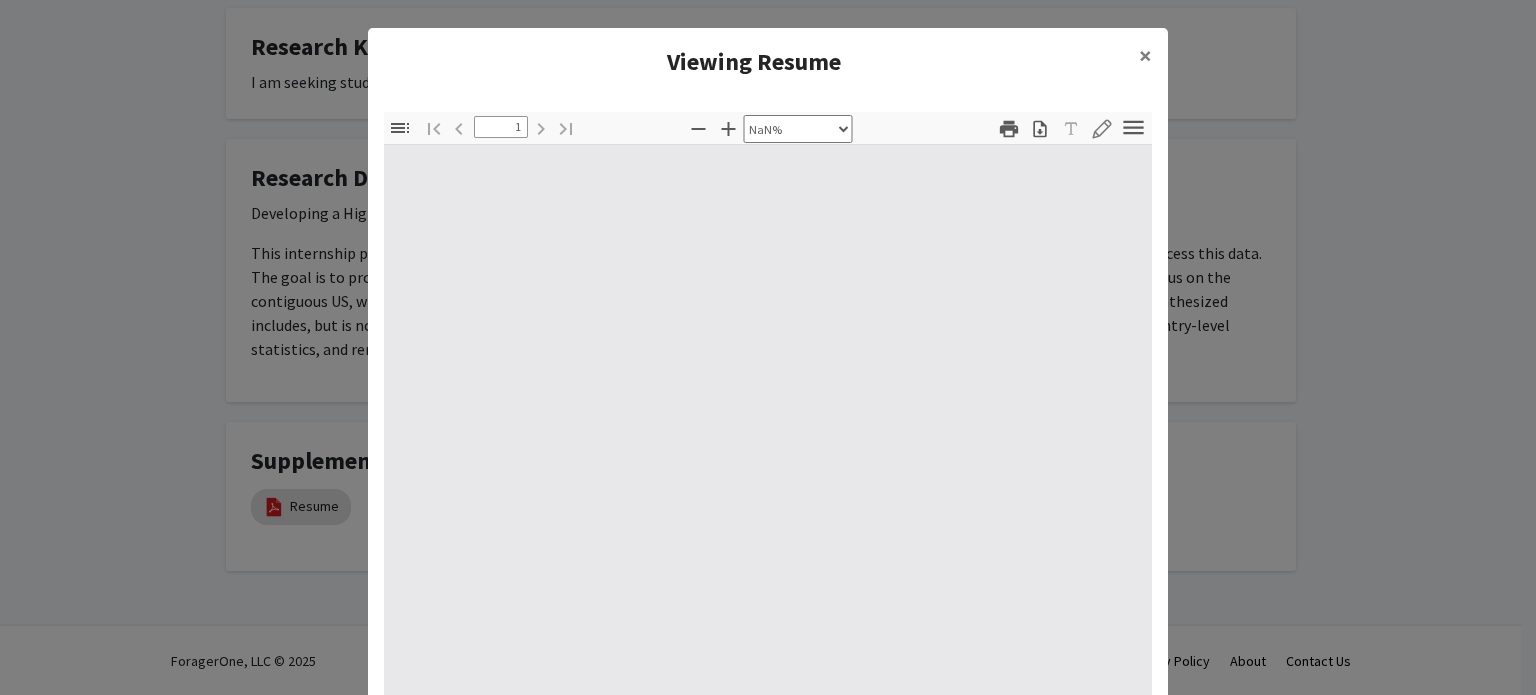 type on "0" 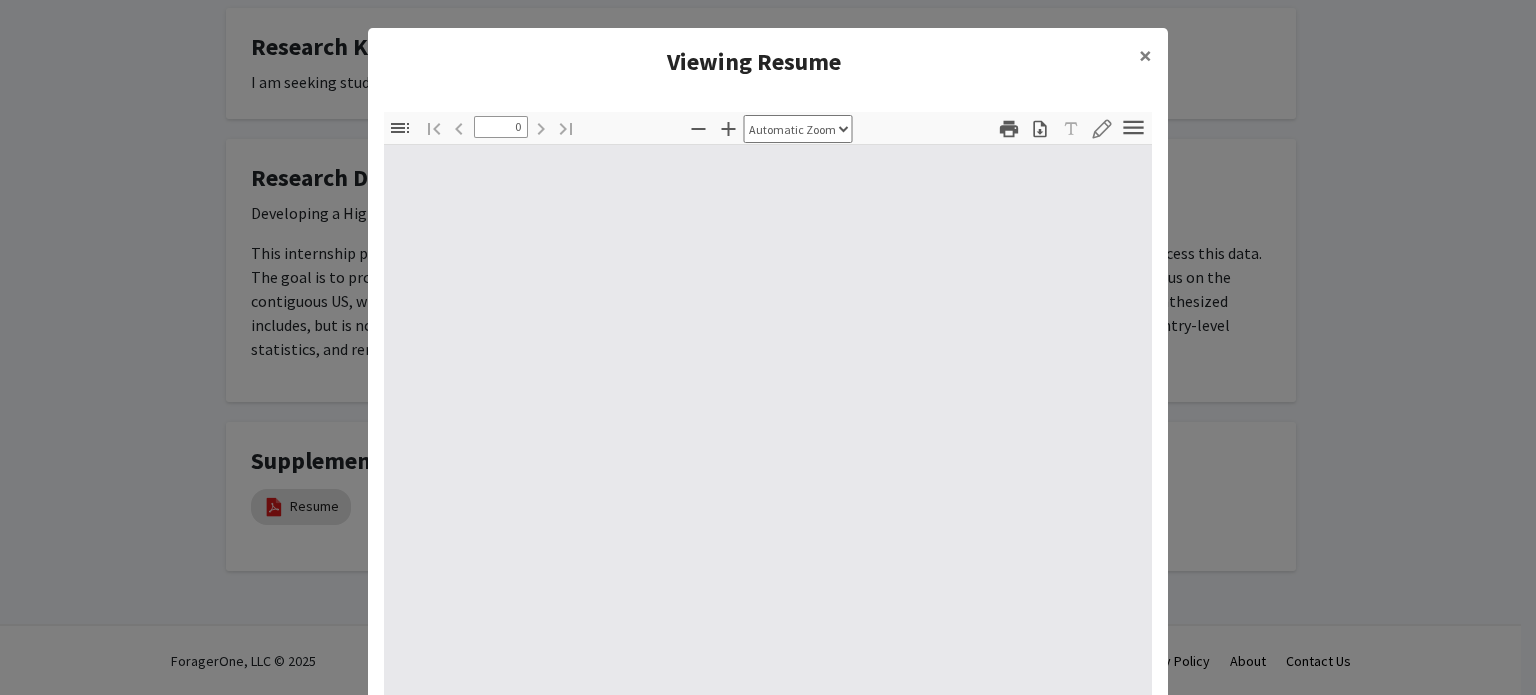 select on "custom" 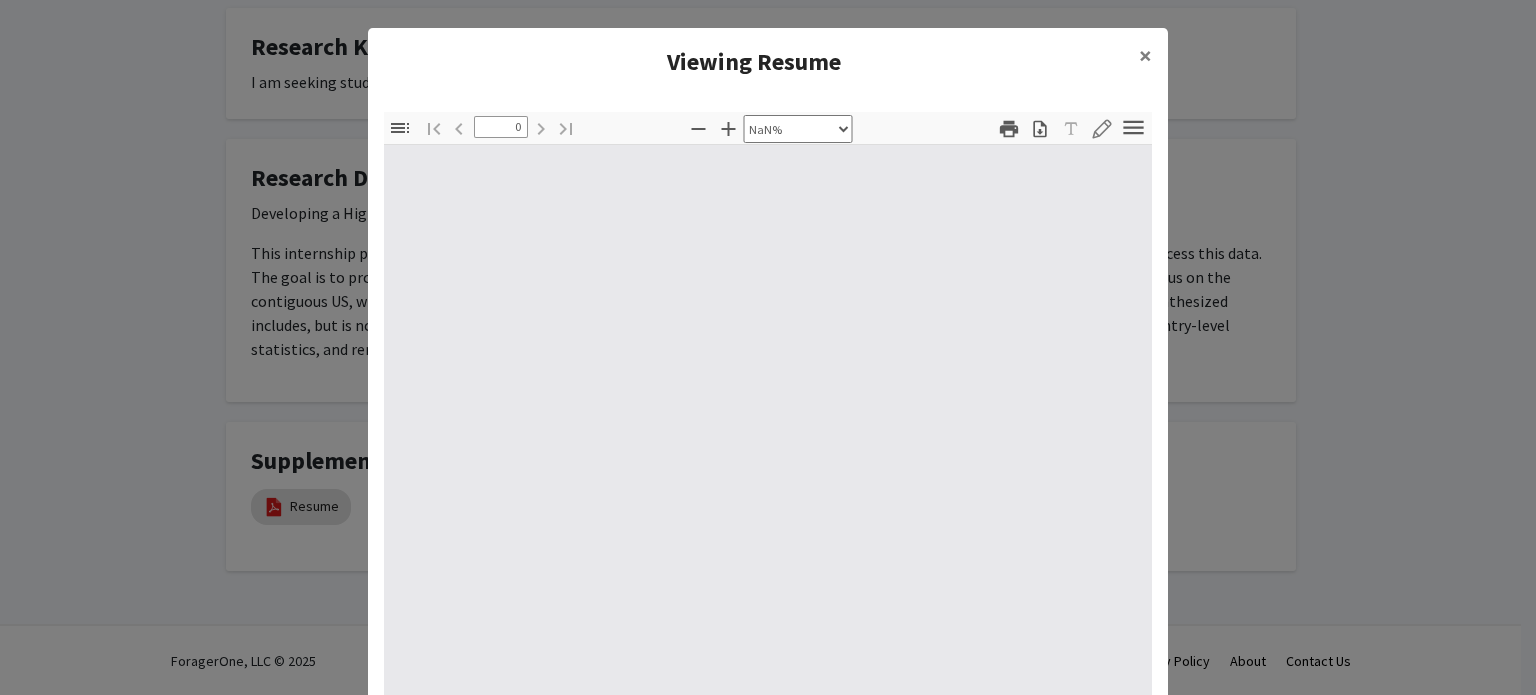 scroll, scrollTop: 100, scrollLeft: 0, axis: vertical 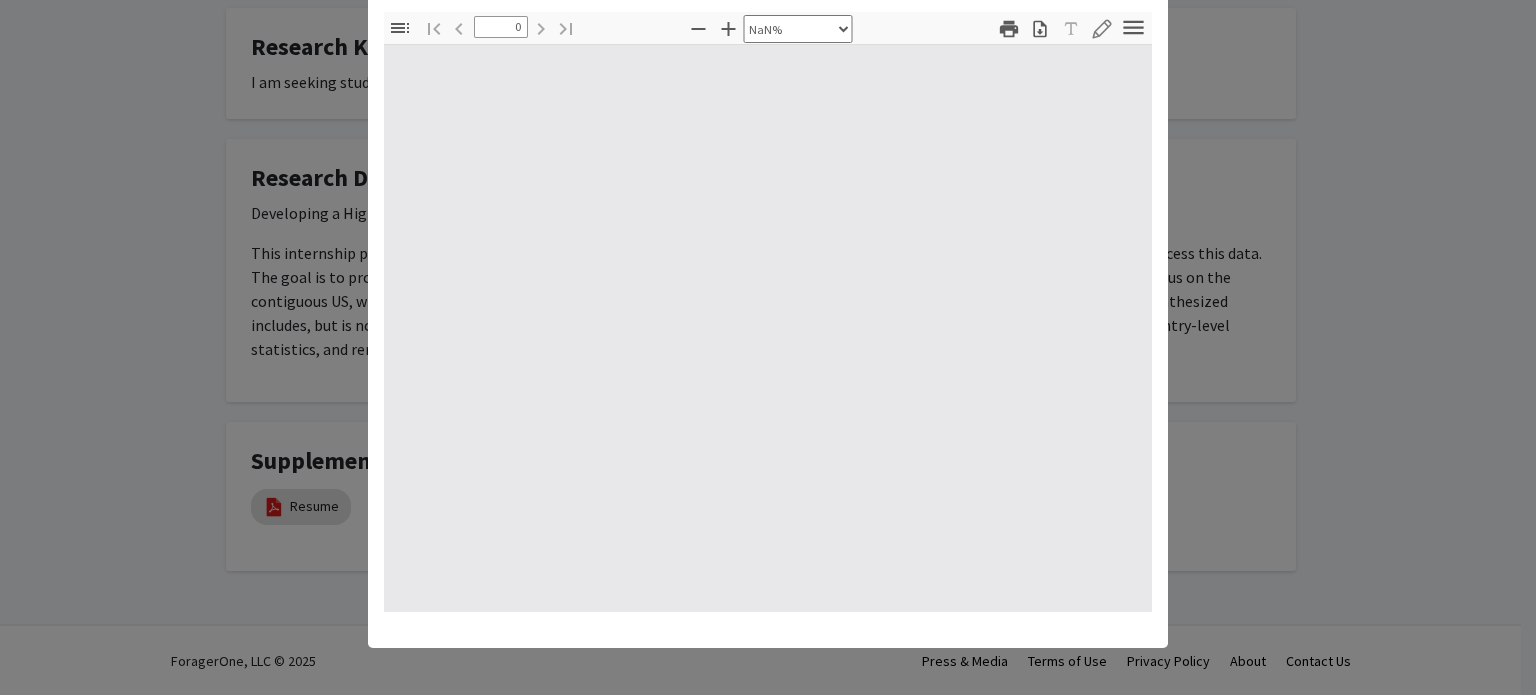 type on "1" 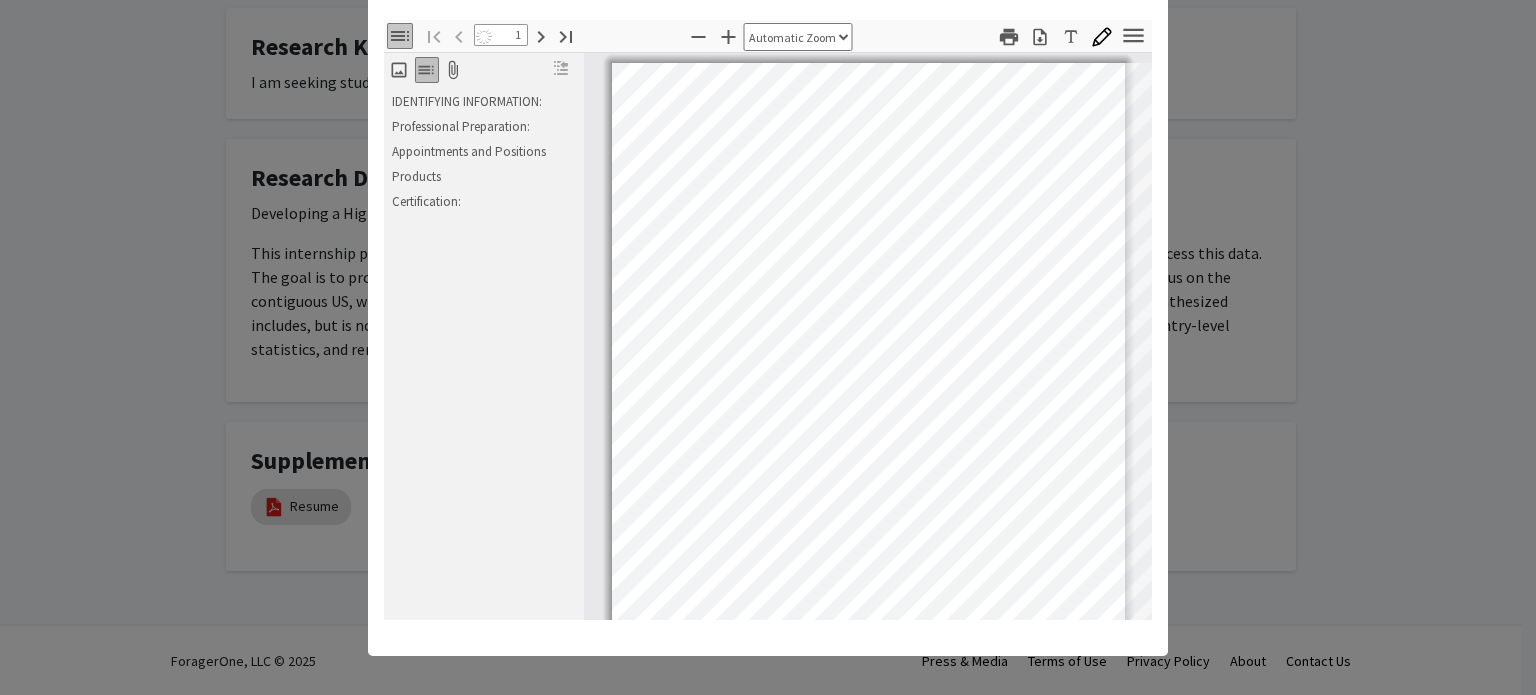 scroll, scrollTop: 91, scrollLeft: 0, axis: vertical 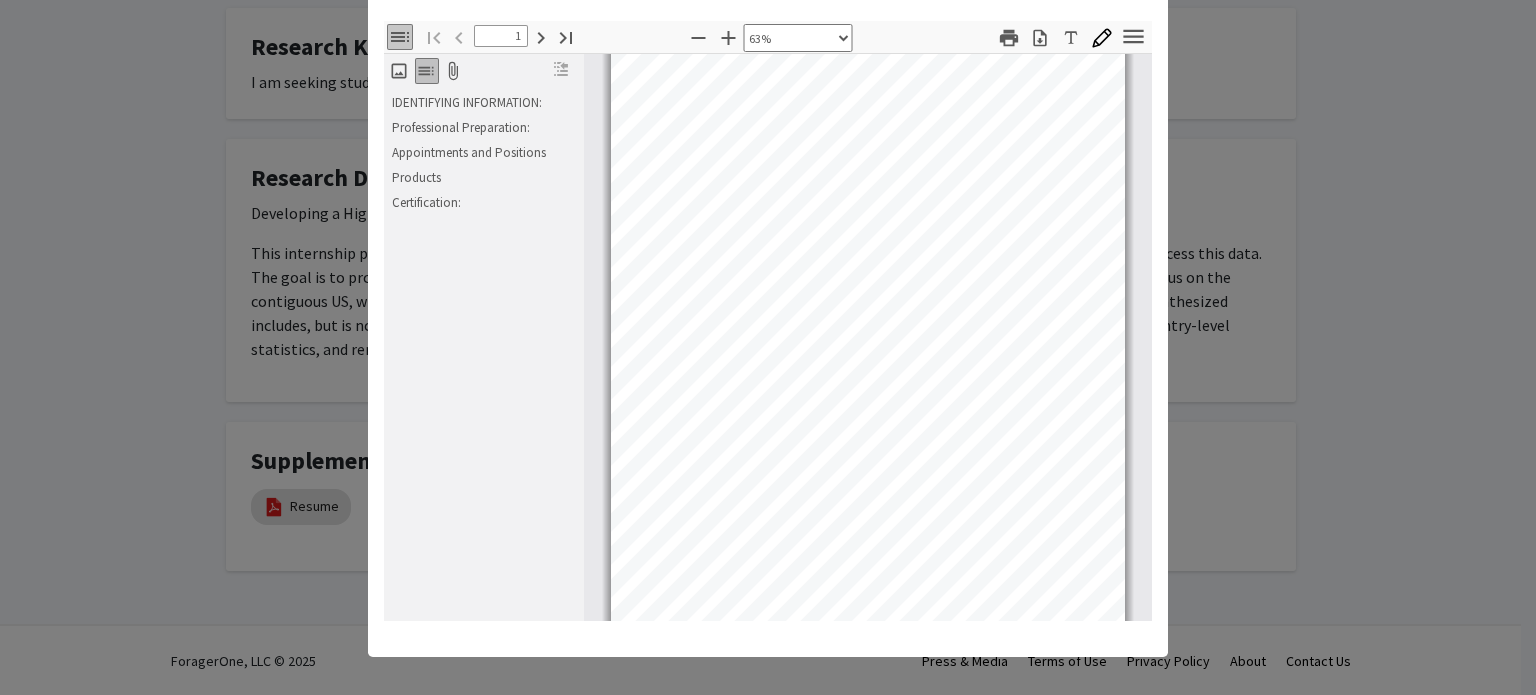 select on "custom" 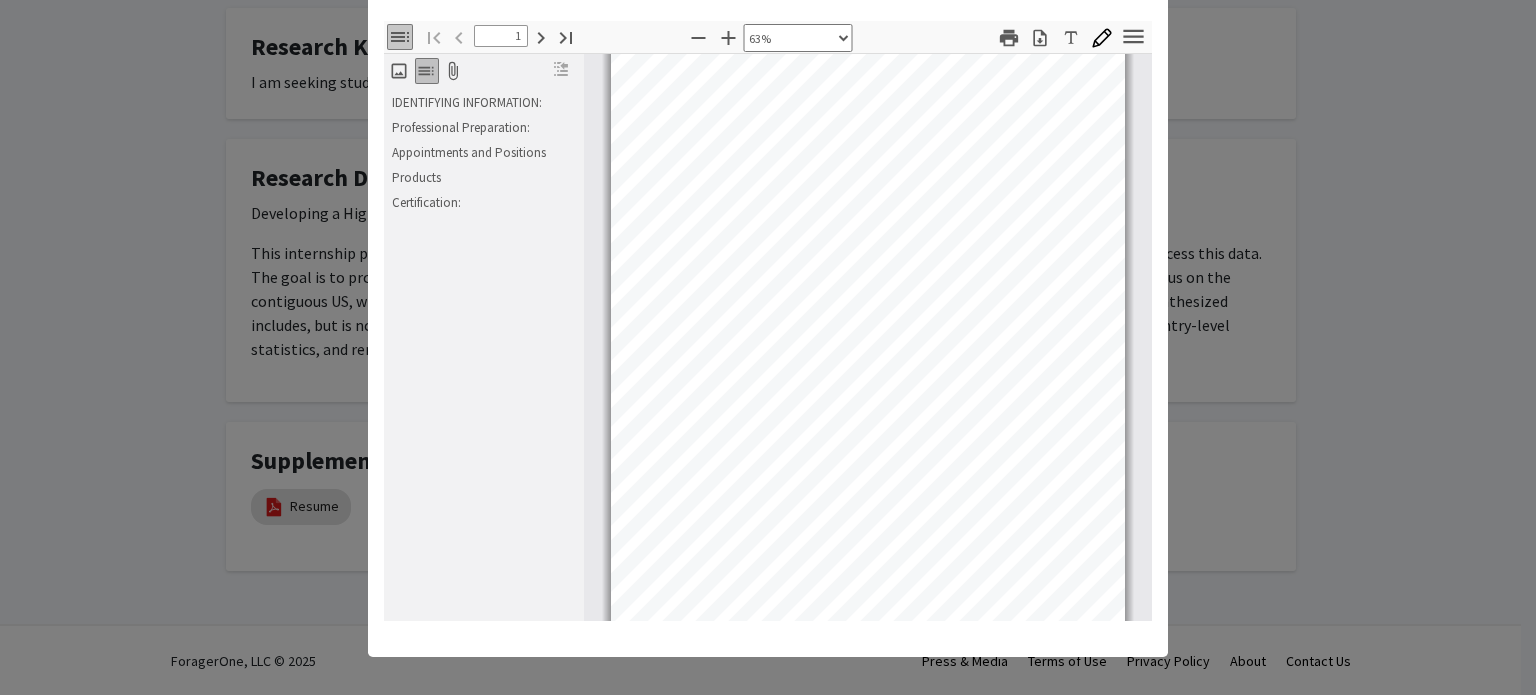 scroll, scrollTop: 53, scrollLeft: 0, axis: vertical 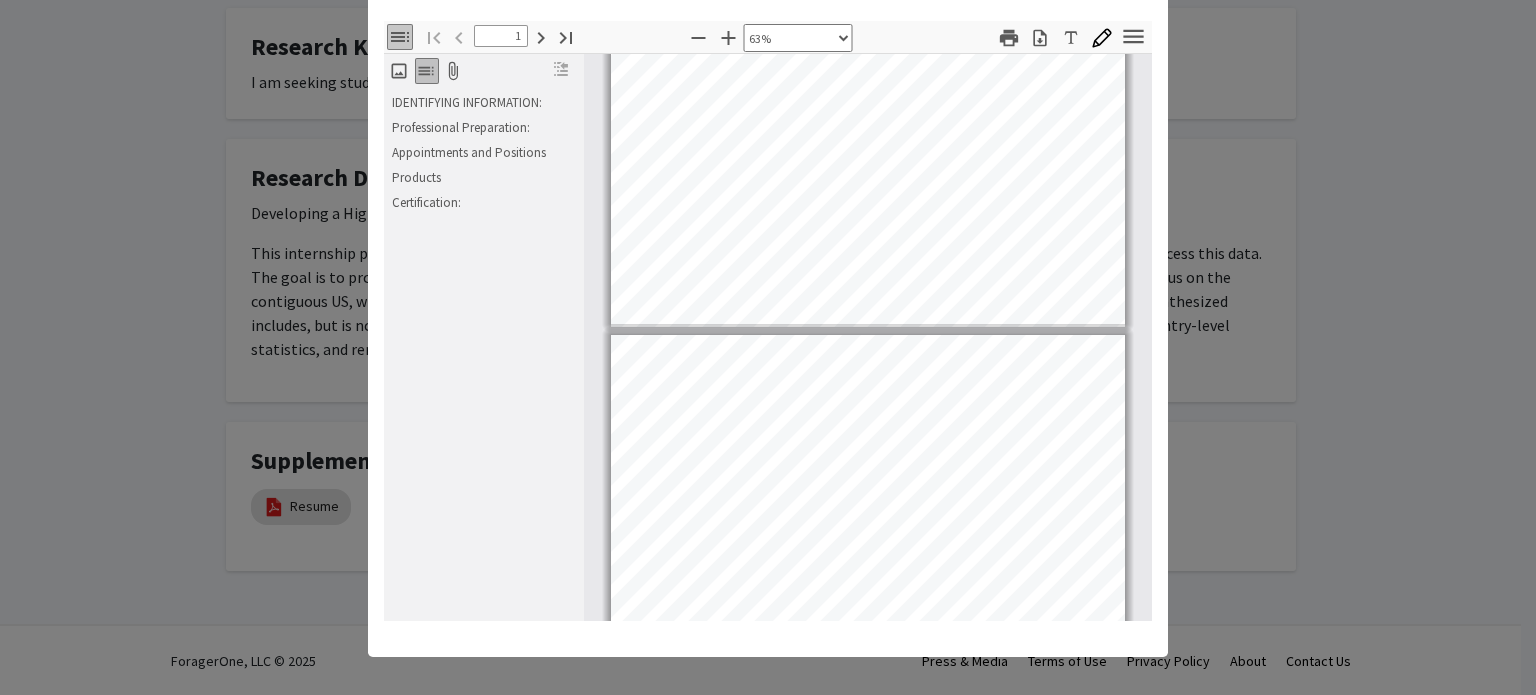 type on "2" 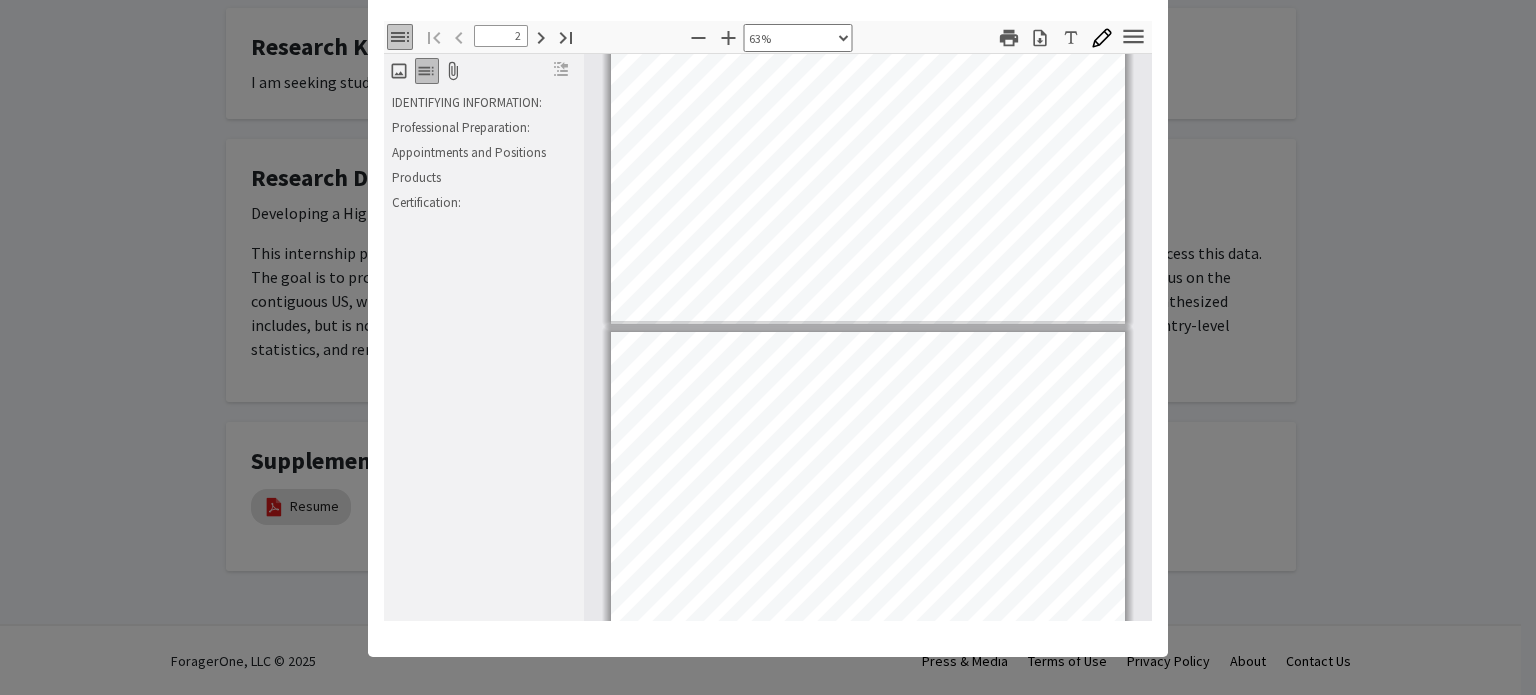 select on "custom" 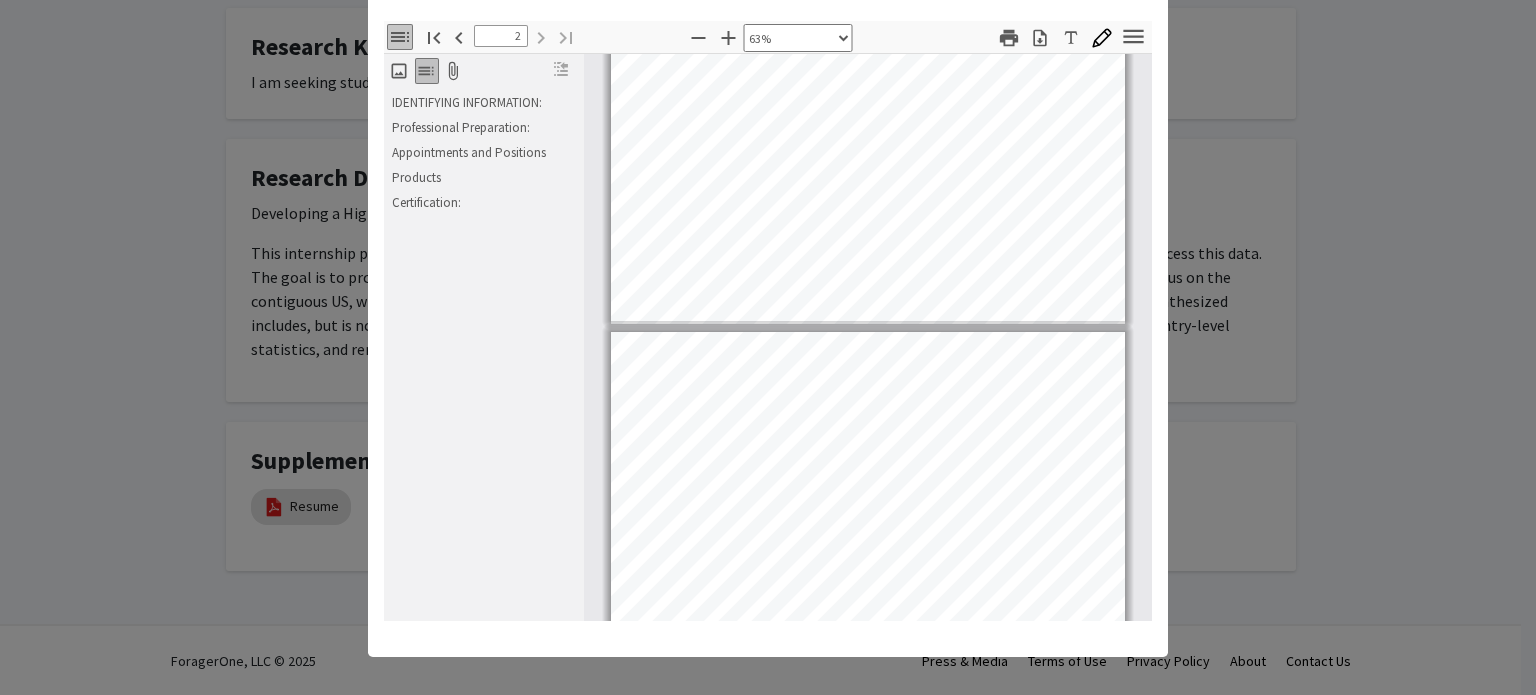 scroll, scrollTop: 457, scrollLeft: 0, axis: vertical 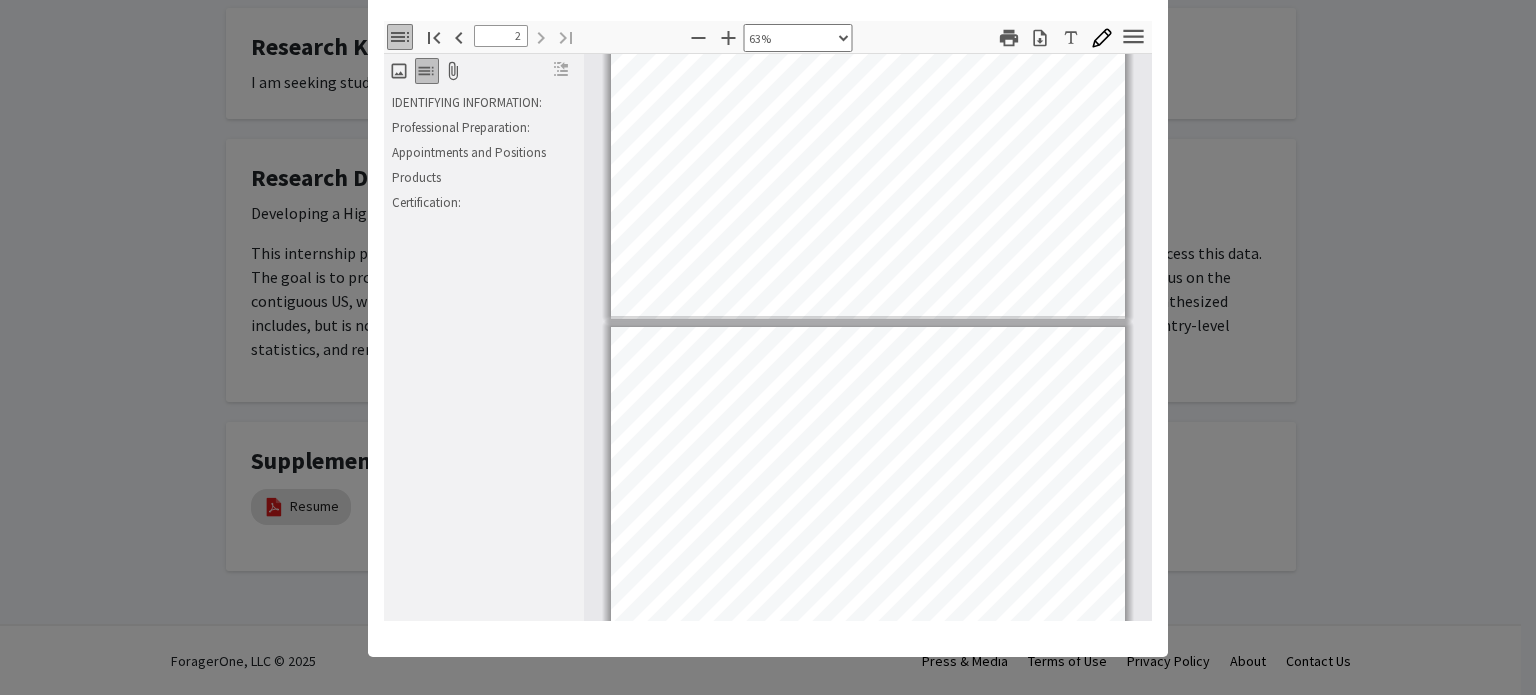 type on "1" 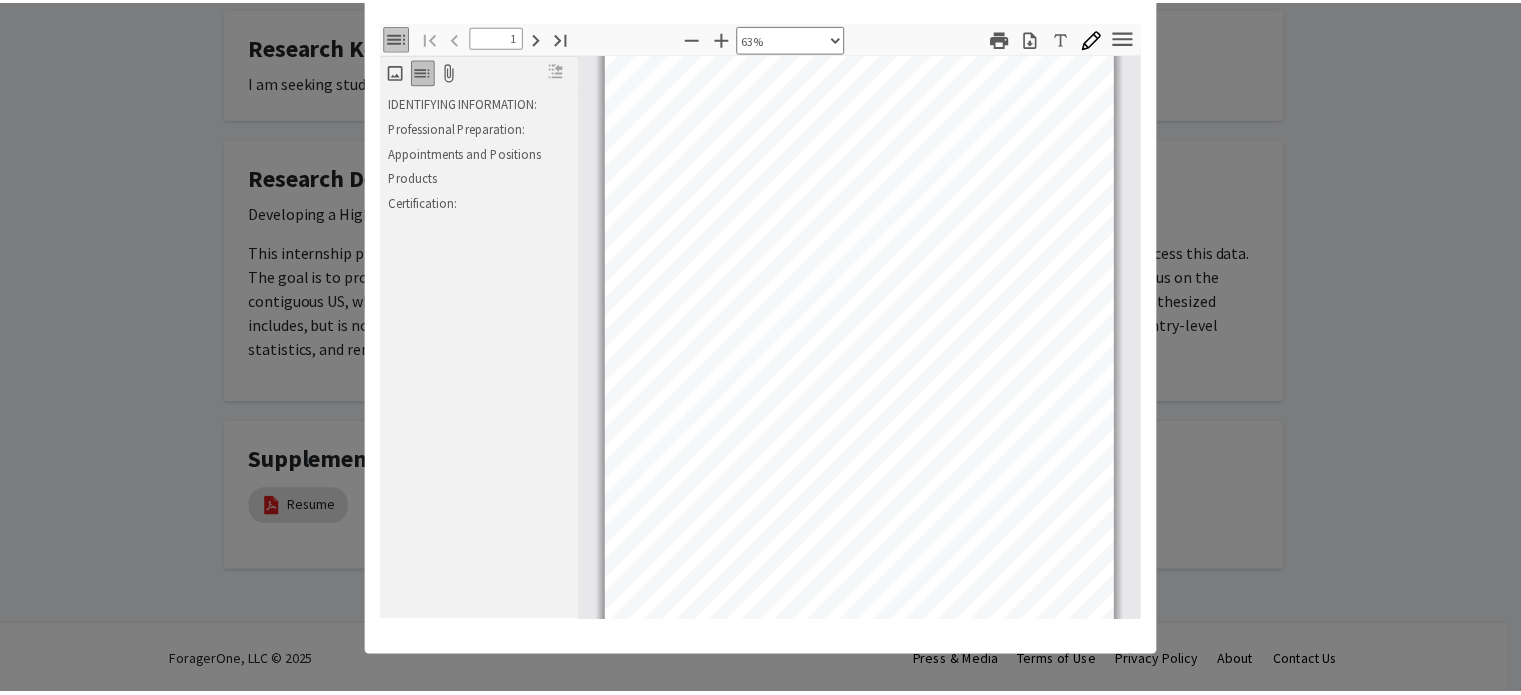 scroll, scrollTop: 96, scrollLeft: 0, axis: vertical 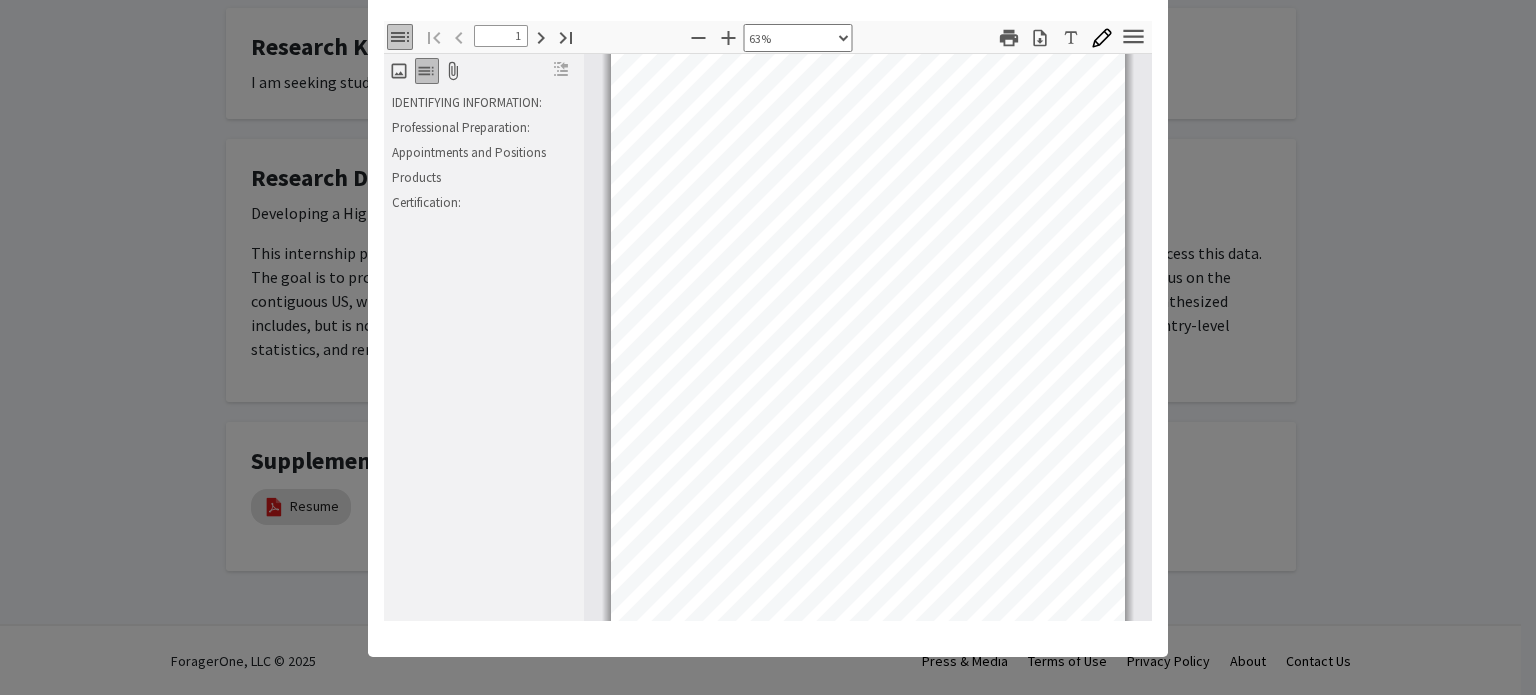 click on "Viewing Resume × Thumbnails Document Outline Attachments Layers Current Outline Item IDENTIFYING INFORMATION: Professional Preparation: Appointments and Positions Products Certification: cv.xml Toggle Sidebar Find Go to First Page Previous 1 of 2 Next Go to Last Page Zoom Out Zoom In Automatic Zoom Actual Size Page Fit Page Width 50% 100% 125% 150% 200% 300% 400% 63% Hand Tool Text Selection Tool Presentation Mode Open Print Download Text Draw Tools Color #000000 Size Color #000000 Thickness Opacity Presentation Mode Open Print Download Go to First Page Previous Next Go to Last Page Rotate Clockwise Rotate Counterclockwise Text Selection Tool Hand Tool Page Scrolling Vertical Scrolling Horizontal Scrolling Wrapped Scrolling No Spreads Odd Spreads Even Spreads Document Properties… Multiple search terms. Each line is a search term. Previous Next Highlight All Match Case Current page only Pages (e.g. 6-10 or 2,4) Whole Words multiple search terms separated by word boundaries Ignore accents and diacritics OK -" 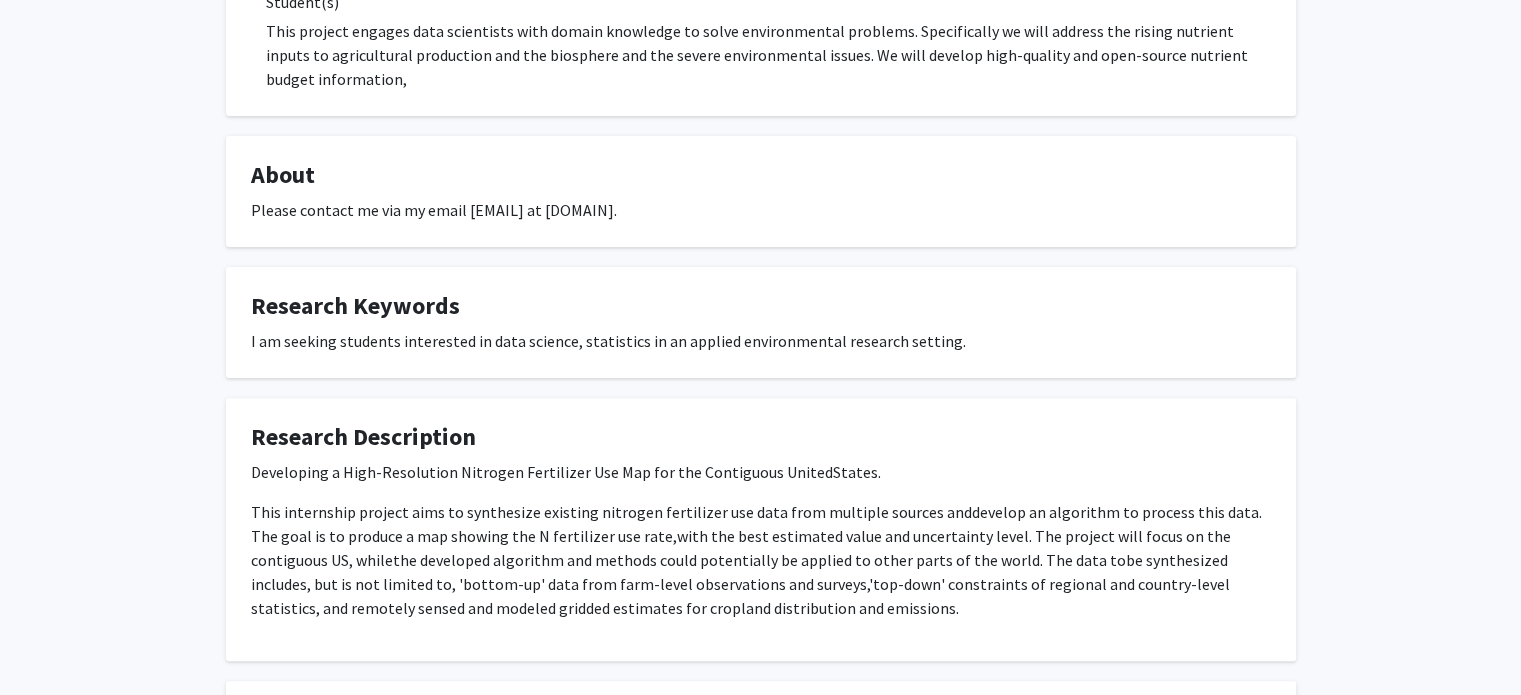 scroll, scrollTop: 670, scrollLeft: 0, axis: vertical 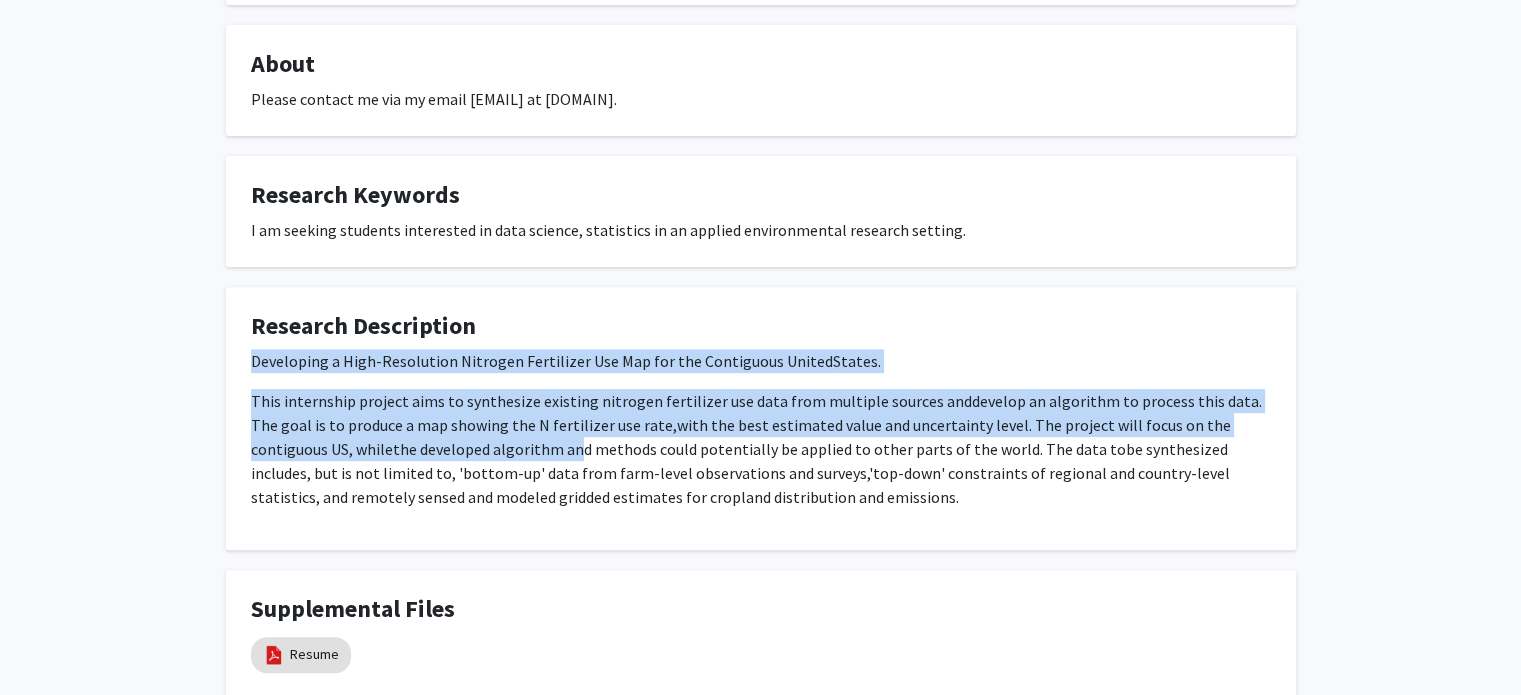 drag, startPoint x: 246, startPoint y: 360, endPoint x: 498, endPoint y: 439, distance: 264.09277 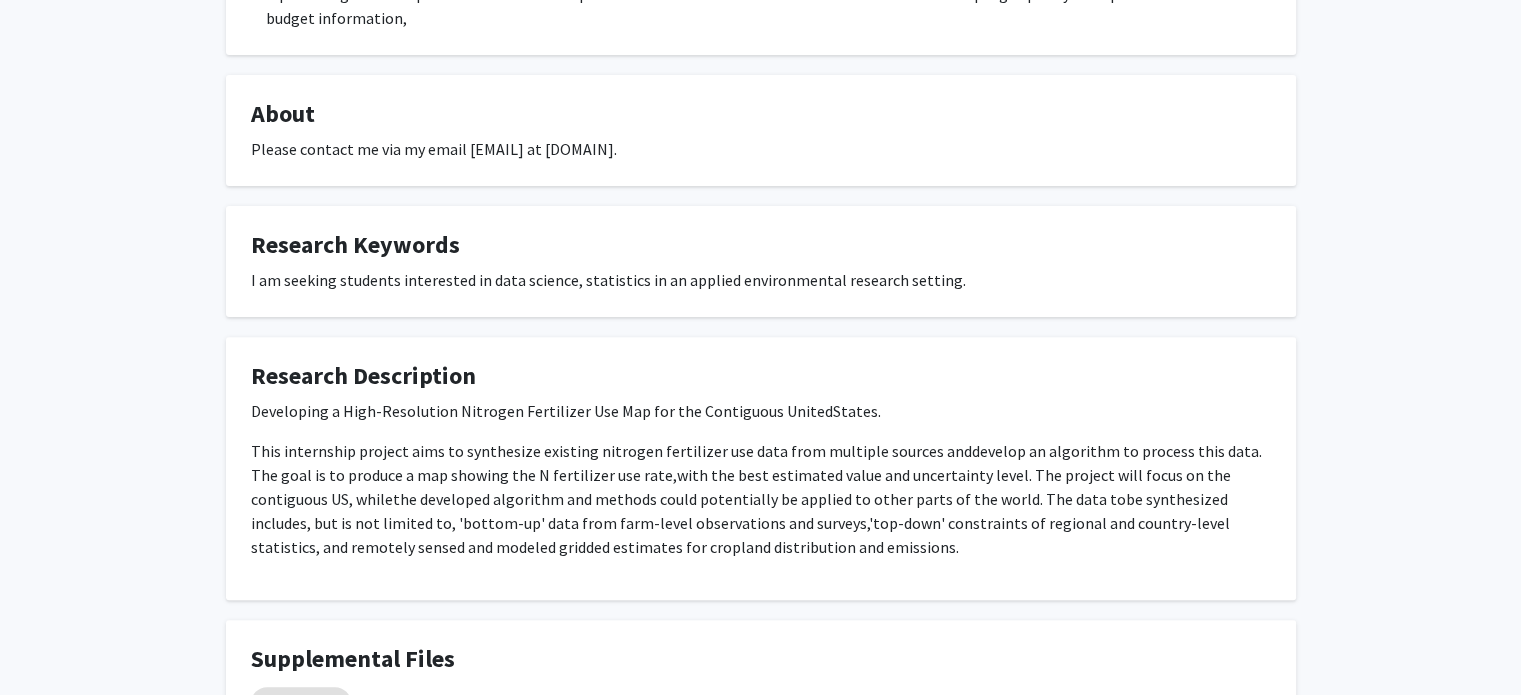 scroll, scrollTop: 739, scrollLeft: 0, axis: vertical 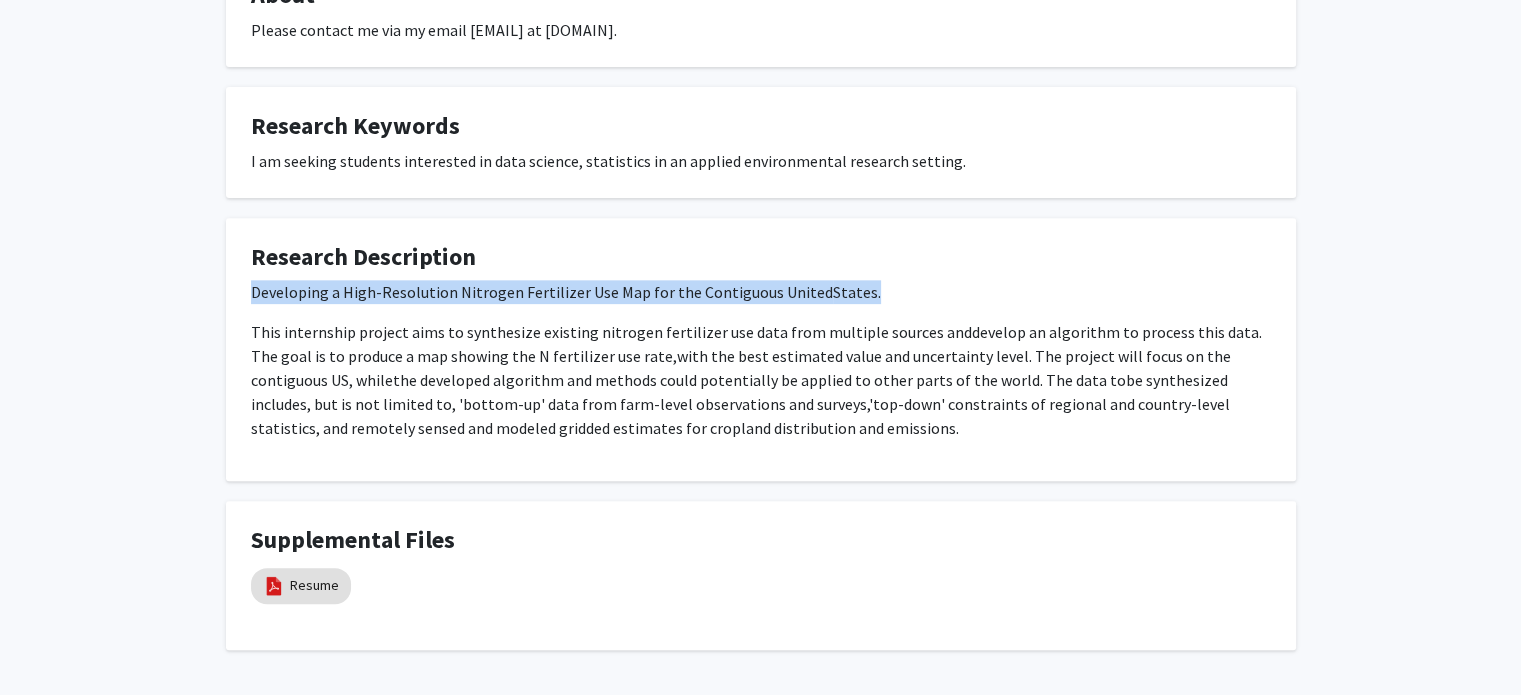 drag, startPoint x: 240, startPoint y: 294, endPoint x: 860, endPoint y: 290, distance: 620.0129 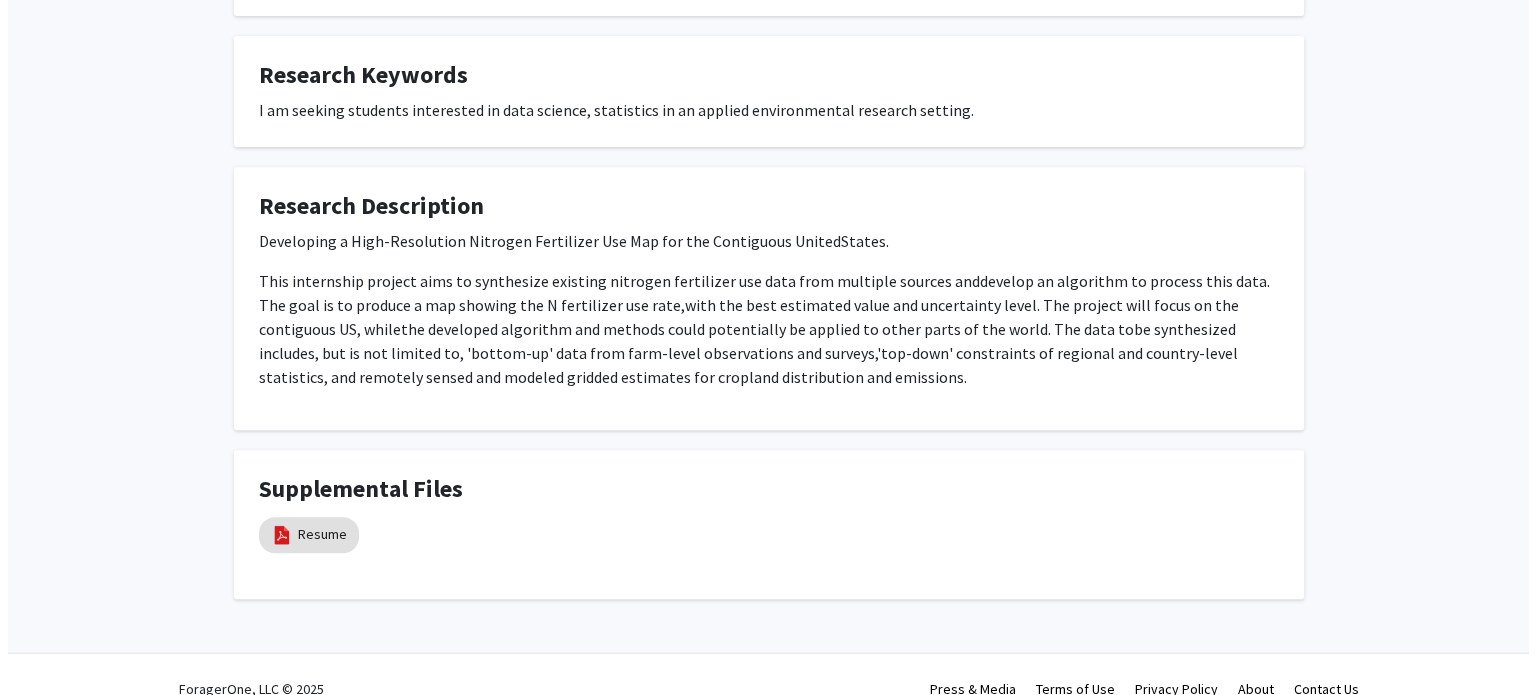 scroll, scrollTop: 791, scrollLeft: 0, axis: vertical 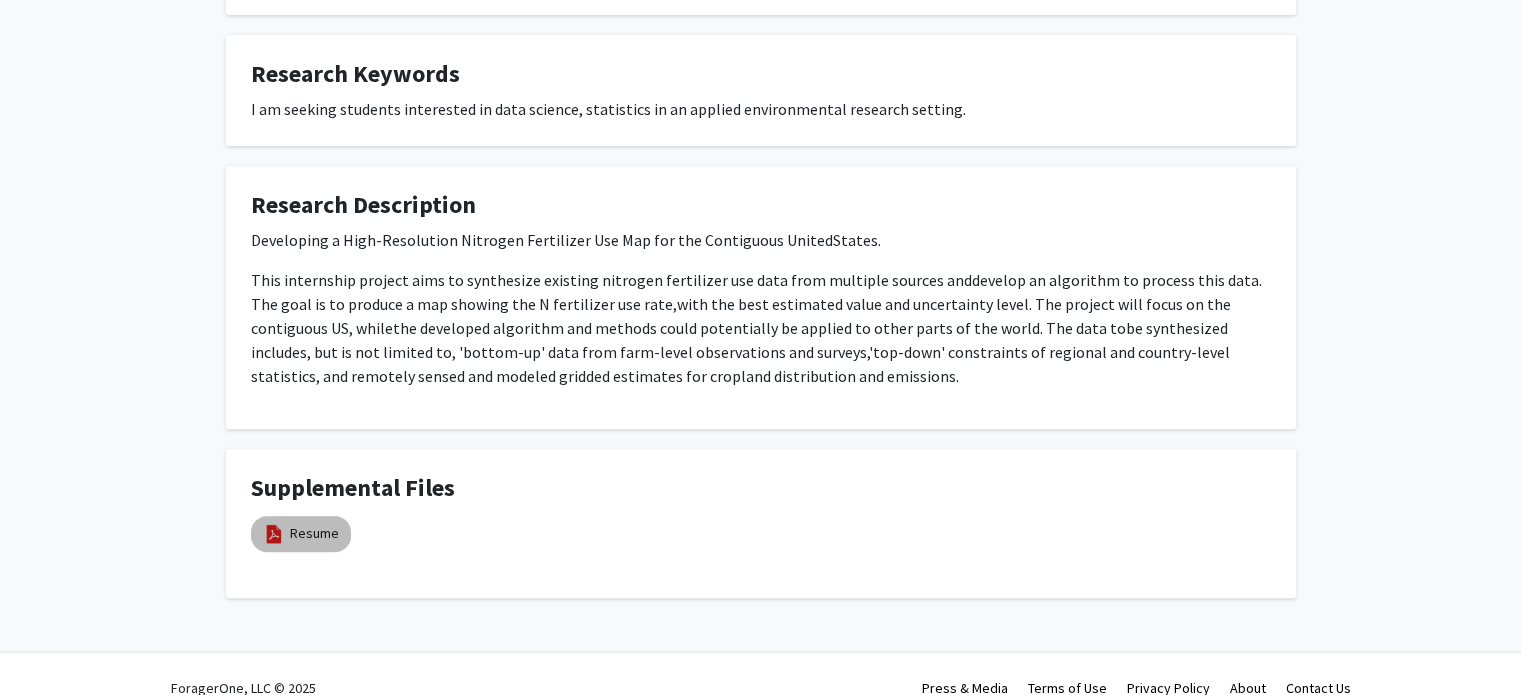 click on "Resume" at bounding box center [314, 533] 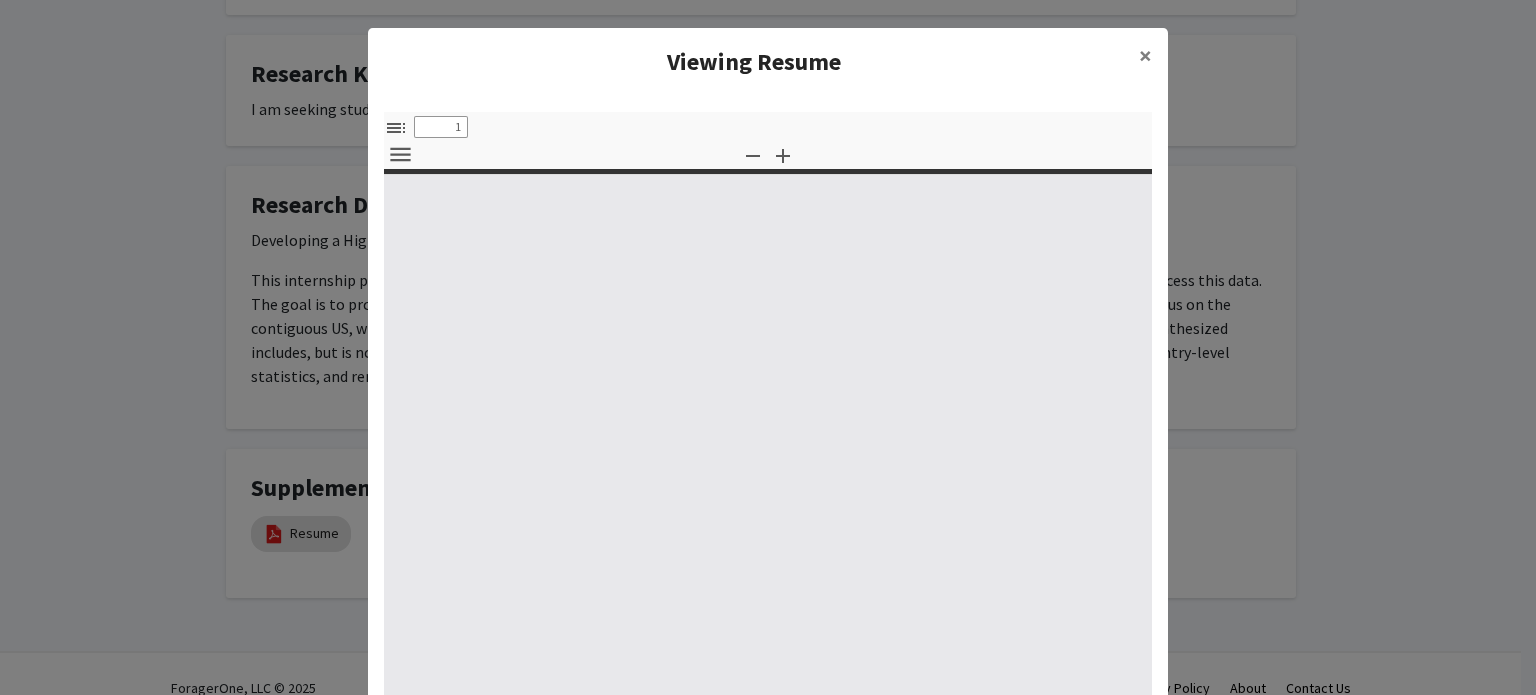select on "custom" 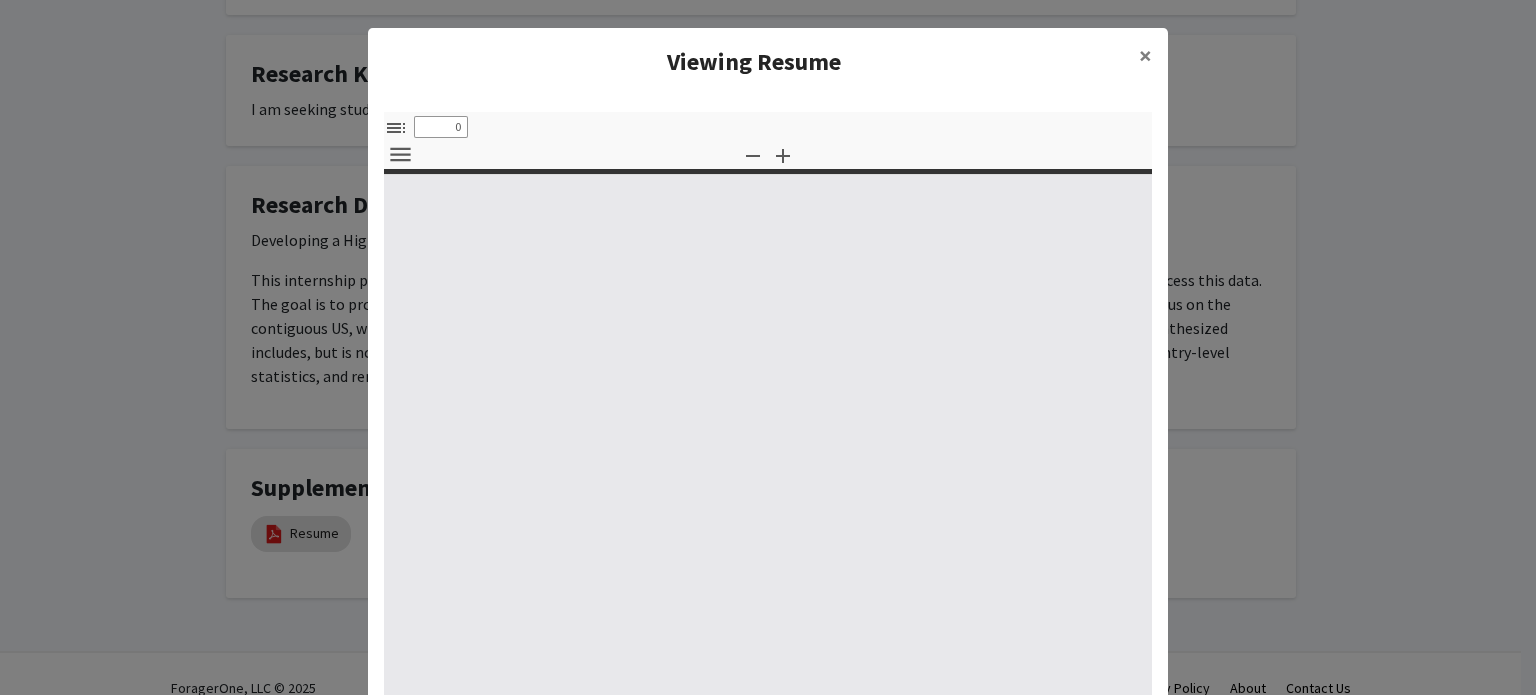 select on "custom" 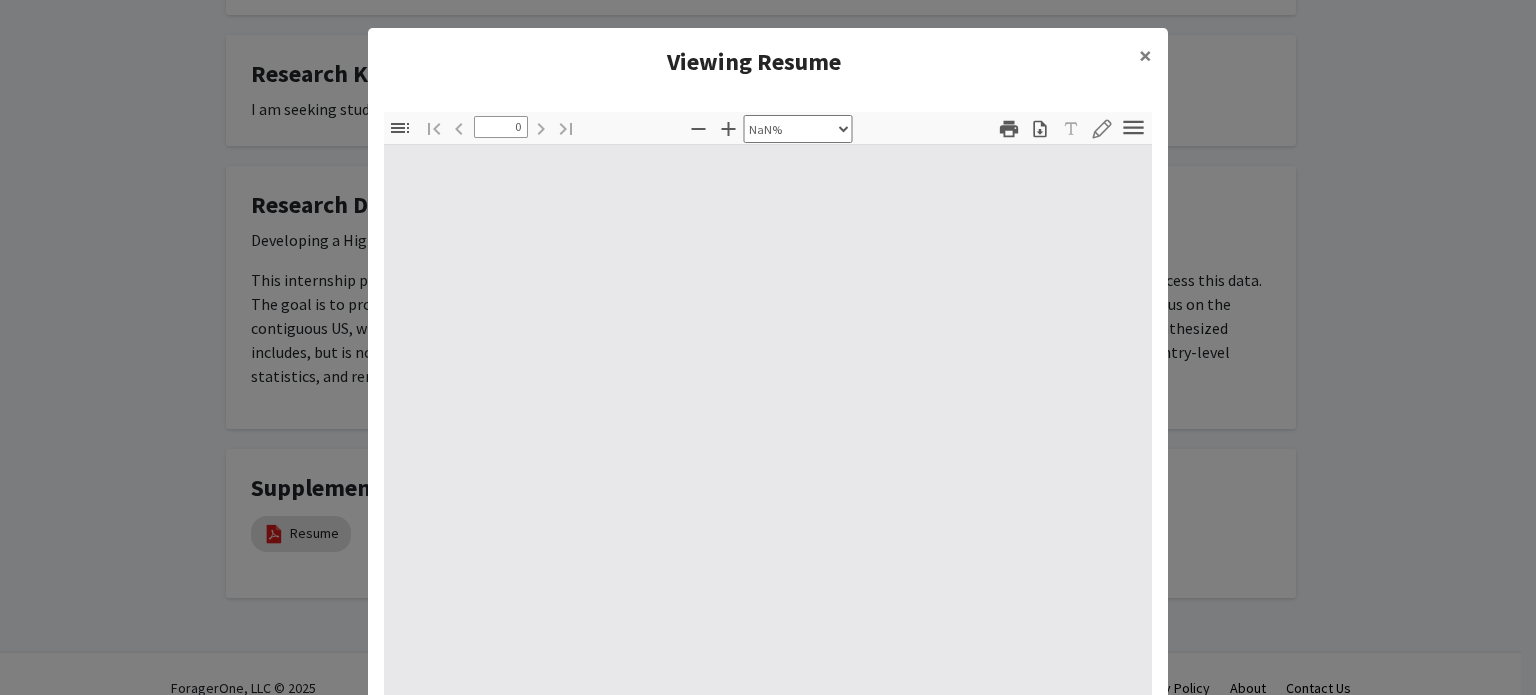 type on "1" 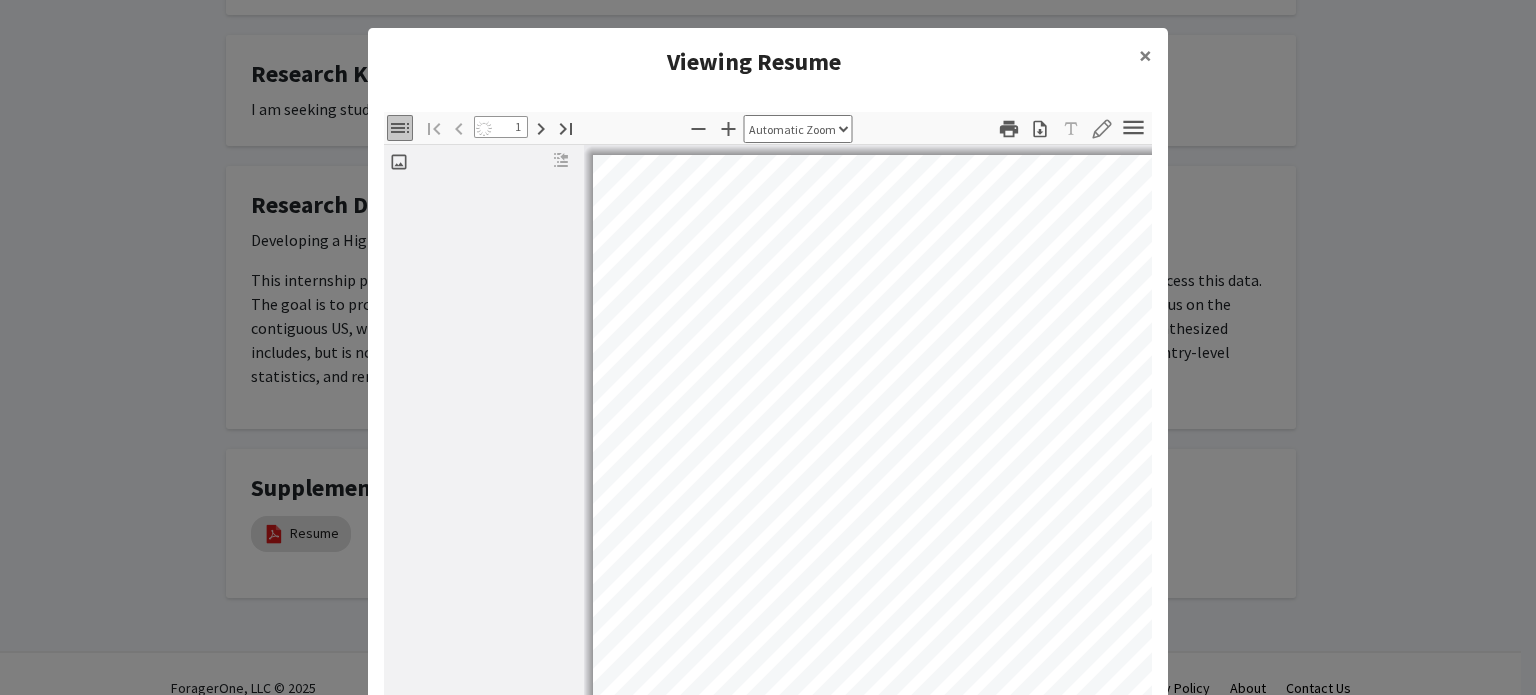 select on "custom" 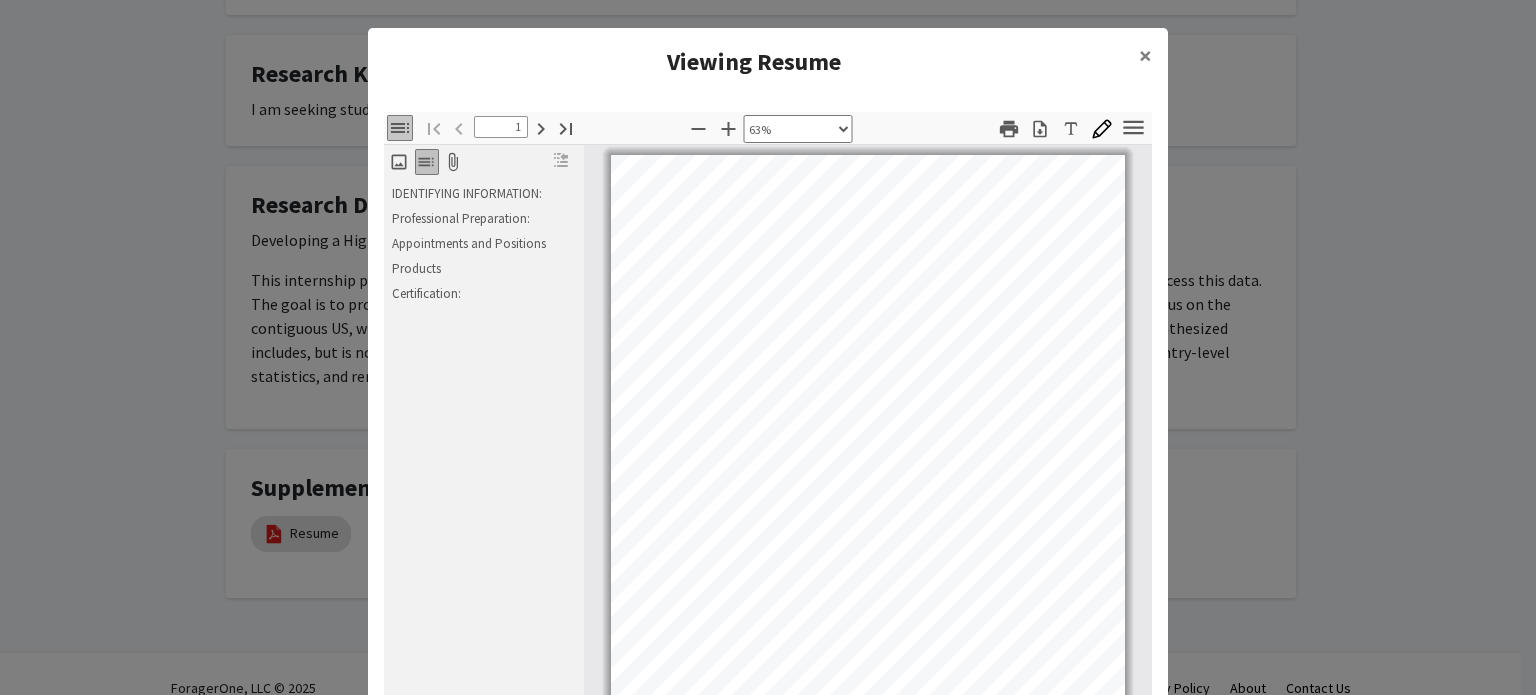 scroll, scrollTop: 3, scrollLeft: 0, axis: vertical 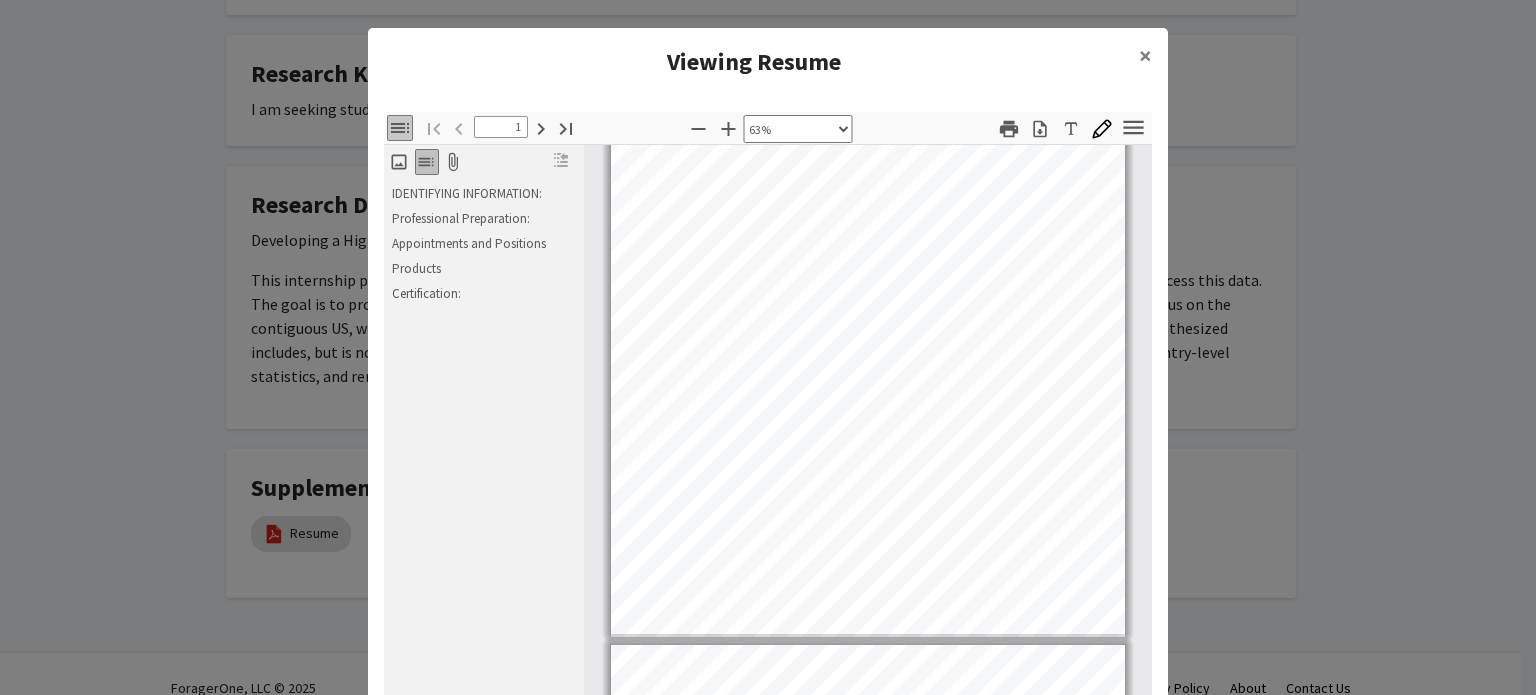 type on "2" 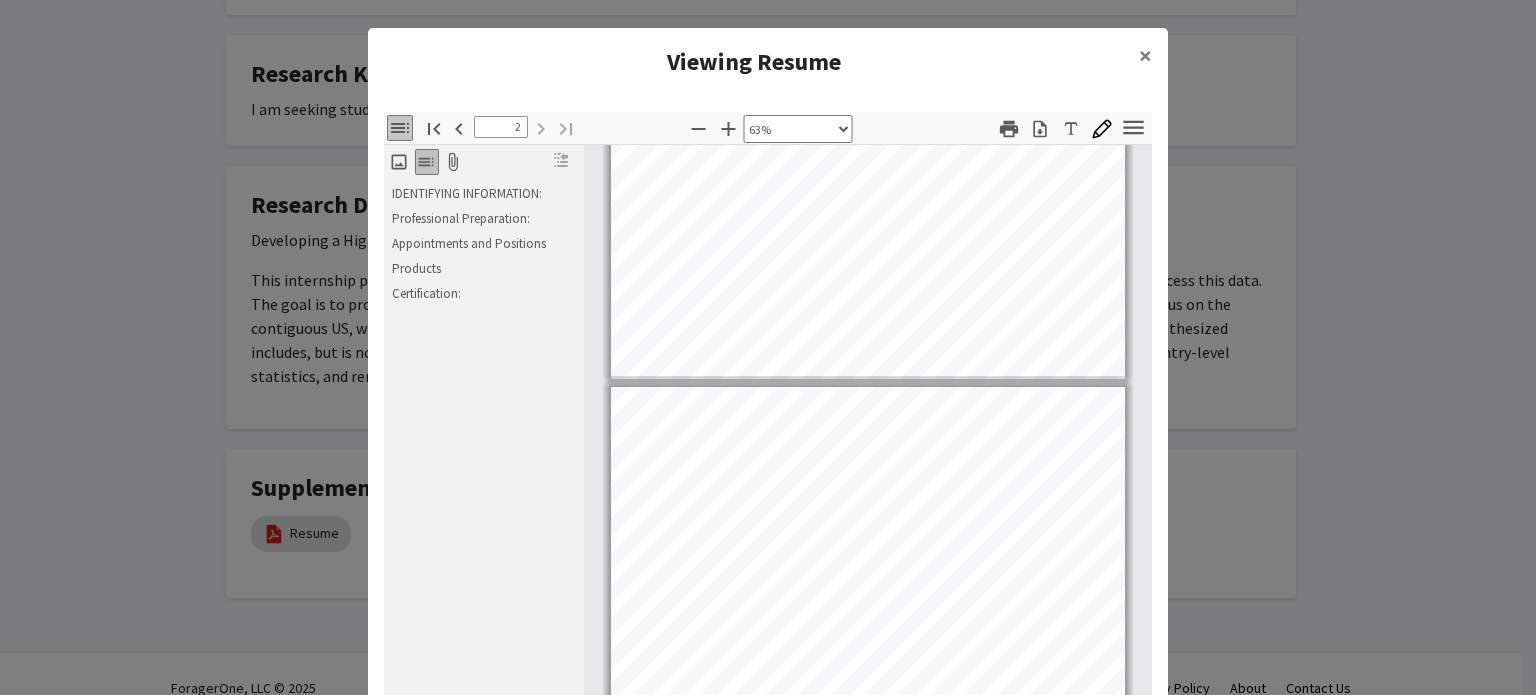 scroll, scrollTop: 792, scrollLeft: 0, axis: vertical 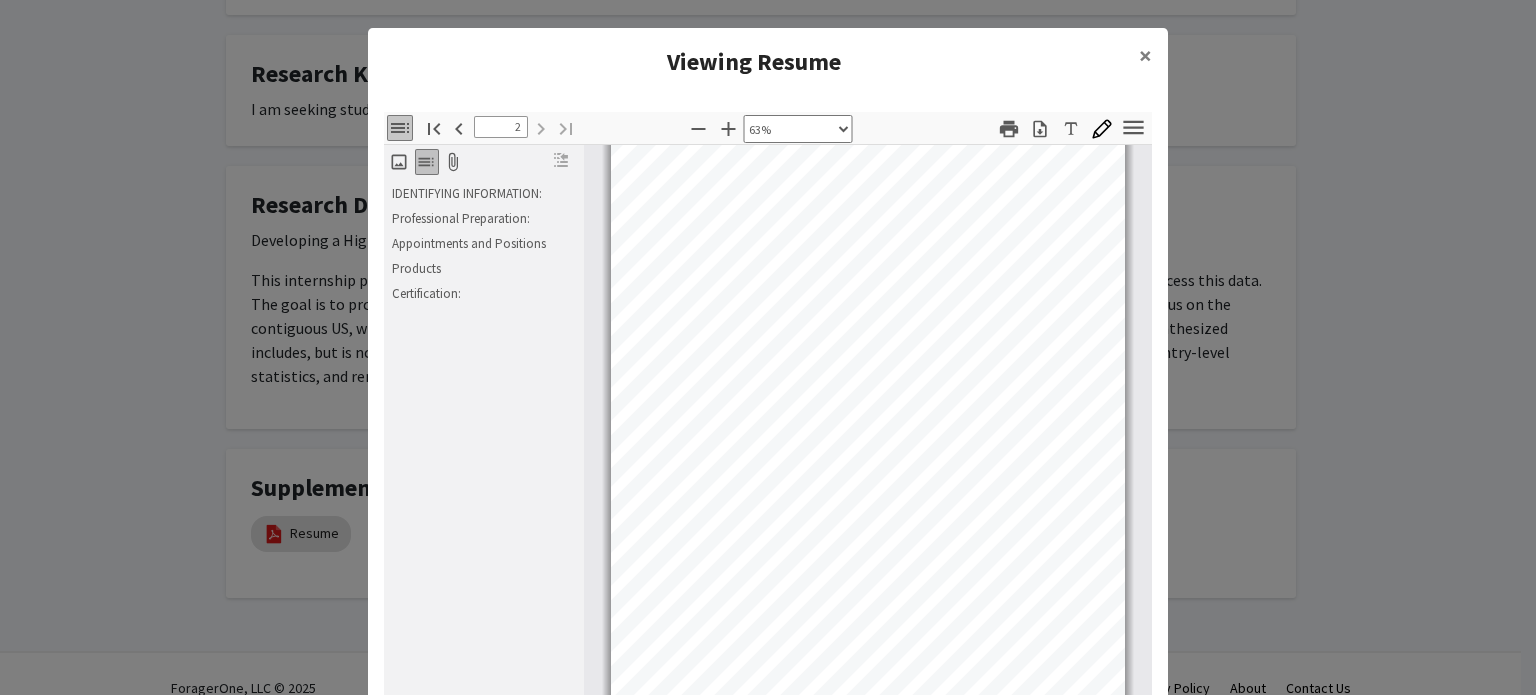 type on "1" 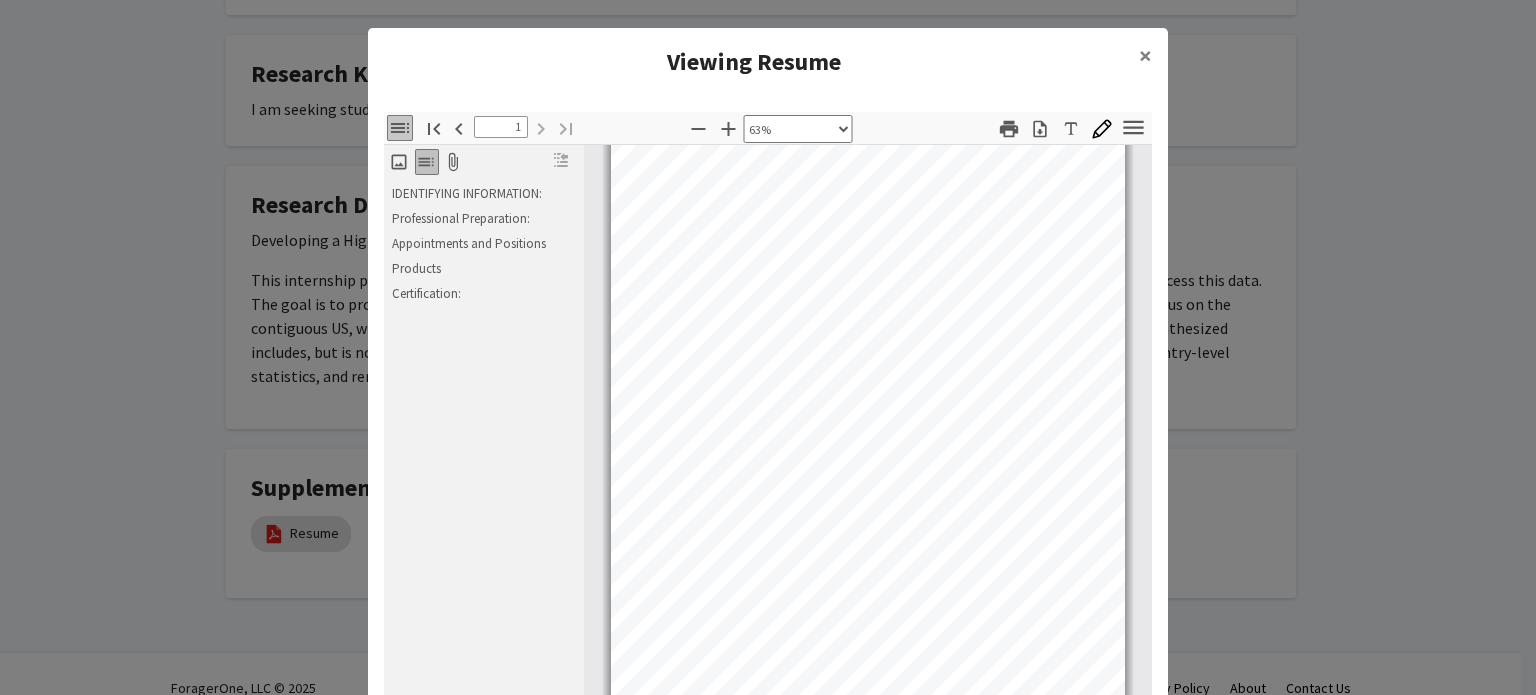 scroll, scrollTop: 0, scrollLeft: 0, axis: both 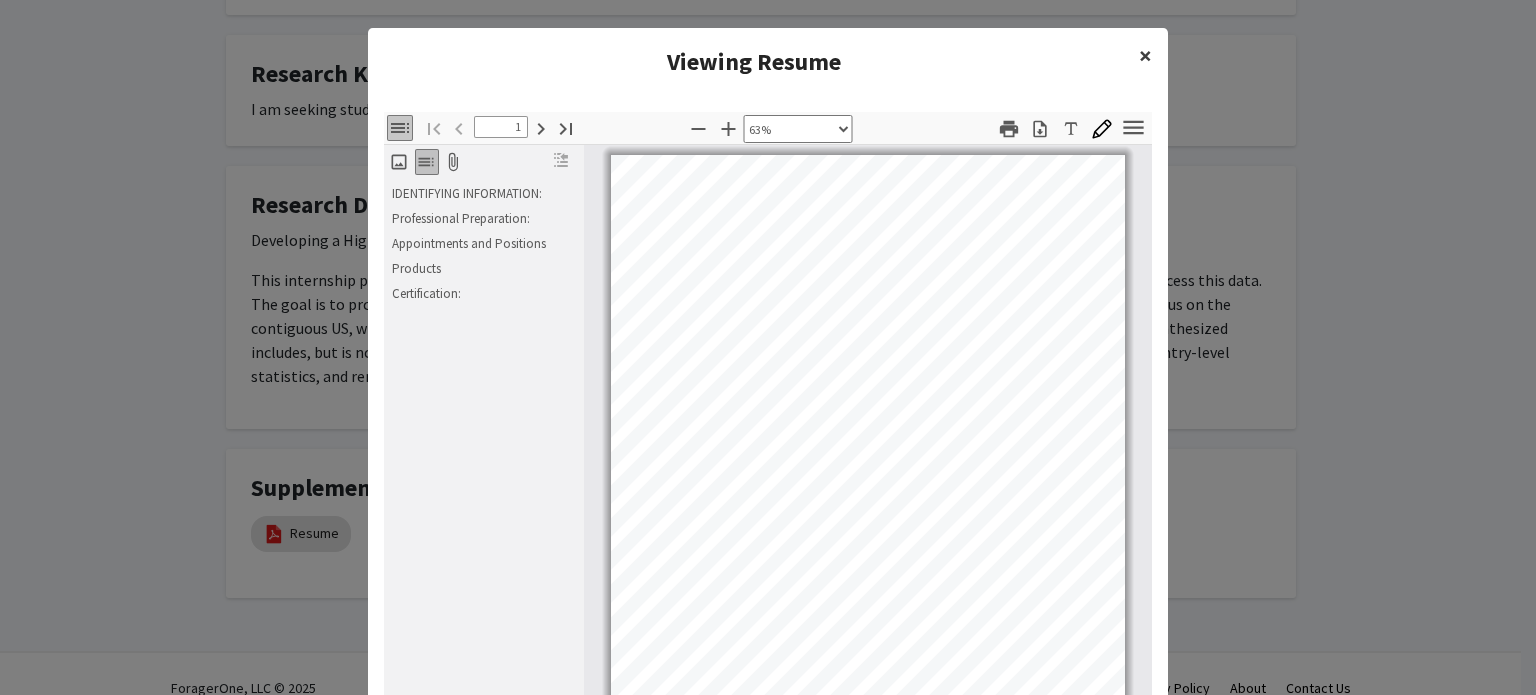 click on "×" 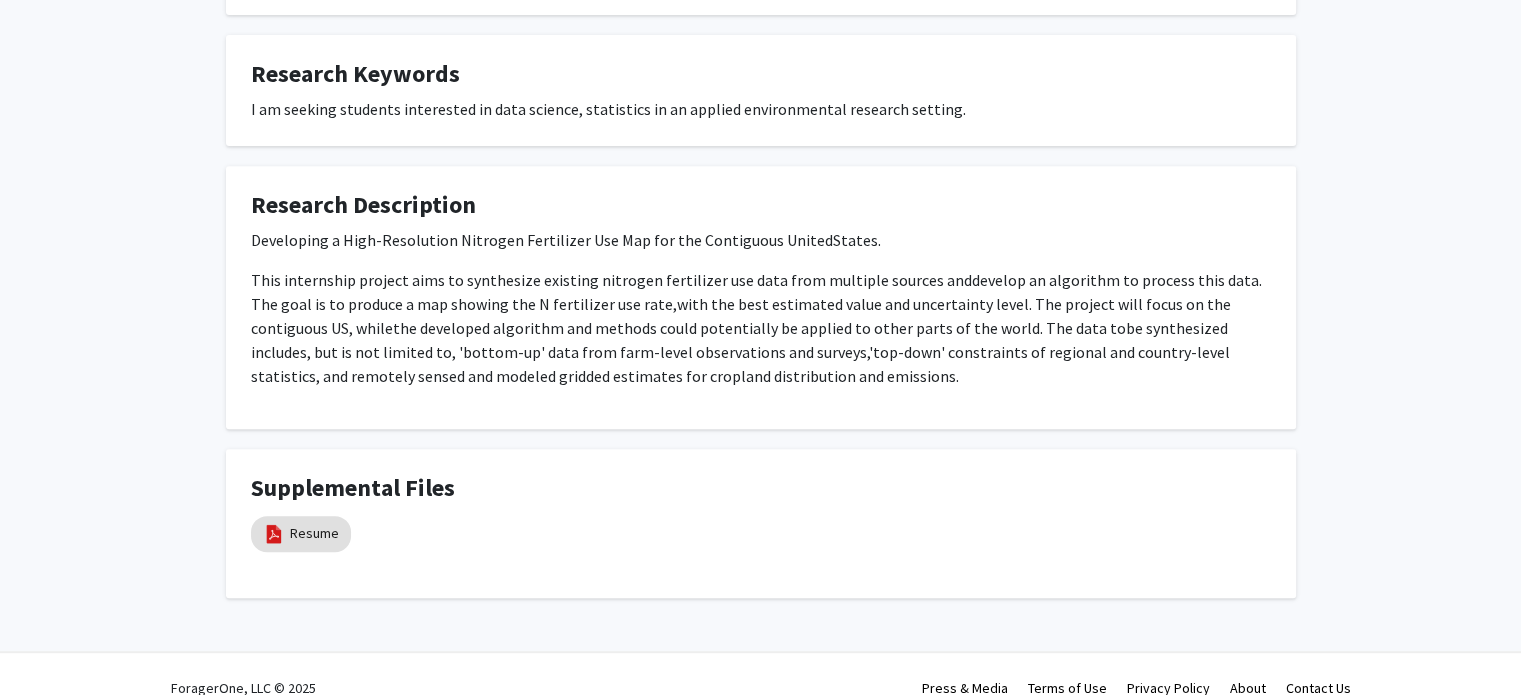 drag, startPoint x: 289, startPoint y: 531, endPoint x: 212, endPoint y: 488, distance: 88.19297 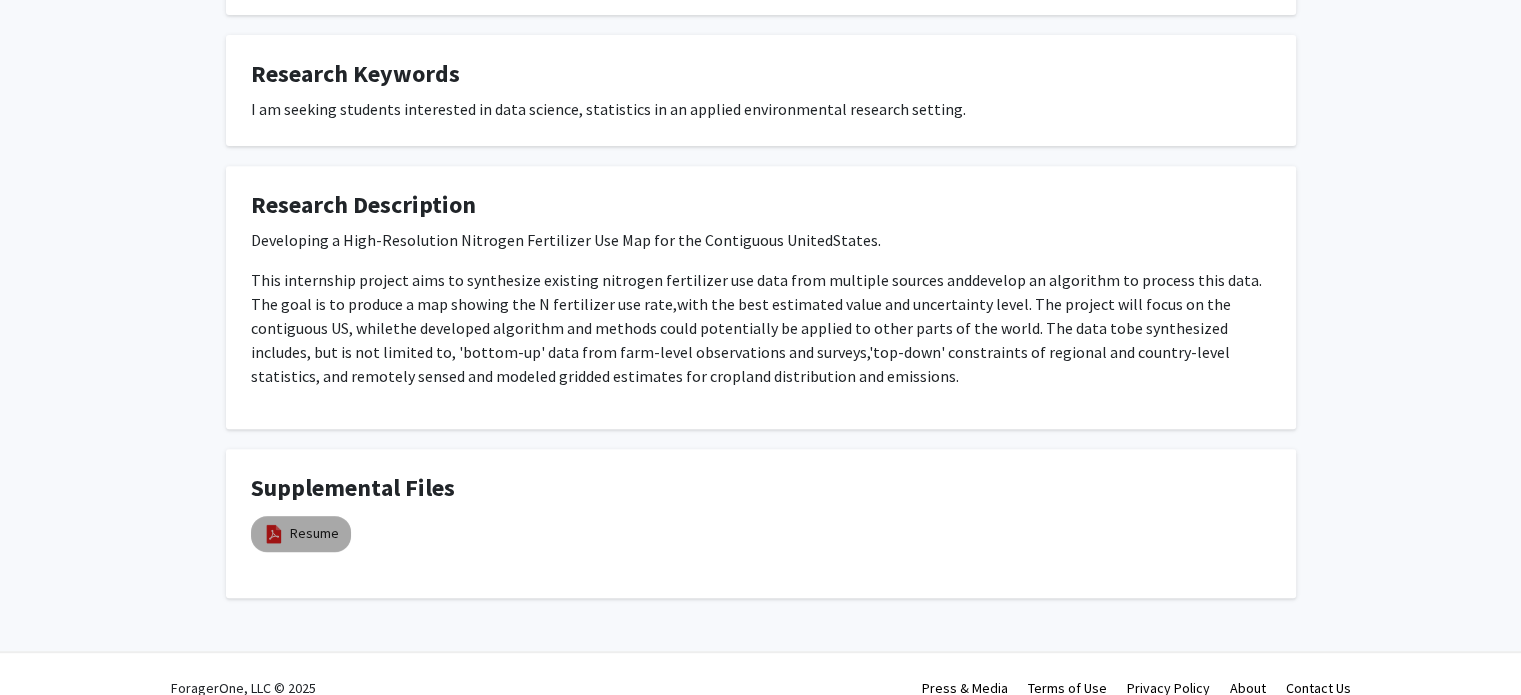 click on "Resume" at bounding box center [314, 533] 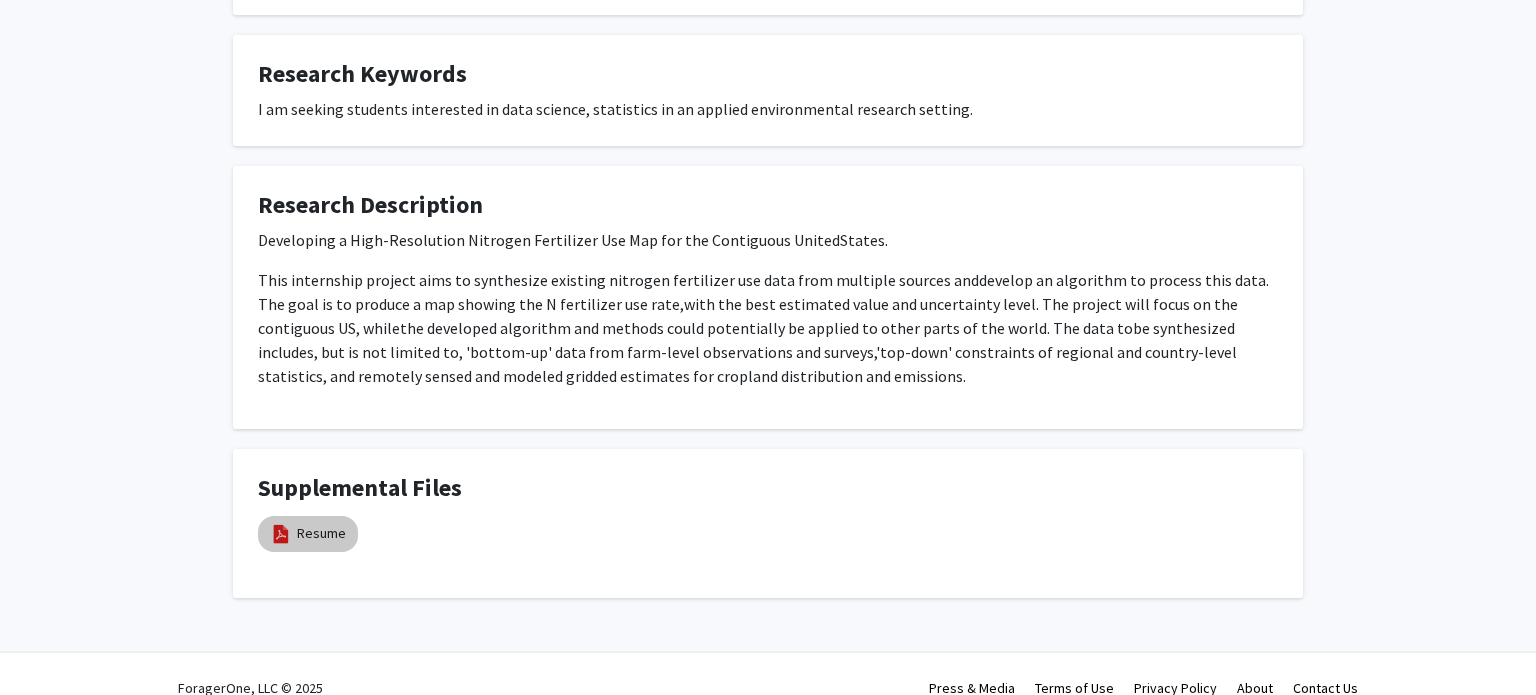 select on "custom" 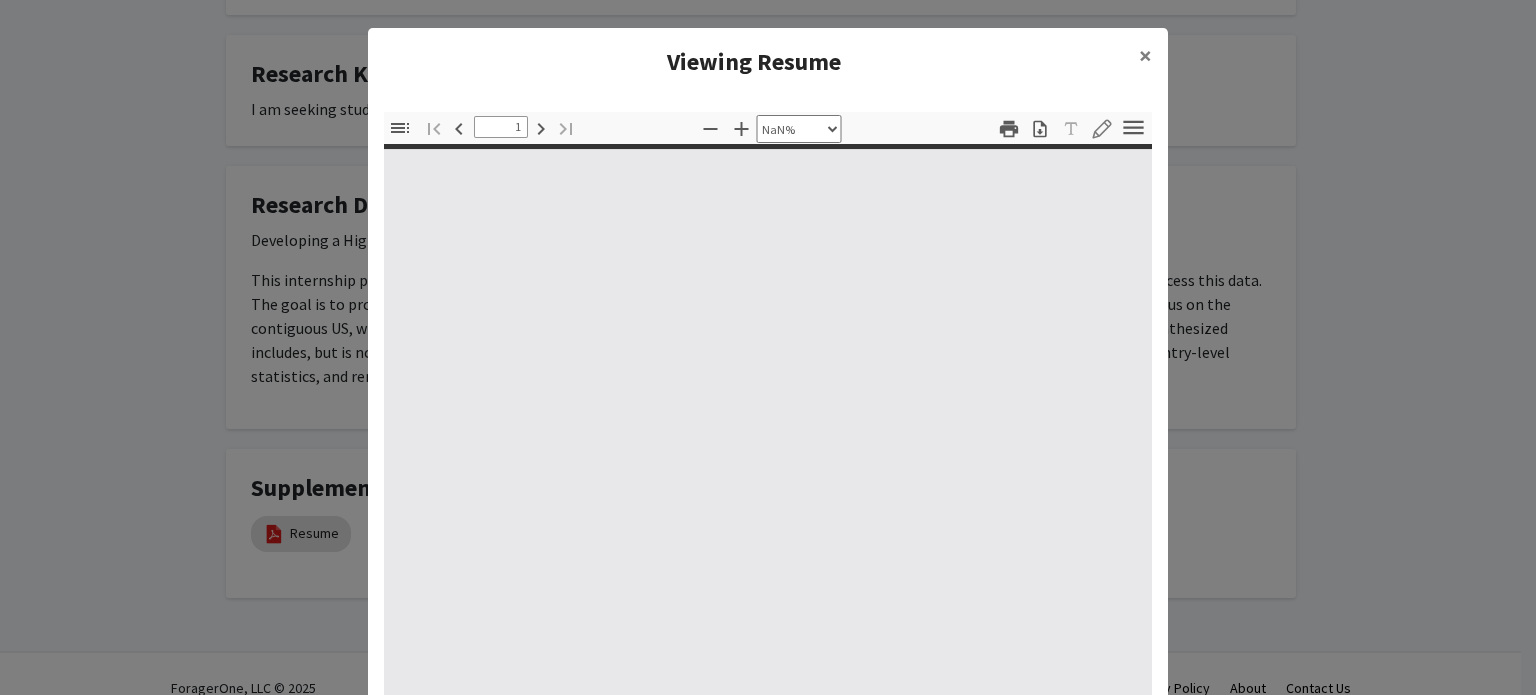type on "0" 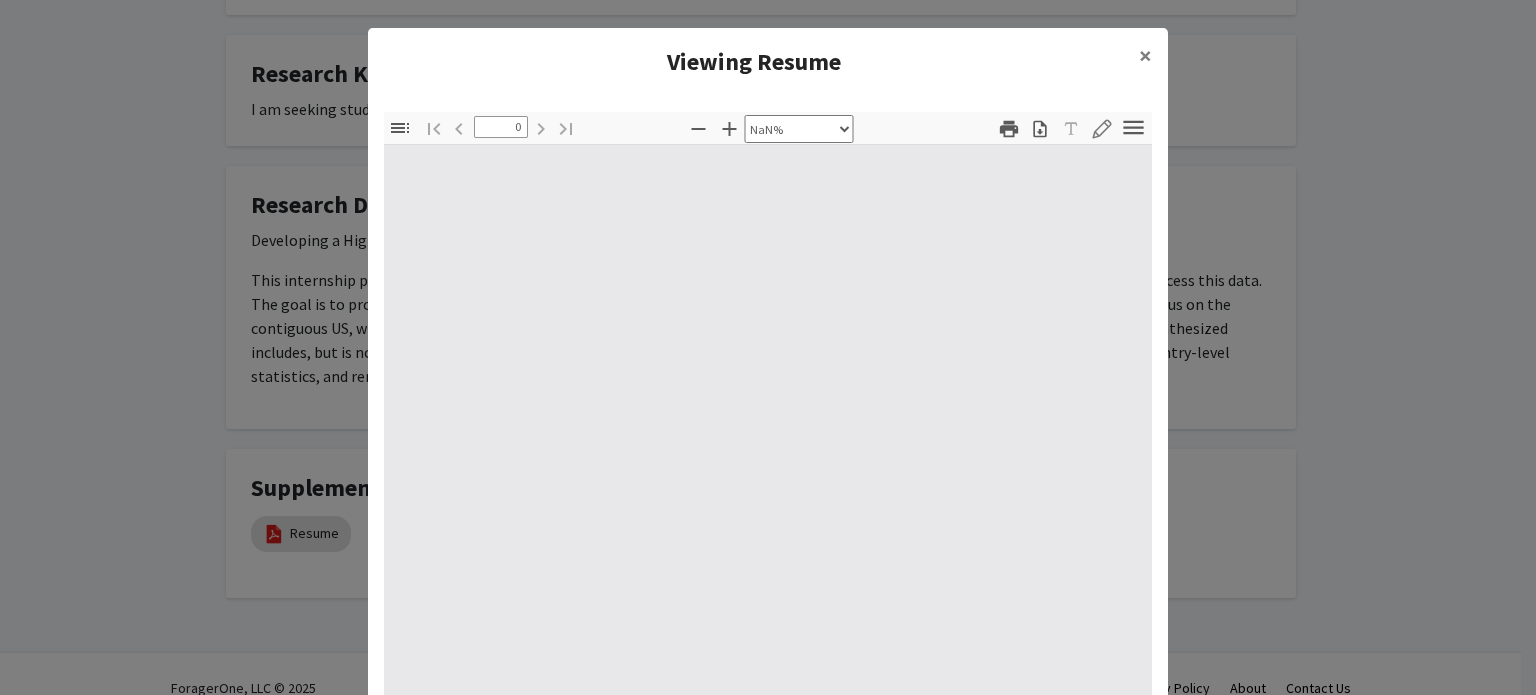 select on "auto" 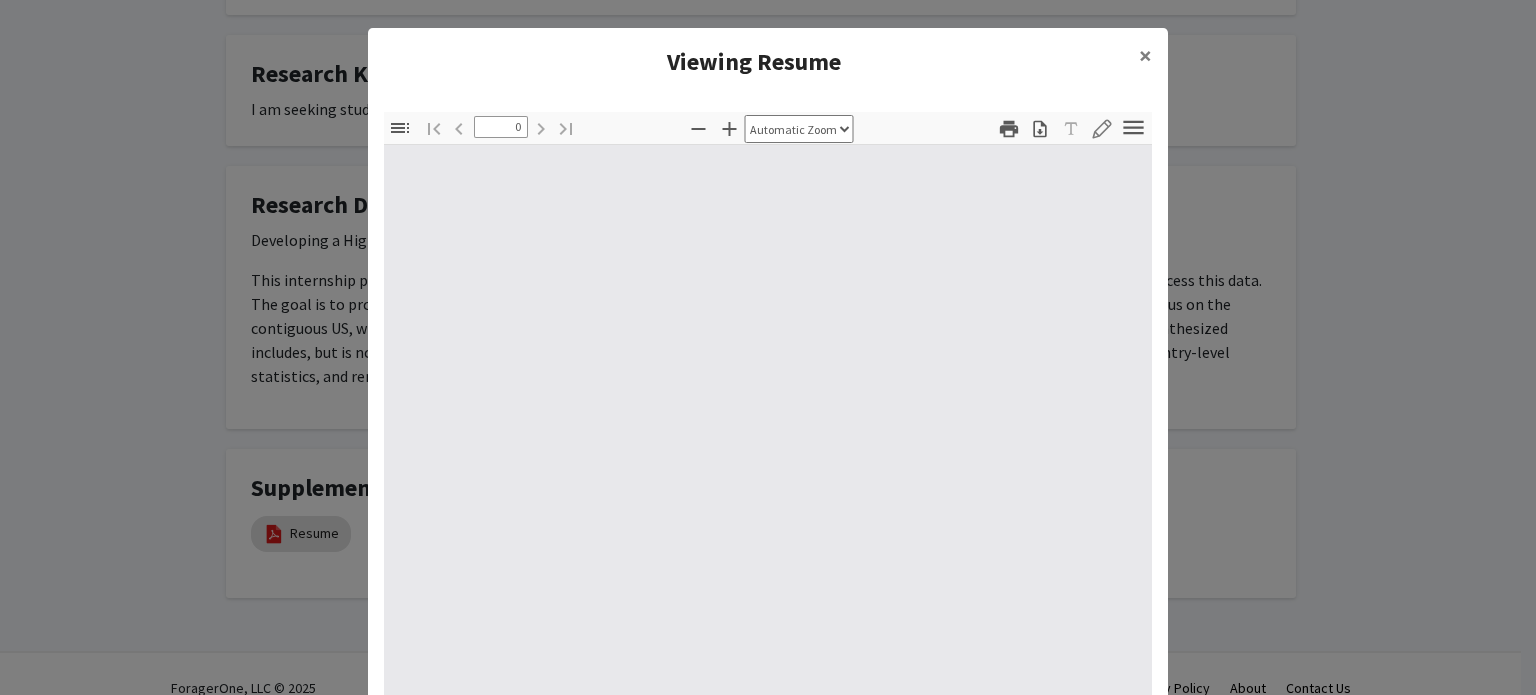 type on "1" 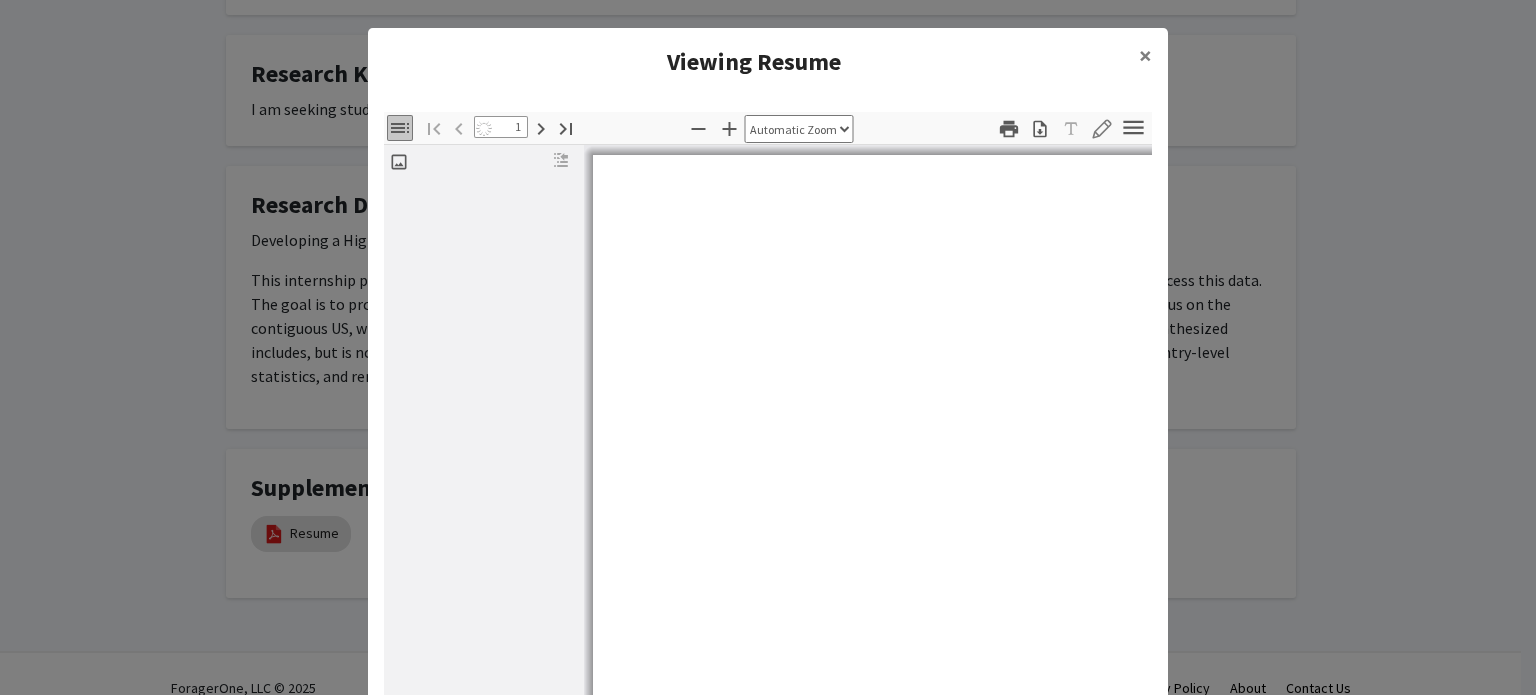 select on "custom" 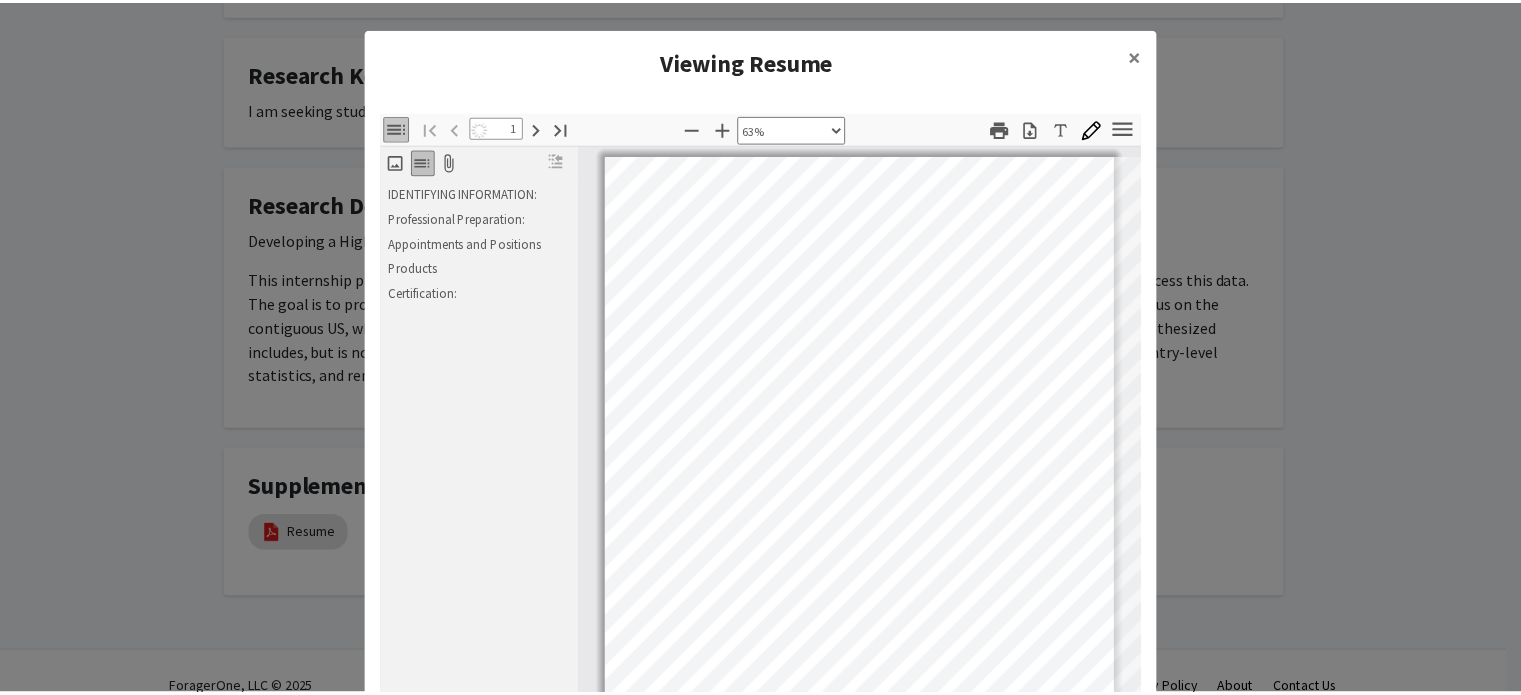 scroll, scrollTop: 3, scrollLeft: 0, axis: vertical 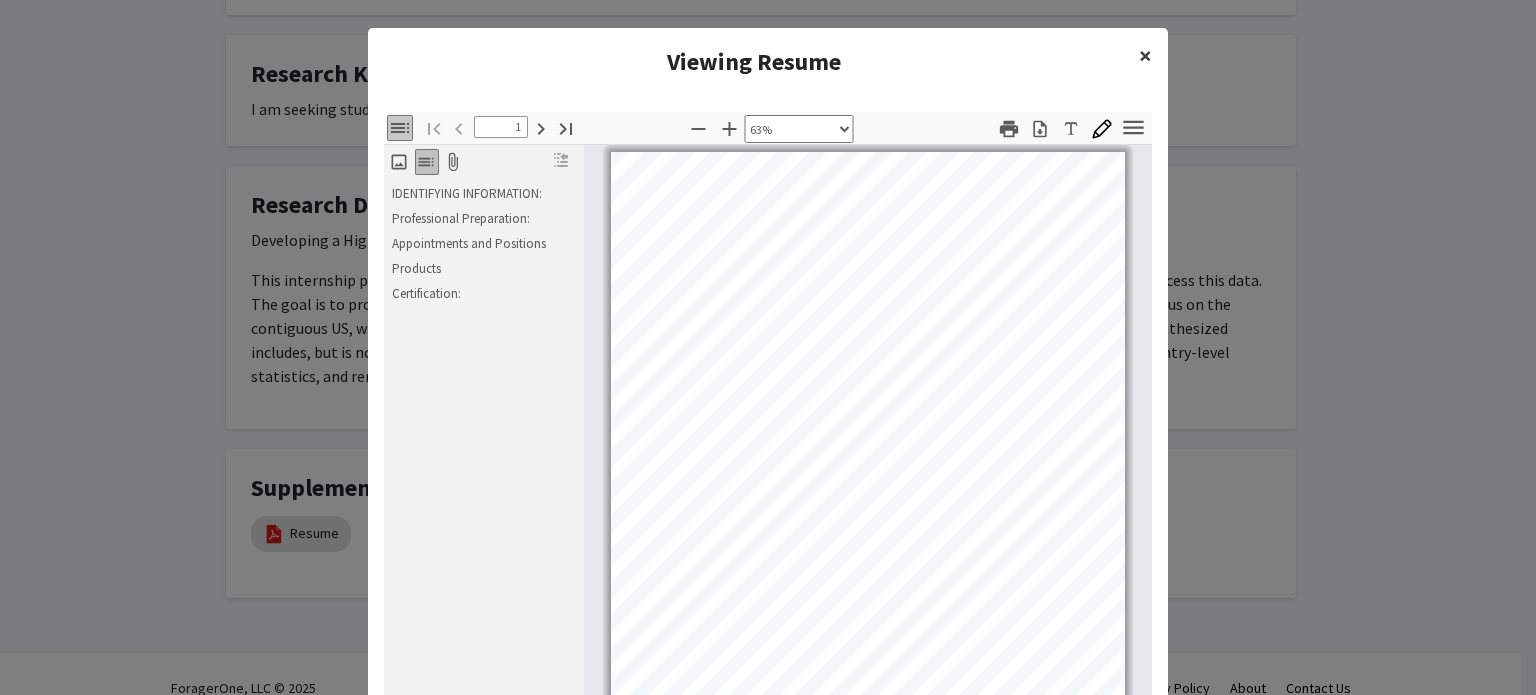click on "×" 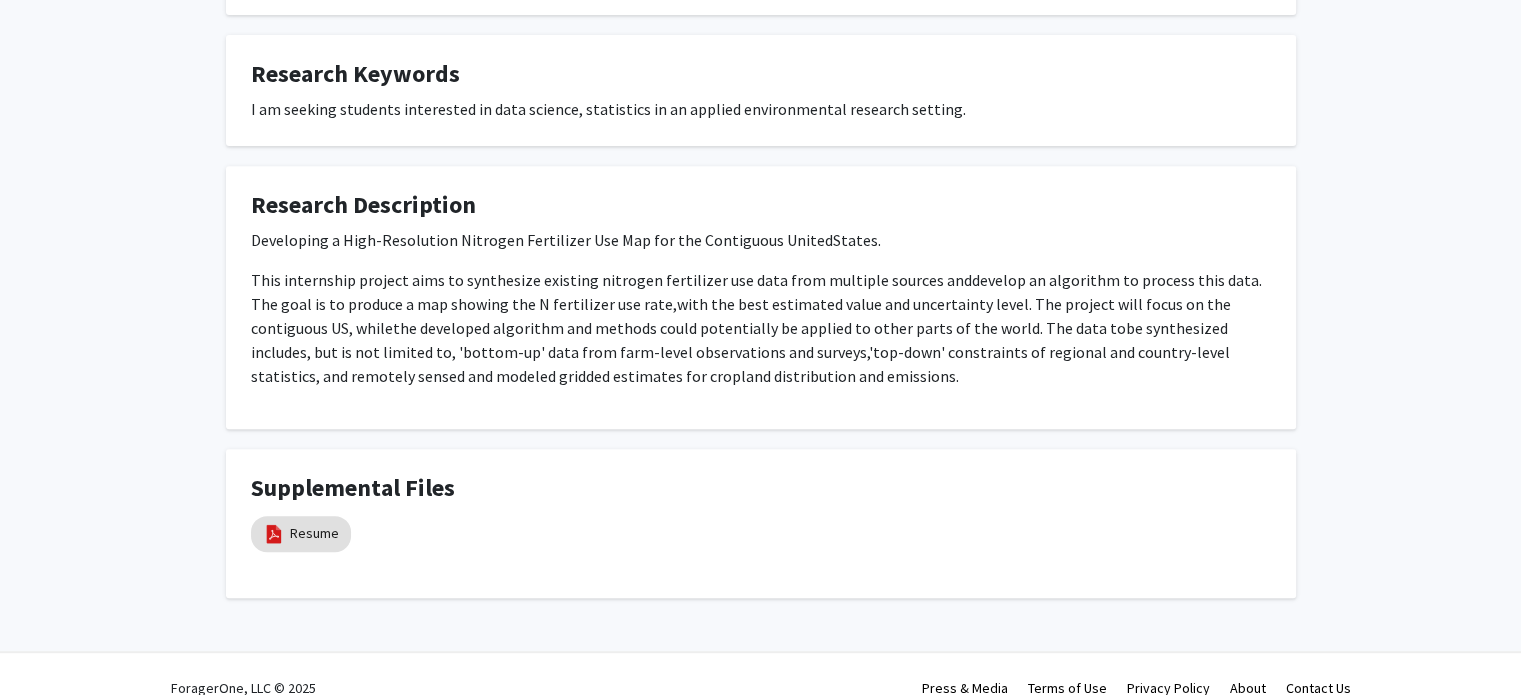 click on "Dong Liang  Remove Bookmark  Compose Request  Titles:   Associate Research Professor  Degrees:   No Degree Available  Office Room:   No Office Room Available  Website:   No Website Available  Departments:   Other  Accepting Students  Open Projects  Collaborative Research: SCIPE: Enhancing the Transdisciplinary Research Ecosystem for Earth and Environmental Science with Dedicated Cyber Infrastructure   This is a virtual/remote project  Seeking: Undergraduate(s), Master's Student(s) Opportunity Type:  Paid, Volunteer  Time Commitment:  15 - 20 hours/week  Application Deadline:  Not Provided  This project engages data scientists with domain knowledge to solve environmental problems. Specifically we will address the rising nutrient inputs to agricultural production and the biosphere and the severe environmental issues. We will develop high-quality and open-source nutrient budget information,  About  Please contact me via my email dliang at umces.edu.  Research Keywords   Research Description  States.  Resume" 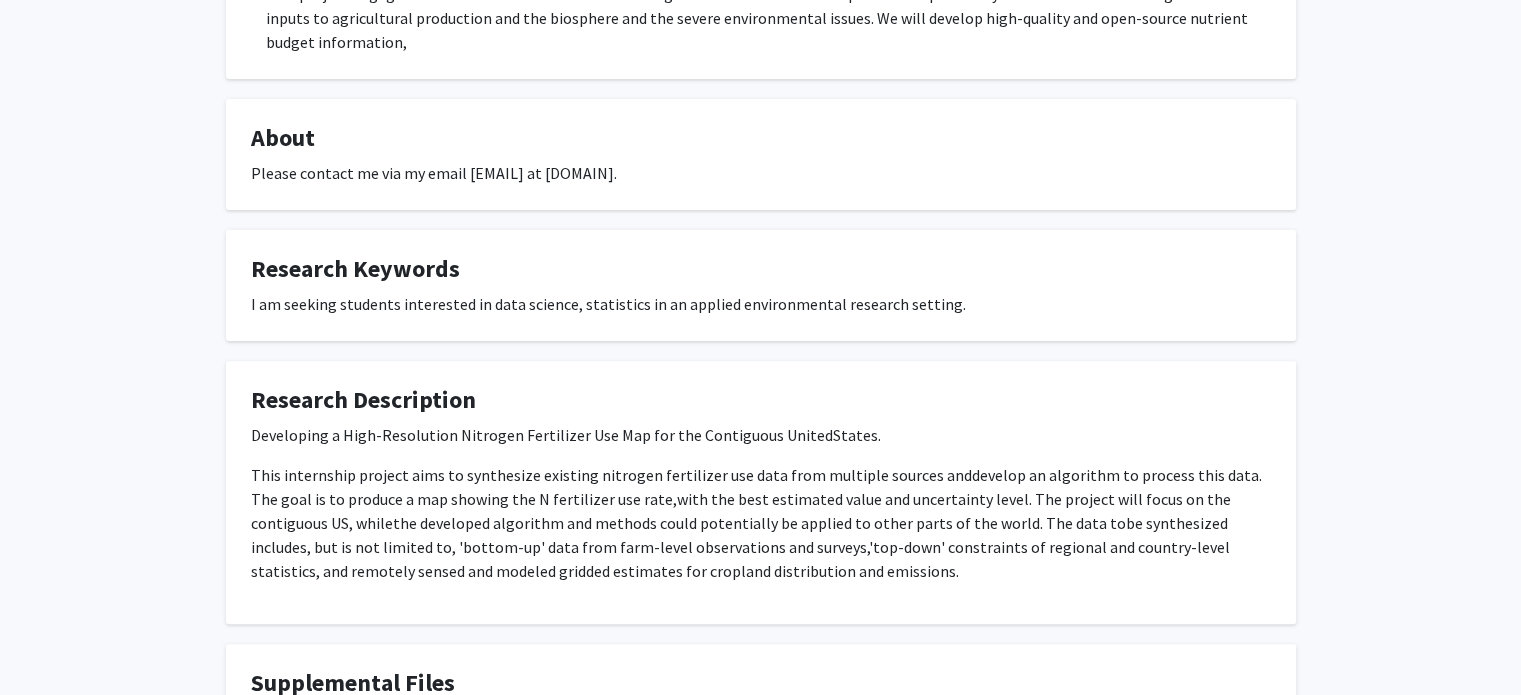 scroll, scrollTop: 720, scrollLeft: 0, axis: vertical 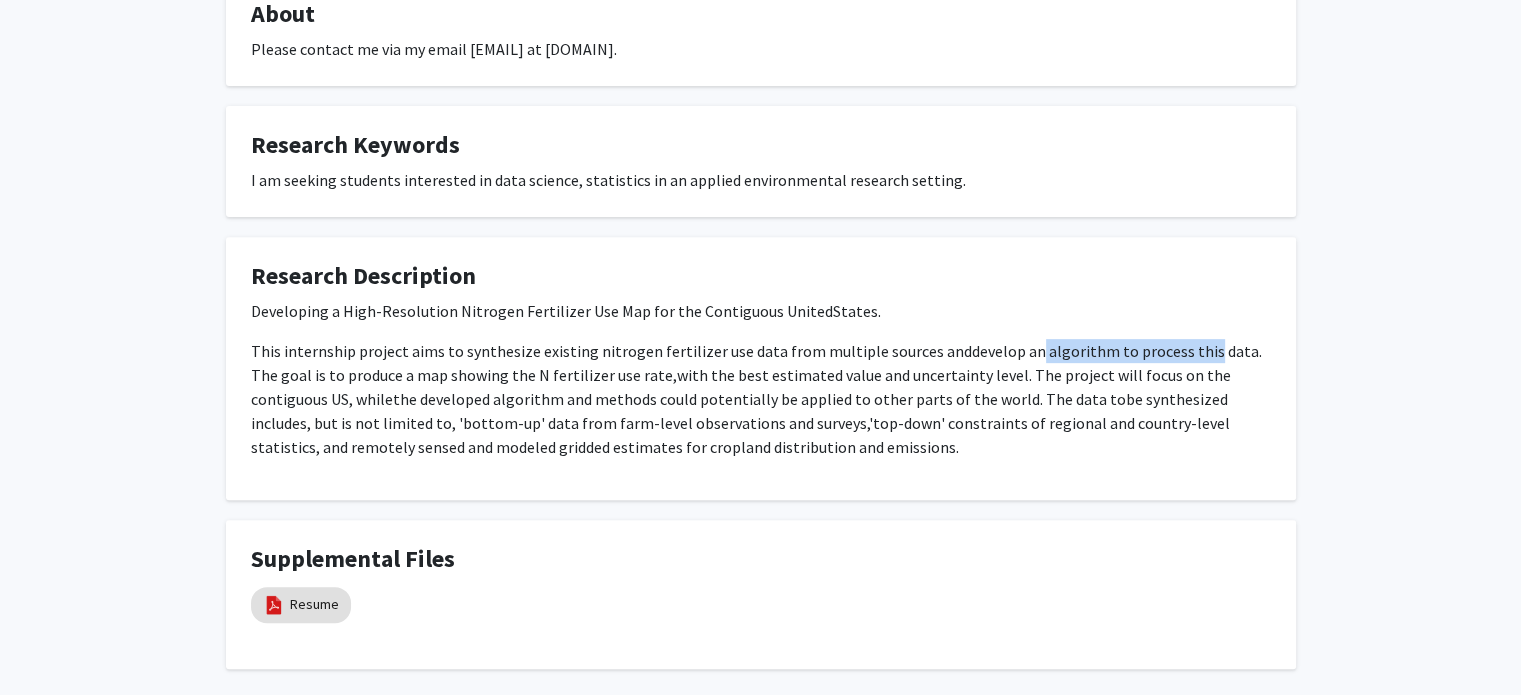 drag, startPoint x: 1010, startPoint y: 343, endPoint x: 1183, endPoint y: 355, distance: 173.41568 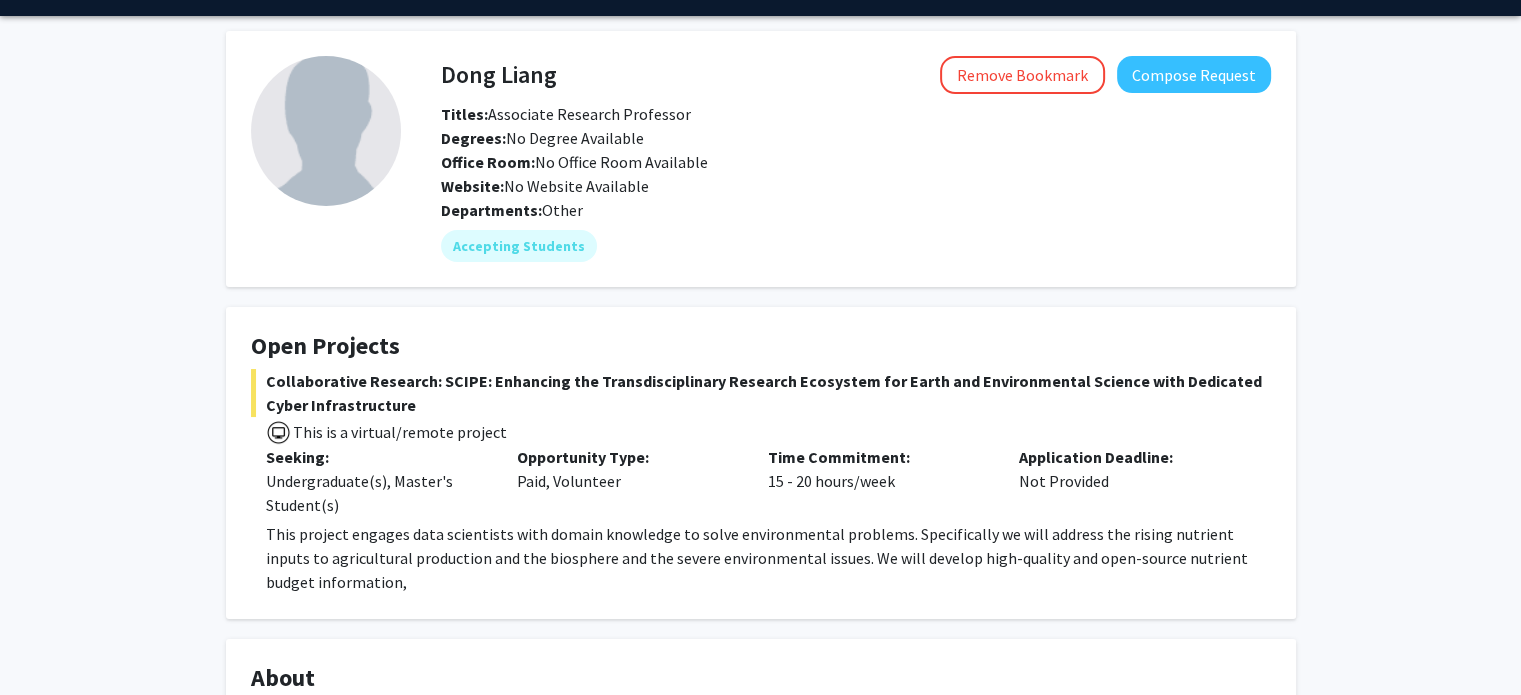 scroll, scrollTop: 55, scrollLeft: 0, axis: vertical 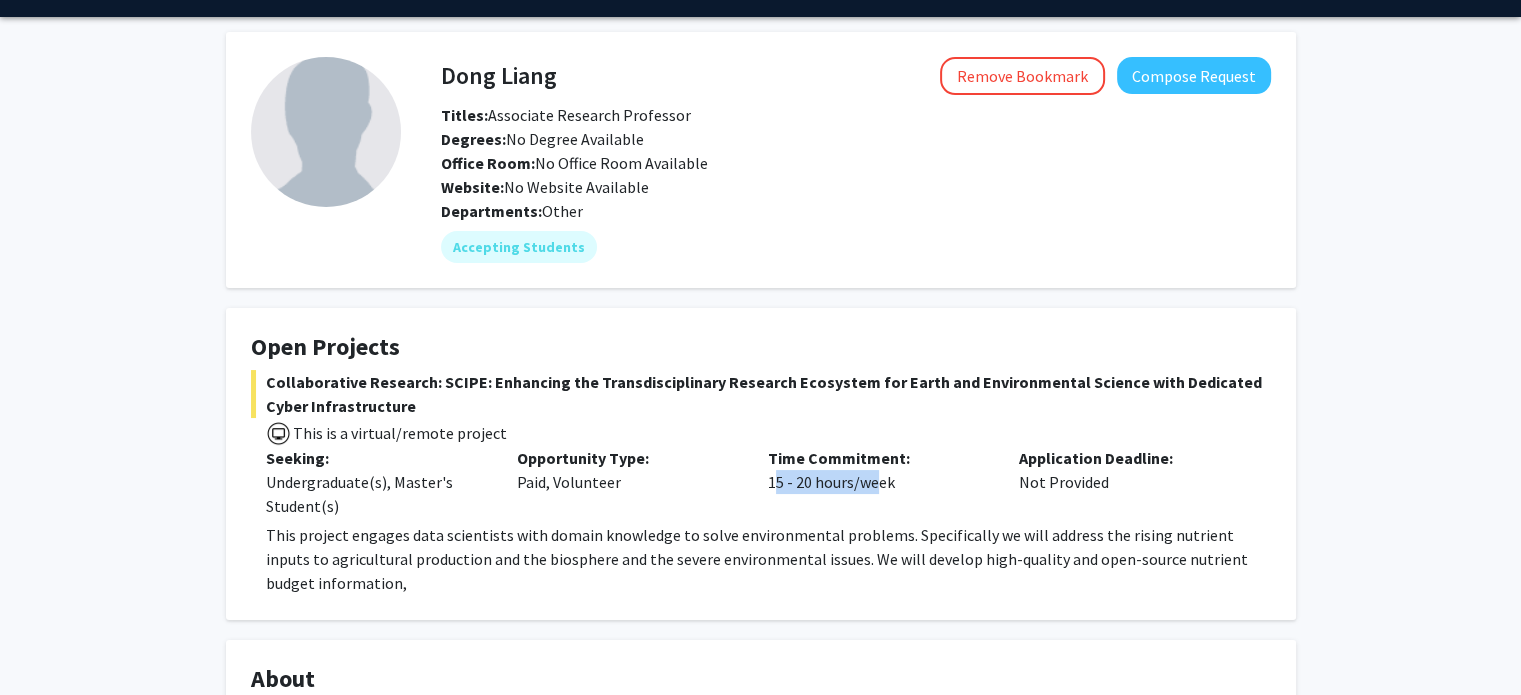 drag, startPoint x: 756, startPoint y: 494, endPoint x: 868, endPoint y: 493, distance: 112.00446 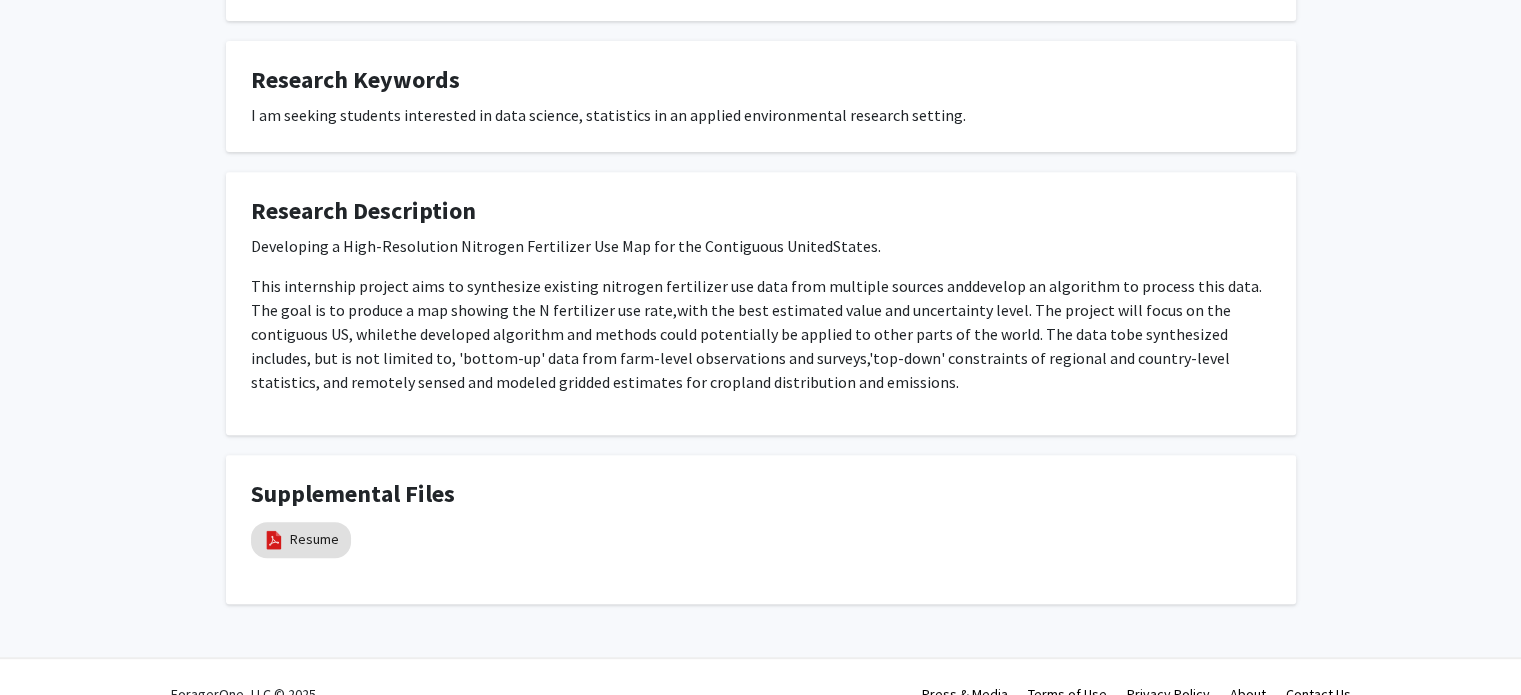 scroll, scrollTop: 786, scrollLeft: 0, axis: vertical 